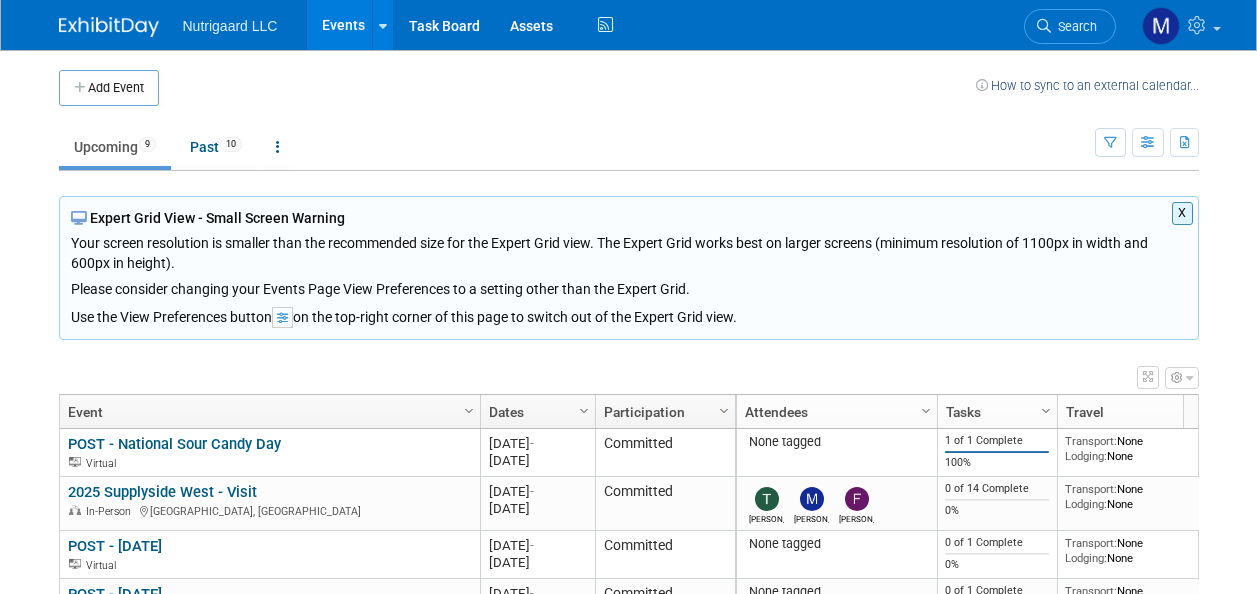 scroll, scrollTop: 0, scrollLeft: 0, axis: both 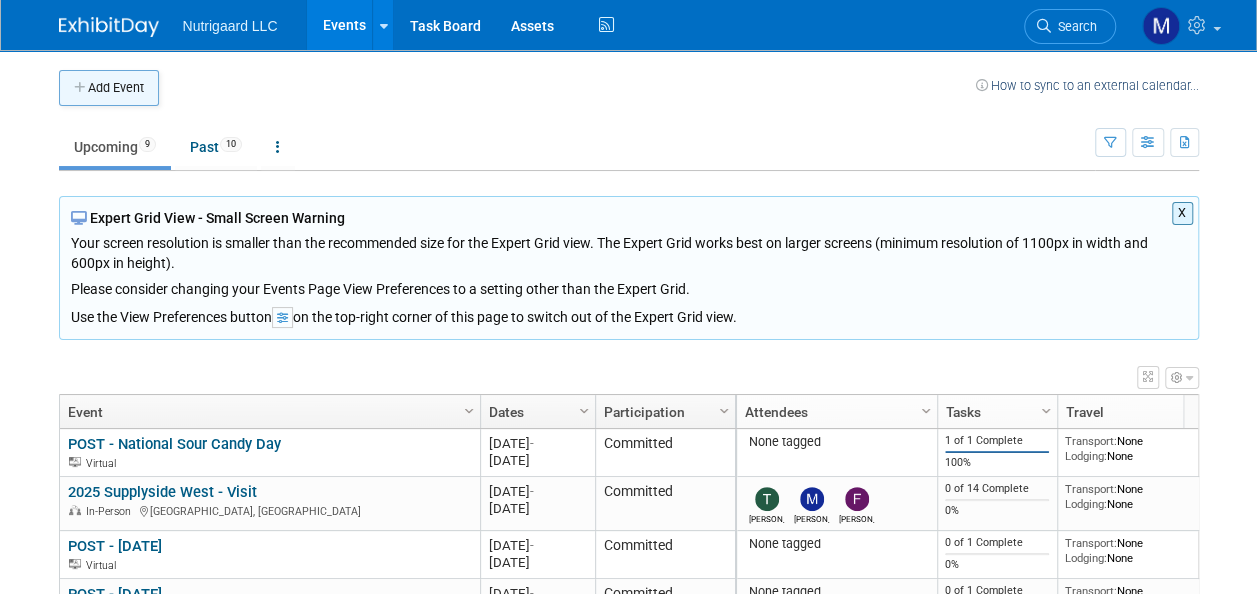 click on "Add Event" at bounding box center [109, 88] 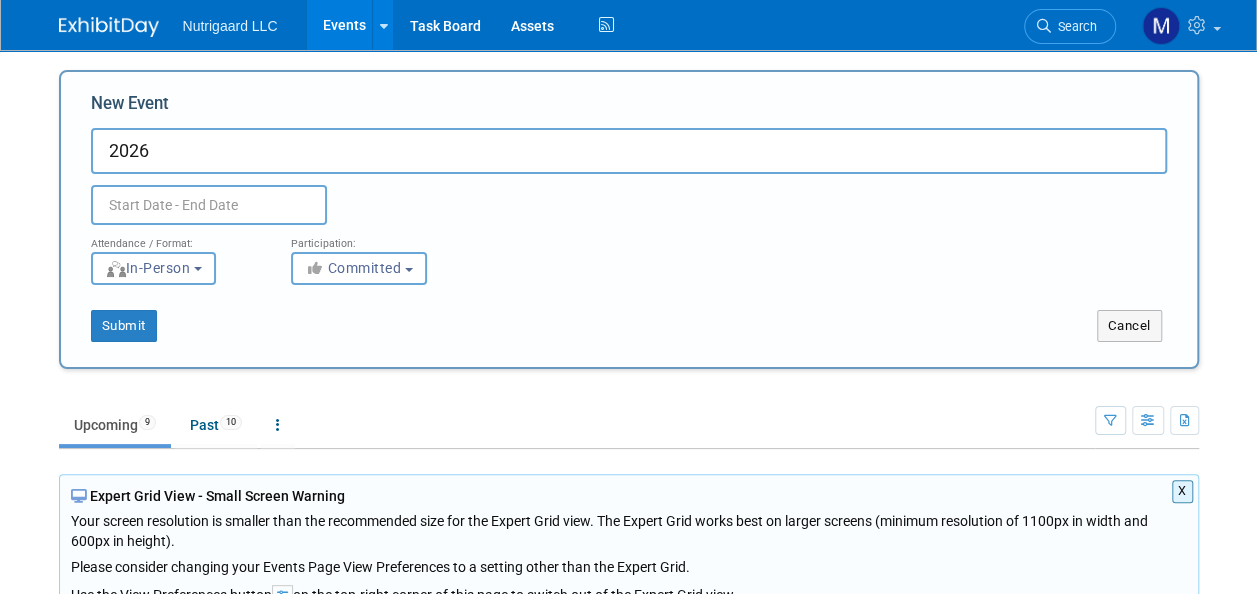 click on "2026" at bounding box center (629, 151) 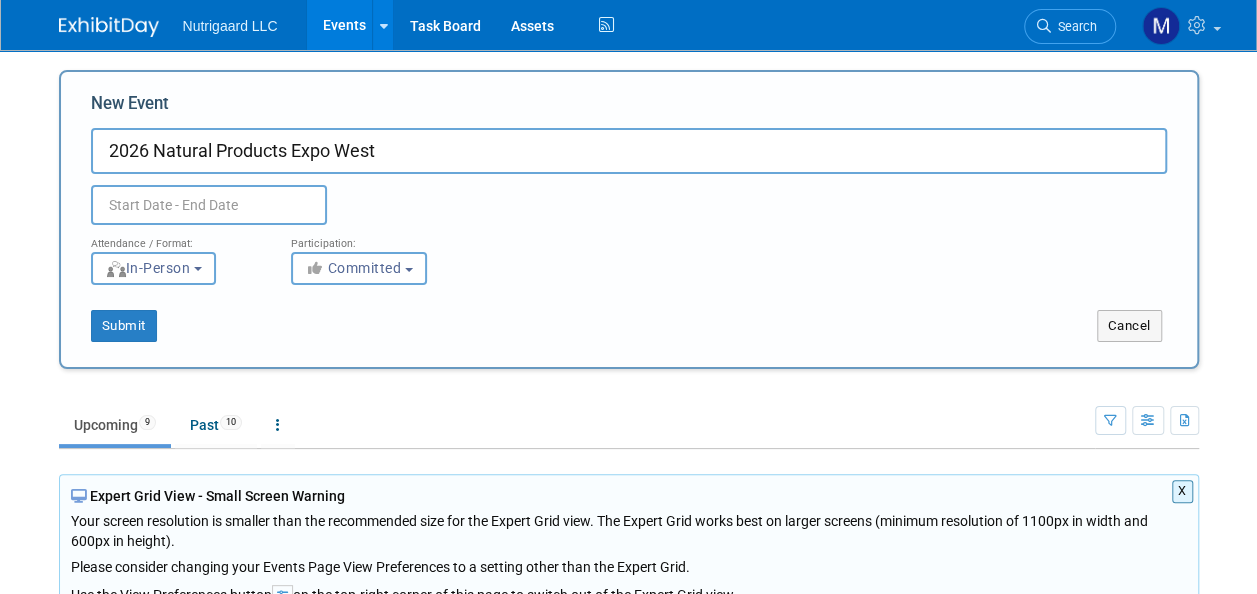type on "2026 Natural Products Expo West" 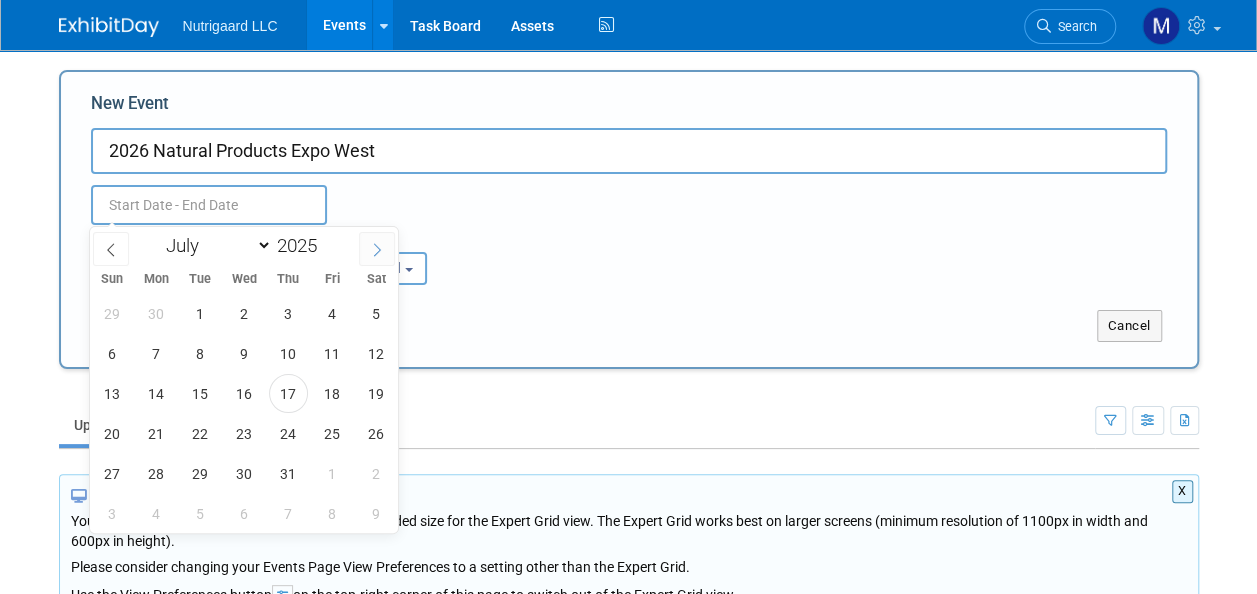 click 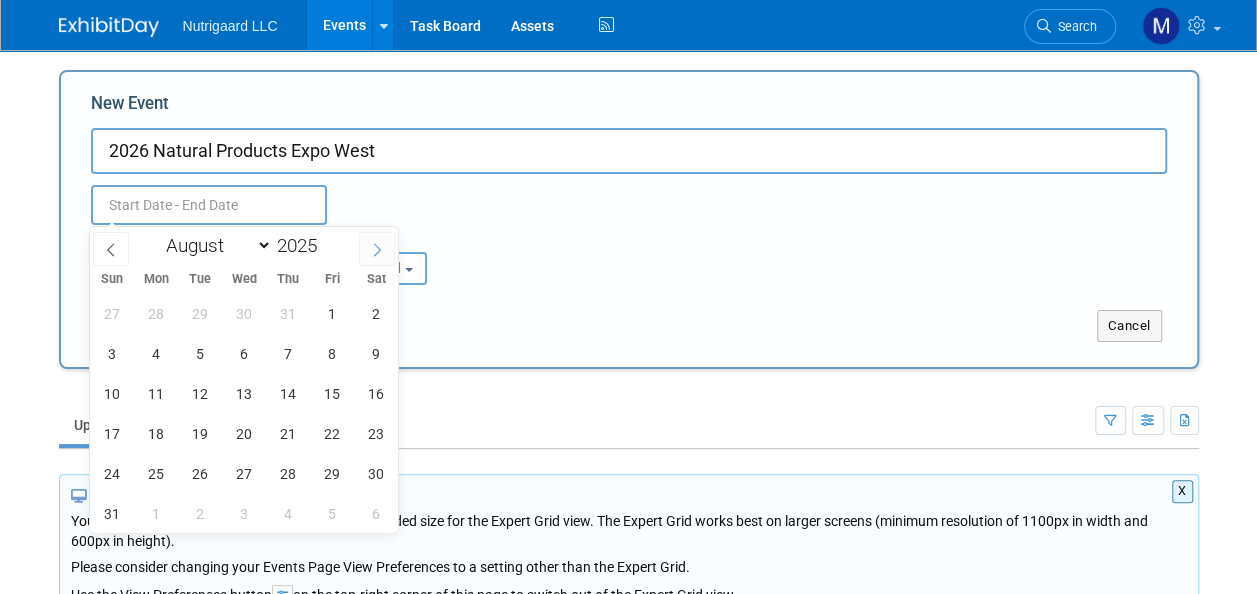 click 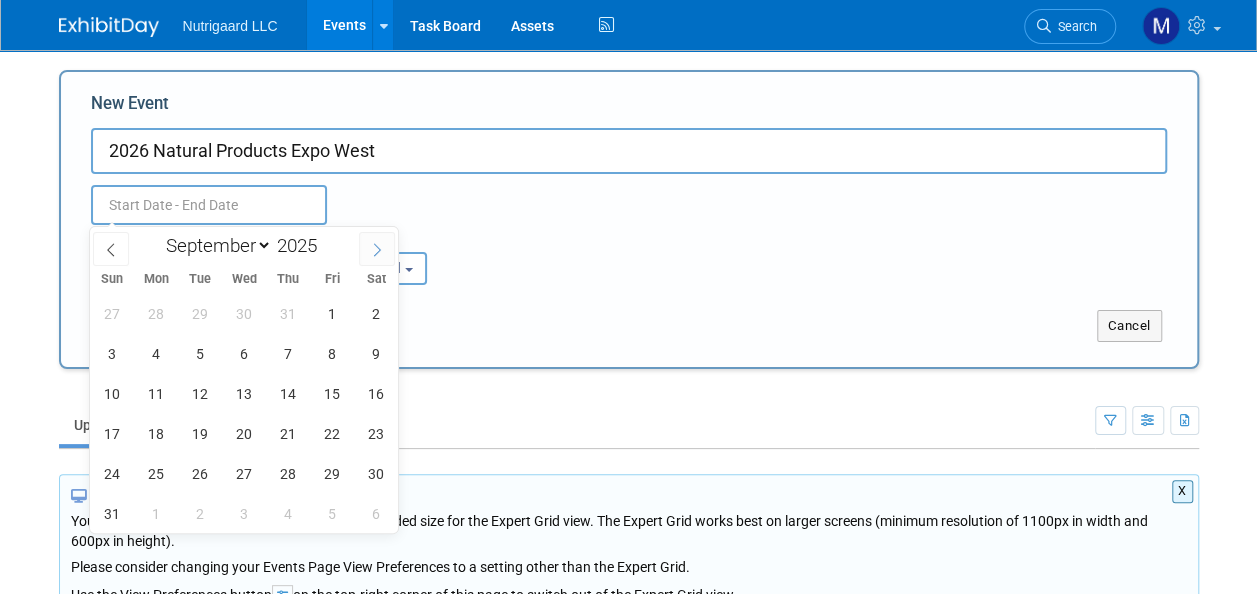 click 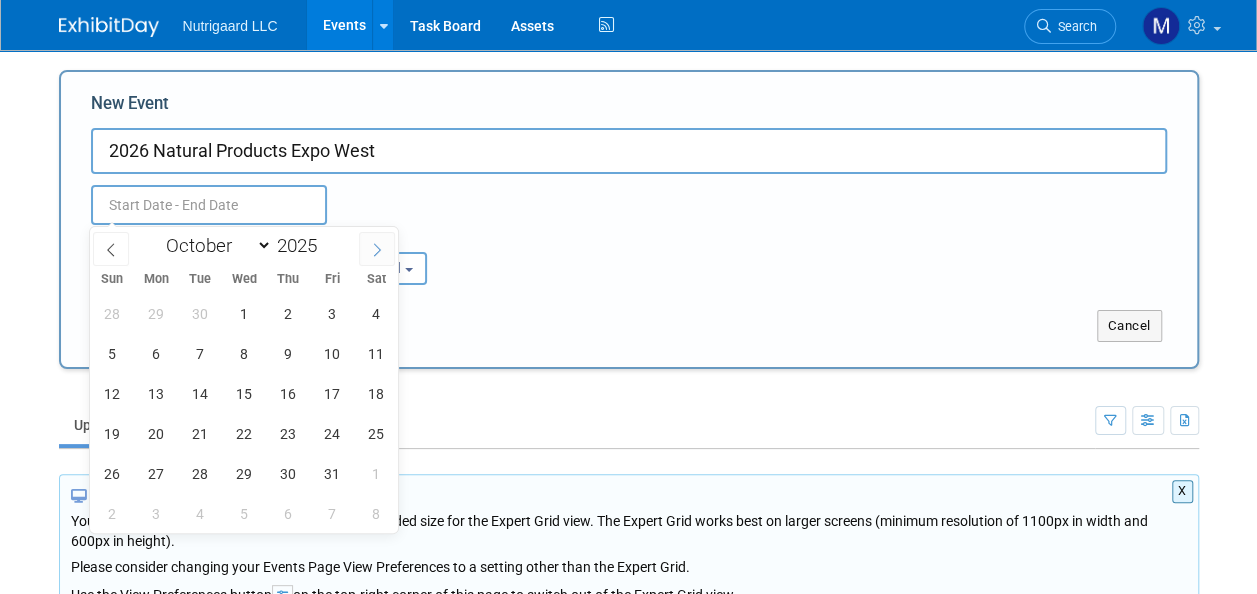 click 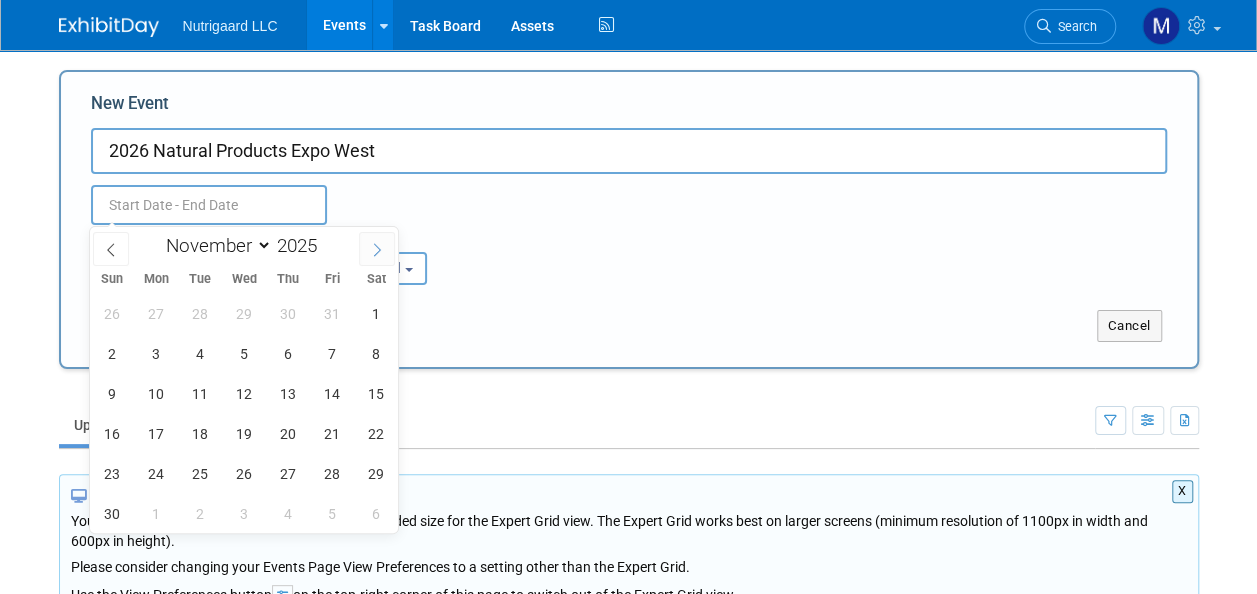 click 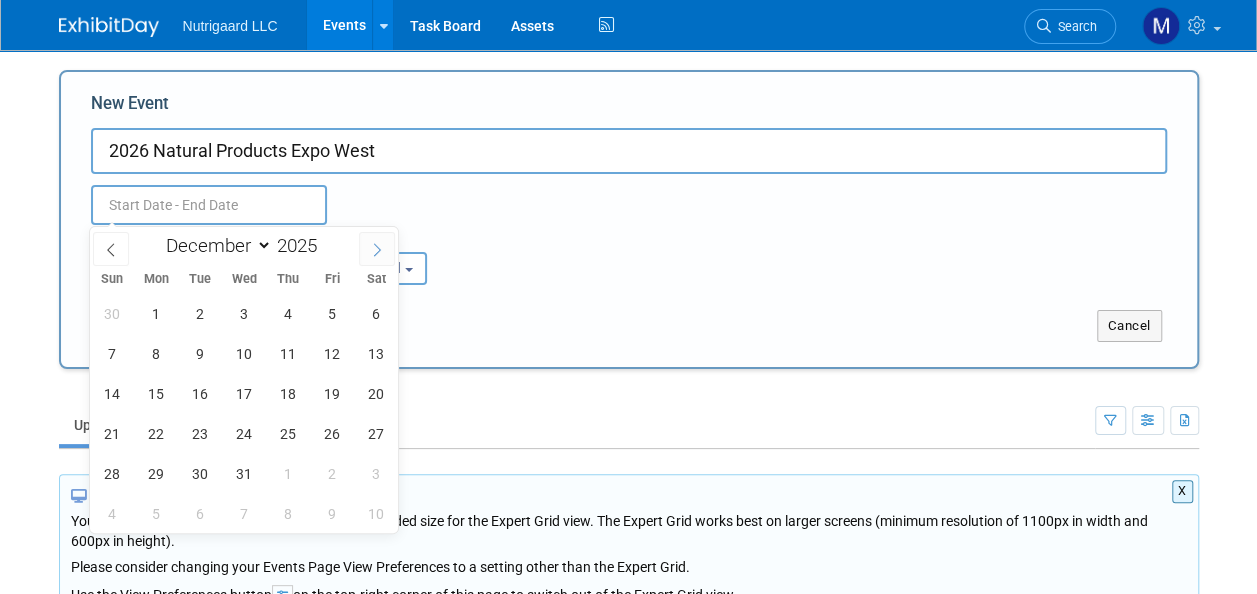 click 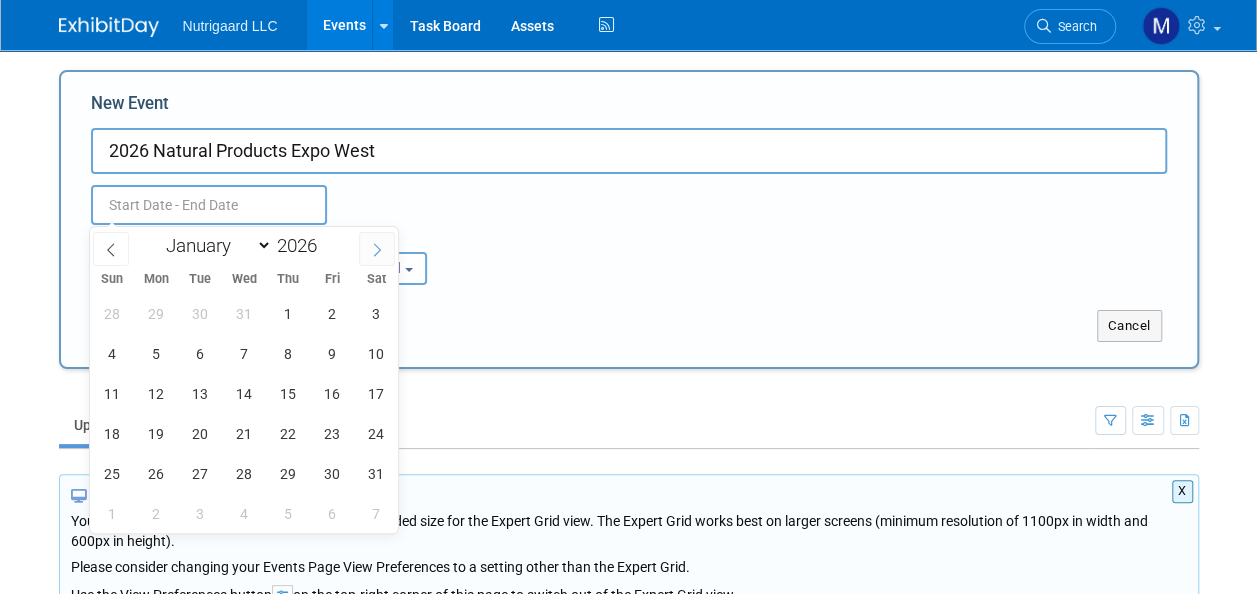 click 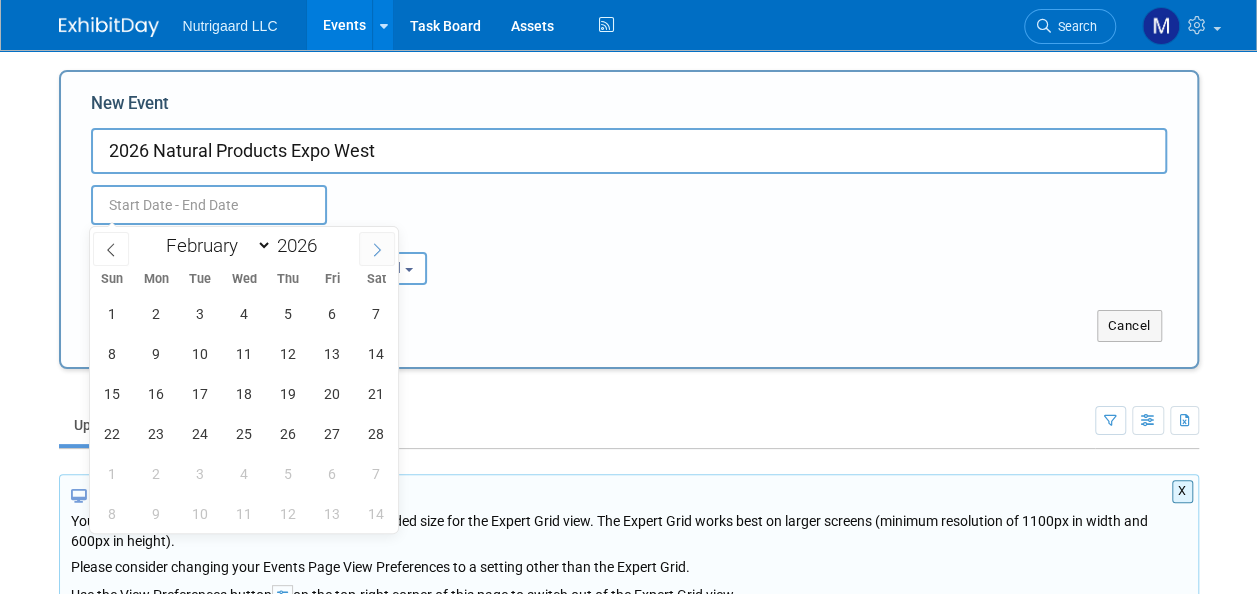 click 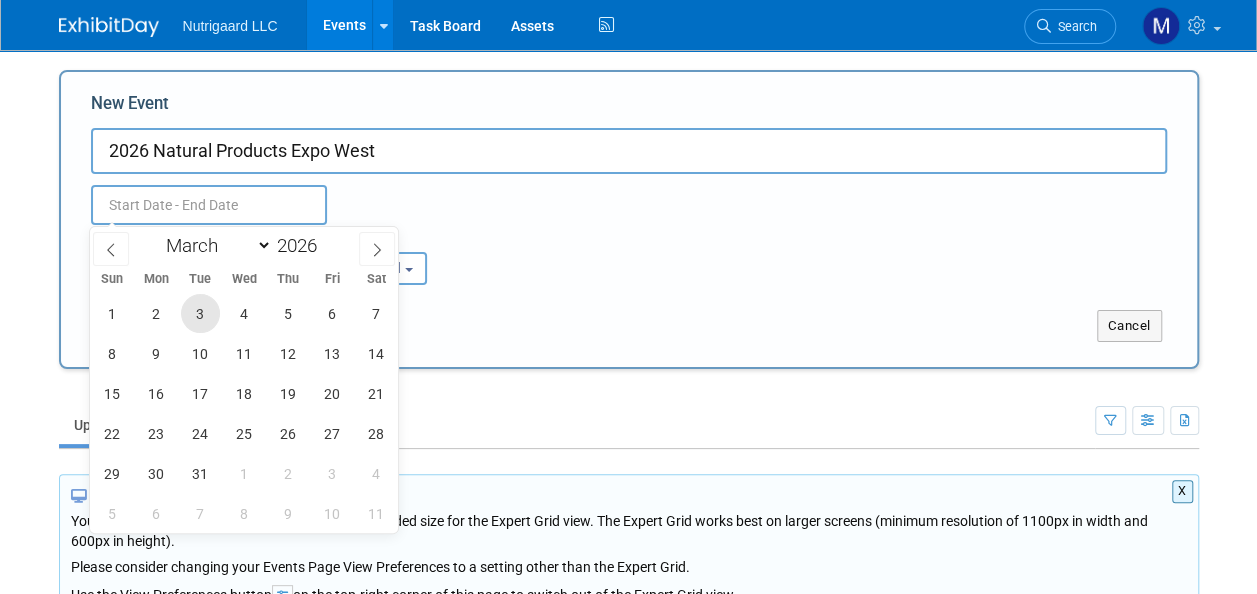 click on "3" at bounding box center (200, 313) 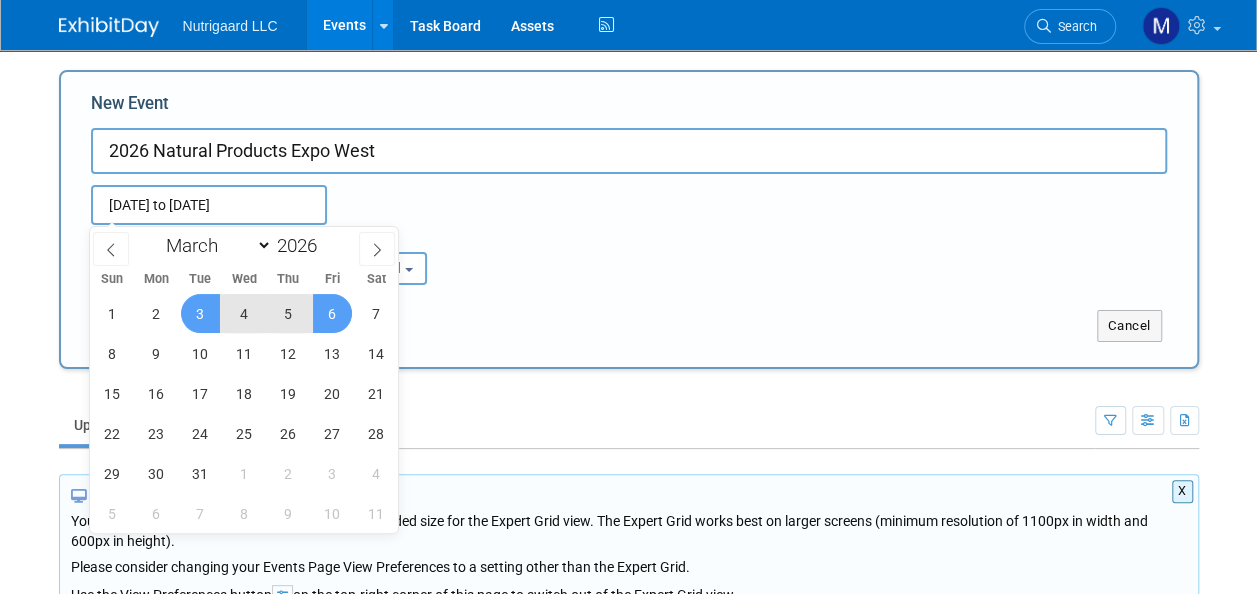 click on "6" at bounding box center (332, 313) 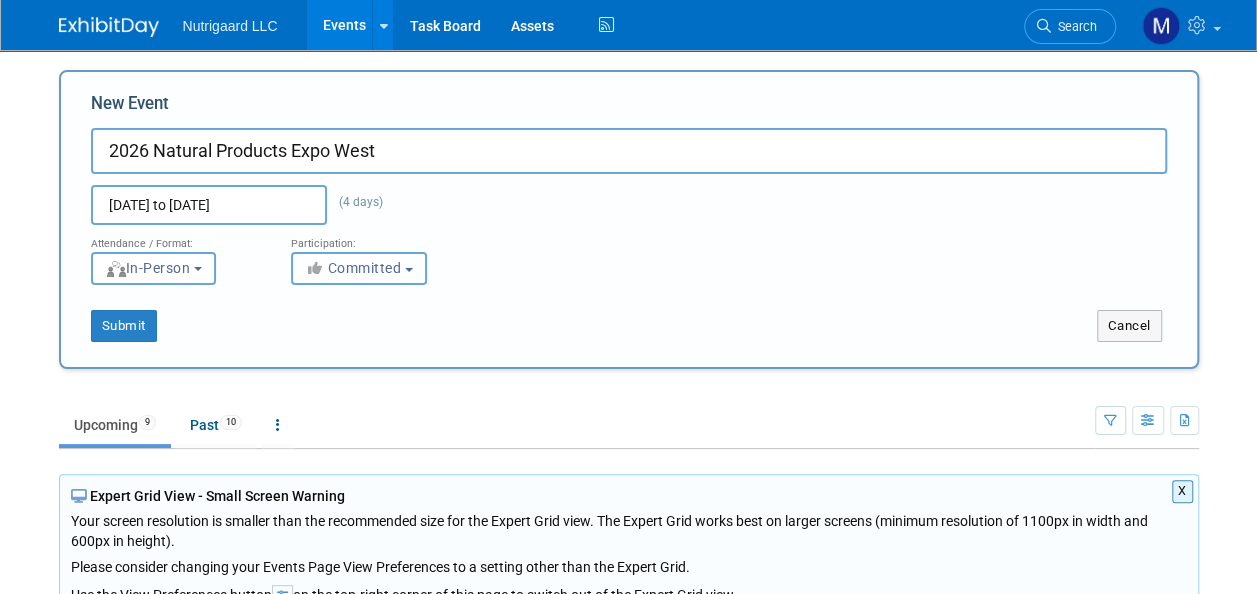 click on "Committed" at bounding box center (359, 268) 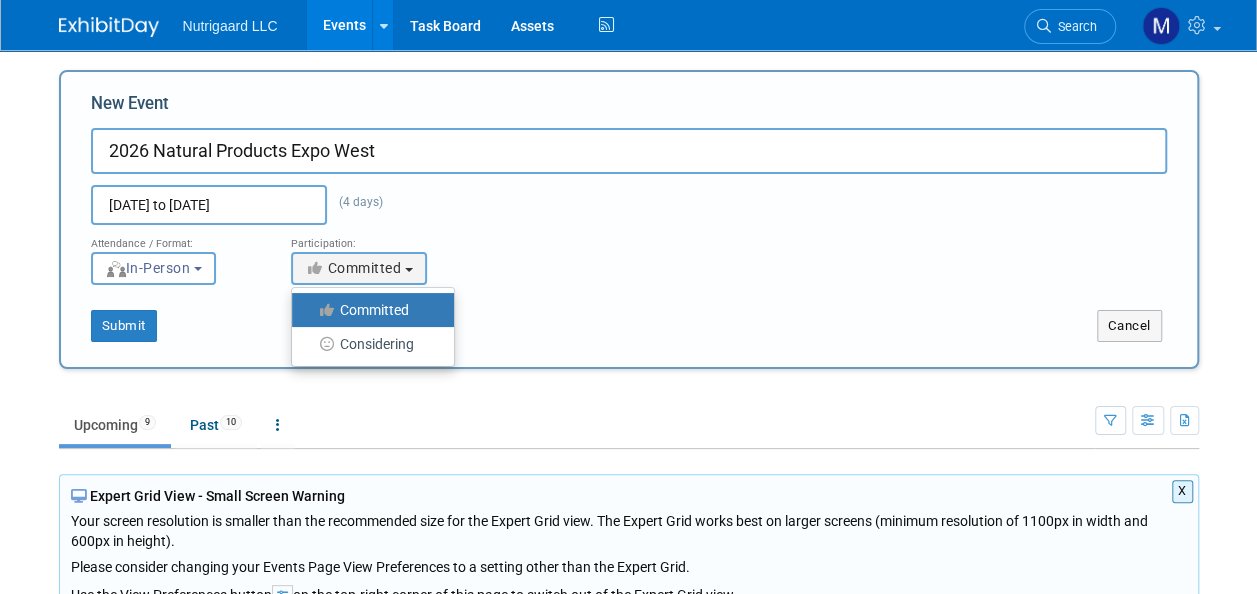 click on "Attendance / Format:
<img src="https://www.exhibitday.com/Images/Format-InPerson.png" style="width: 19px; margin-top: 2px; margin-bottom: 2px; margin-left: 2px; filter: grayscale(100%); opacity: 0.75;" />   In-Person
<img src="https://www.exhibitday.com/Images/Format-Virtual.png" style="width: 19px; margin-top: 2px; margin-bottom: 2px; margin-left: 2px; filter: grayscale(100%); opacity: 0.75;" />   Virtual
<img src="https://www.exhibitday.com/Images/Format-Hybrid.png" style="width: 19px; margin-top: 2px; margin-bottom: 2px; margin-left: 2px; filter: grayscale(100%); opacity: 0.75;" />   Hybrid
In-Person        In-Person      Virtual      Hybrid
Participation:
<i class="fas fa-thumbs-up" style="color: #a5a5a5; padding-right: 2px; min-width: 23px; text-align: center; width: 23px; display: inline-block;"></i> Committed
Committed      Committed    Considering" at bounding box center (629, 255) 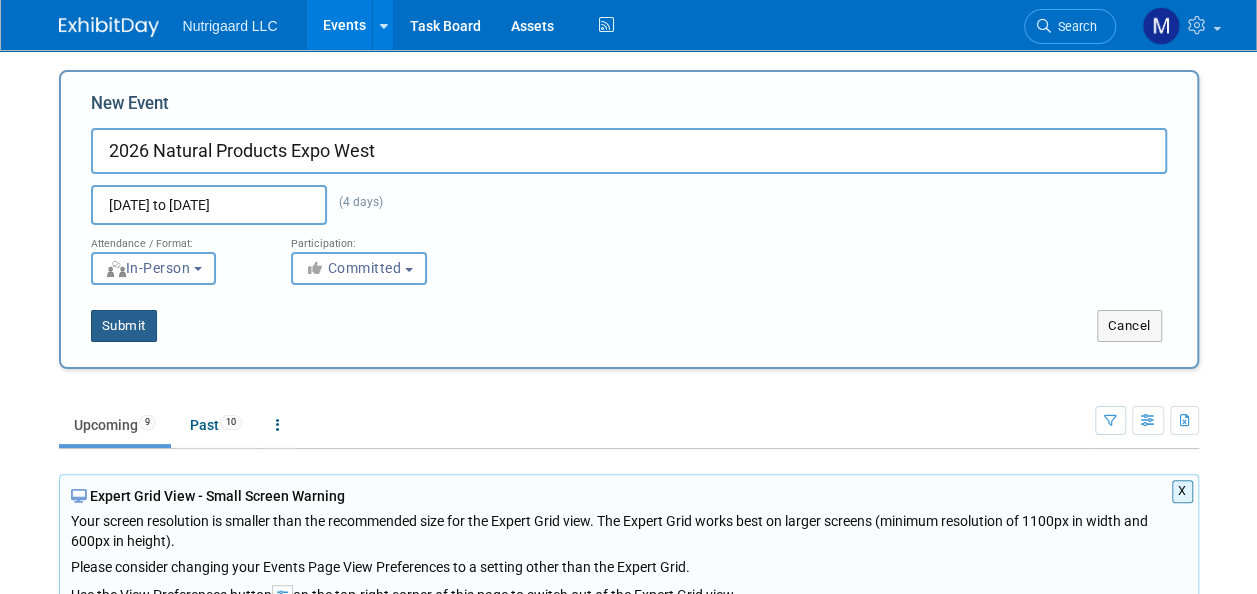 click on "Submit" at bounding box center [124, 326] 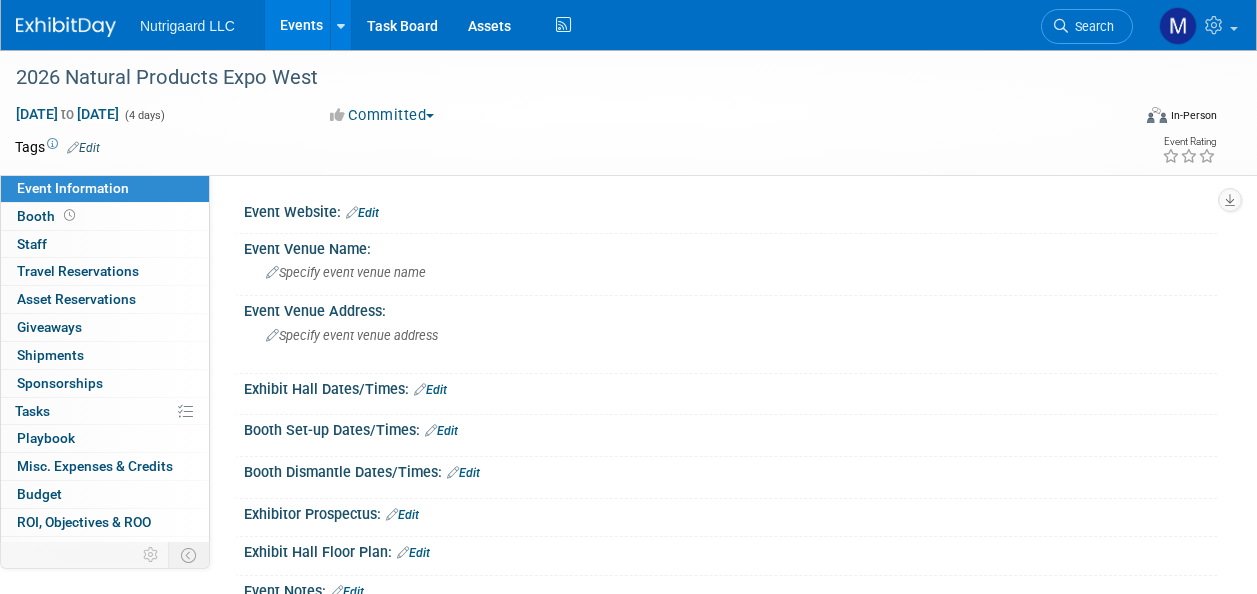 scroll, scrollTop: 0, scrollLeft: 0, axis: both 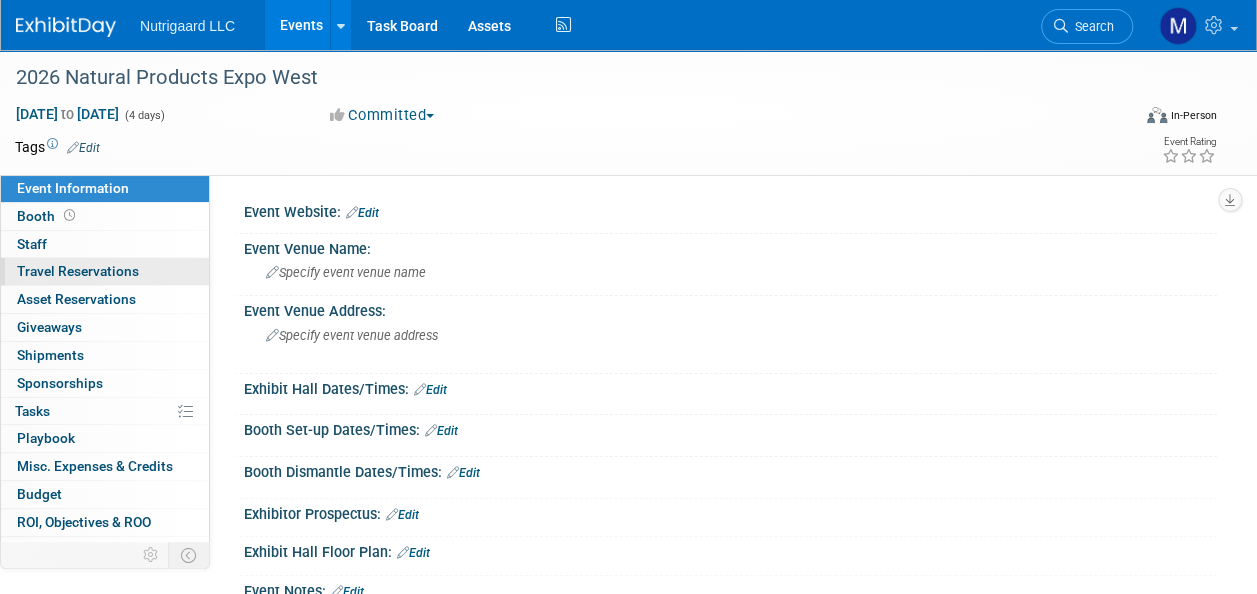 click on "Travel Reservations 0" at bounding box center [78, 271] 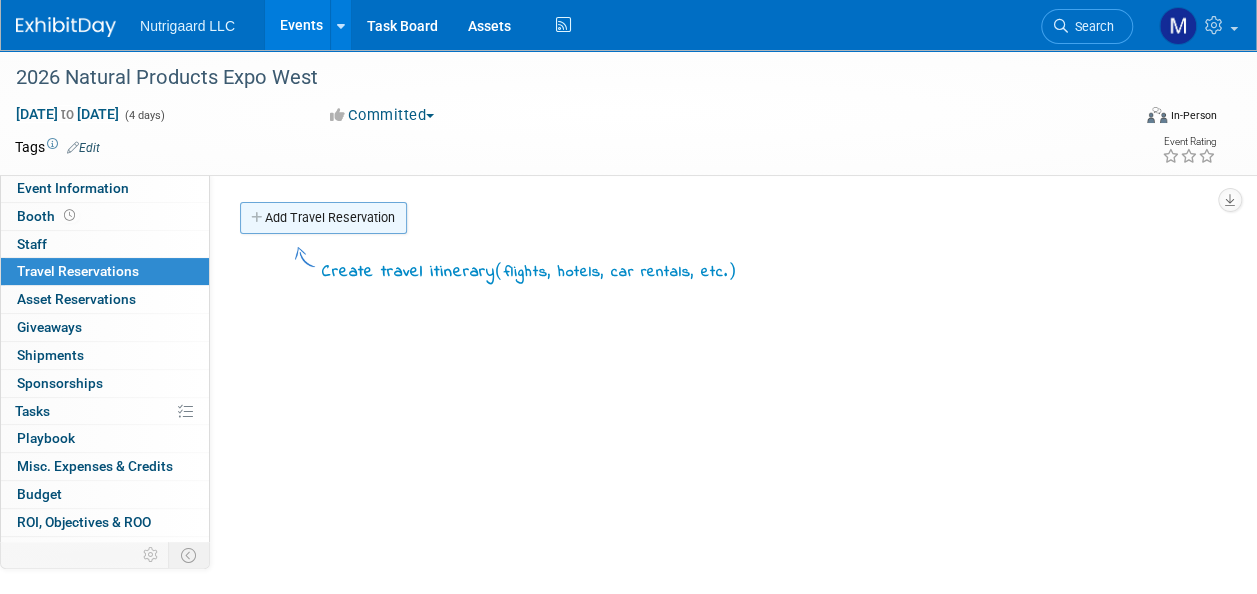 click on "Add Travel Reservation" at bounding box center [323, 218] 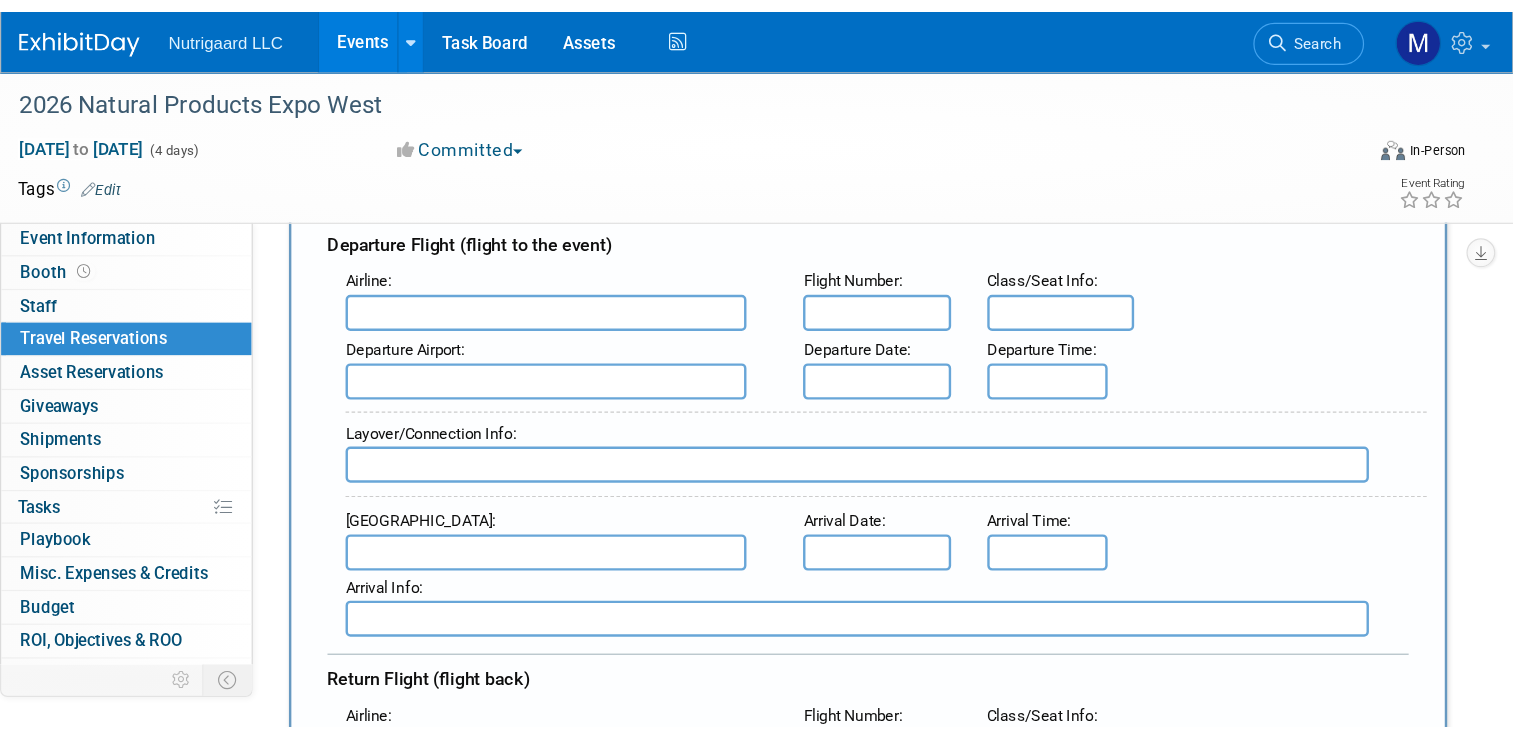 scroll, scrollTop: 0, scrollLeft: 0, axis: both 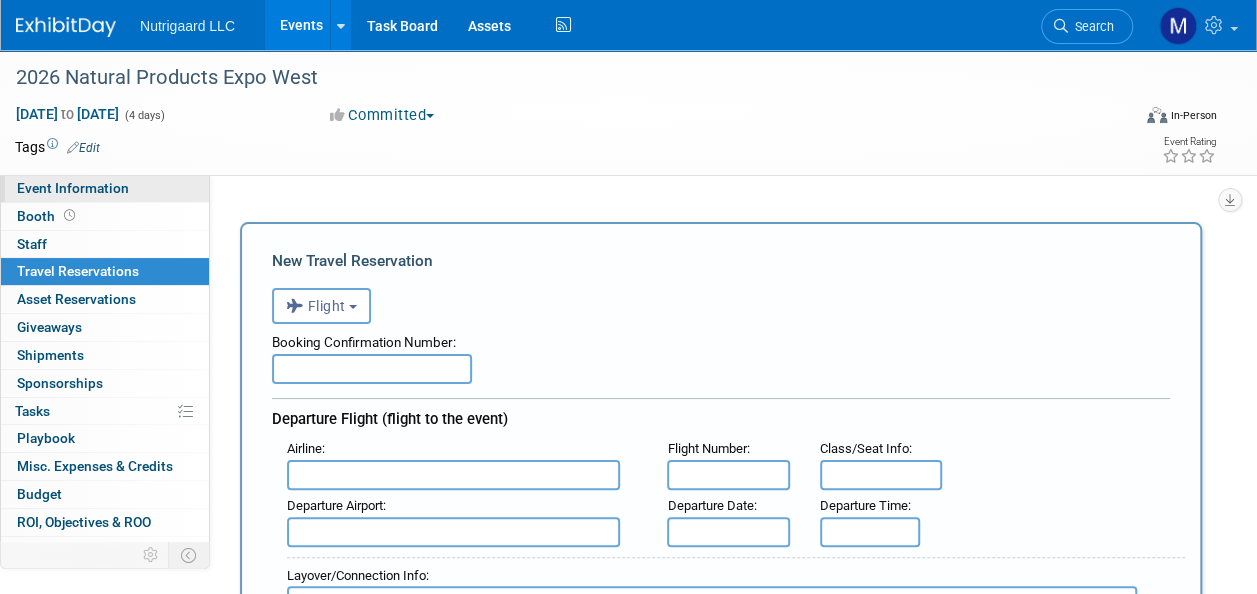 click on "Event Information" at bounding box center (73, 188) 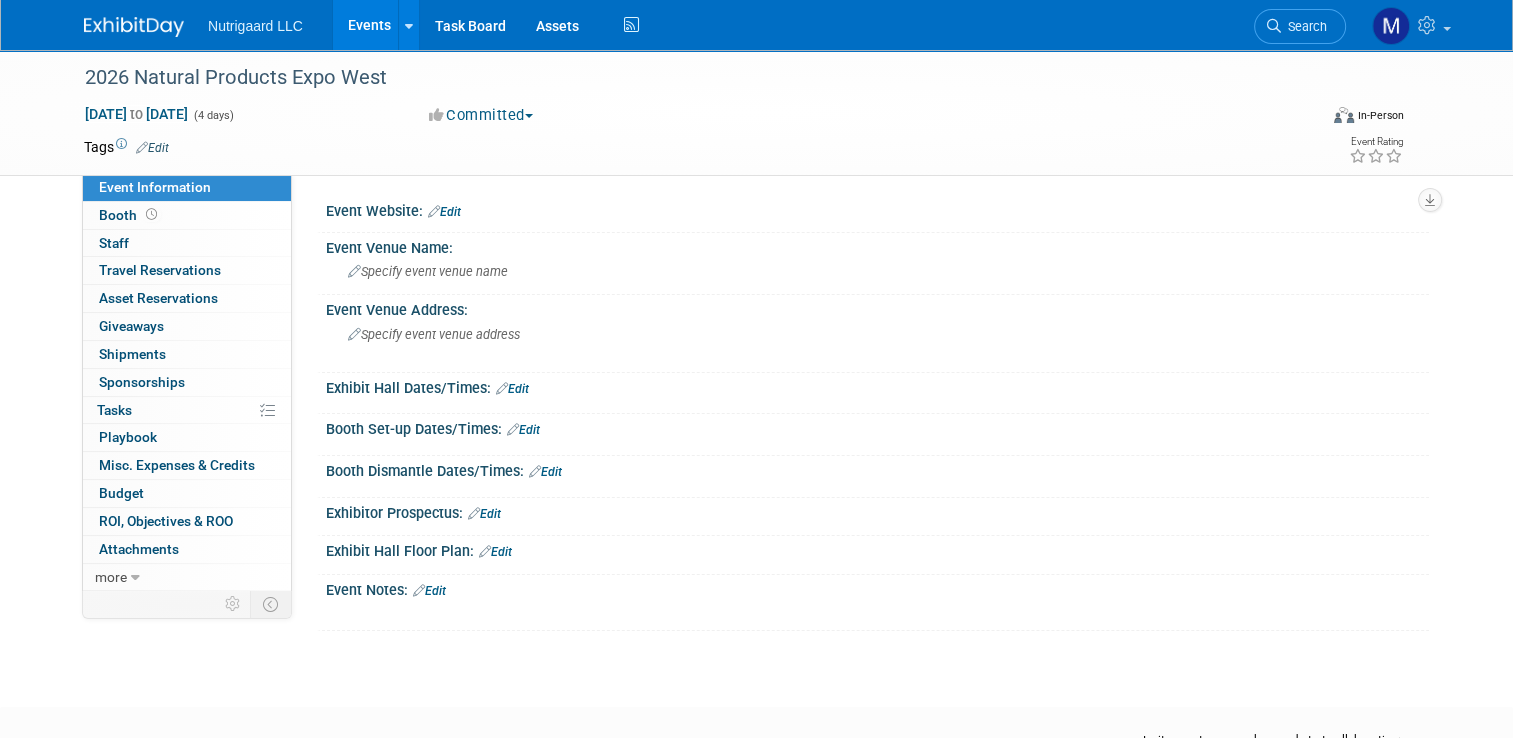 click on "Edit" at bounding box center [444, 212] 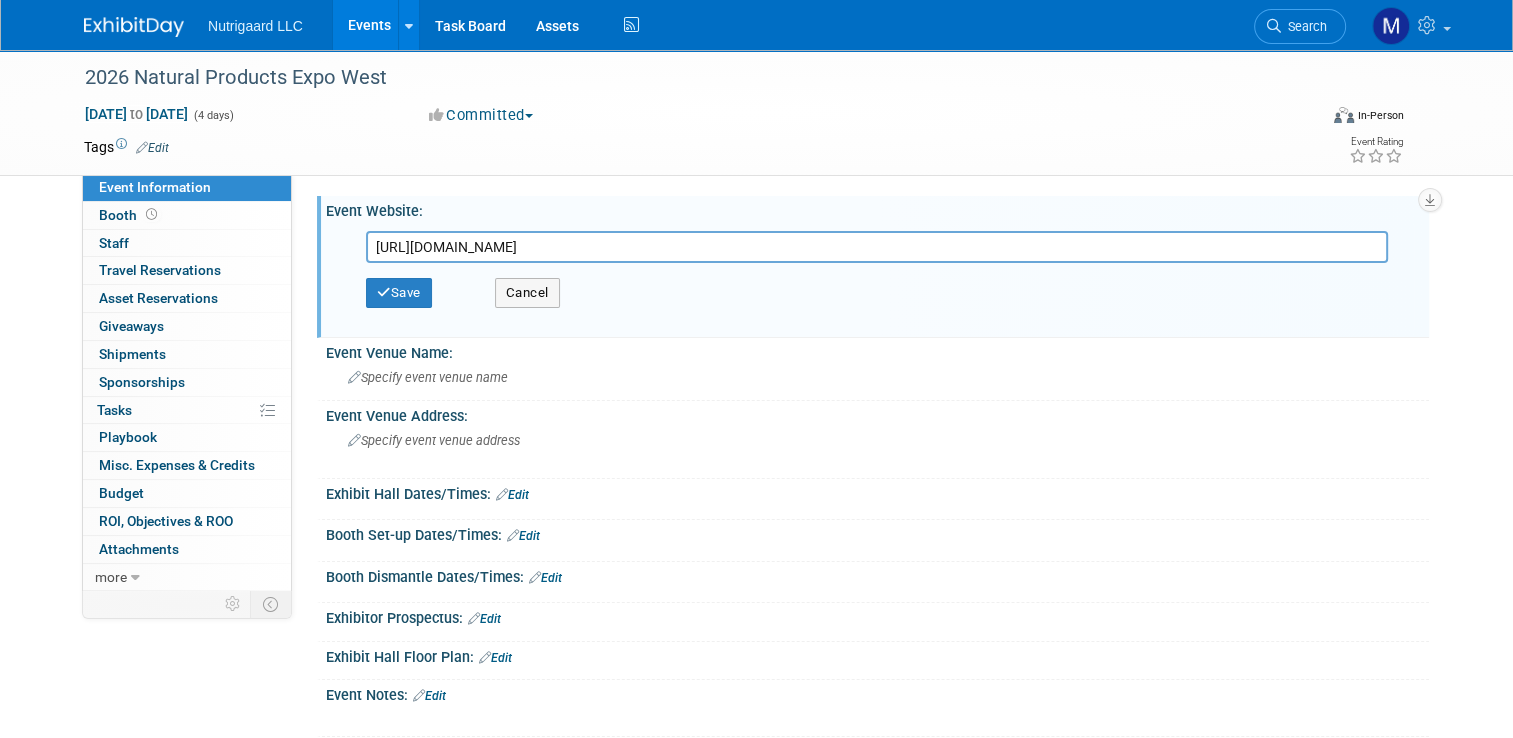 scroll, scrollTop: 0, scrollLeft: 2720, axis: horizontal 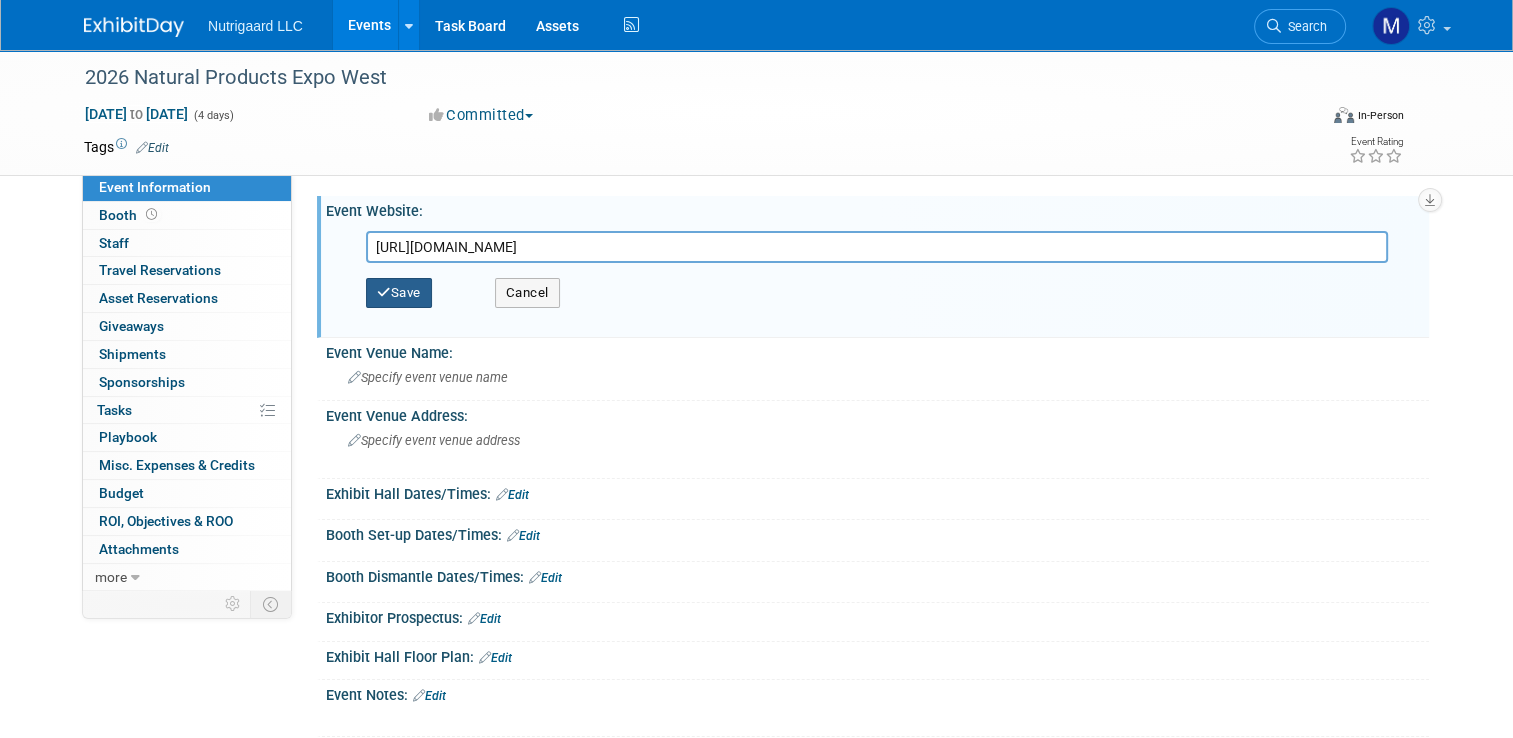 type on "https://www.expowest.com/en/home.html?utm_campaign=HLN26EWE-JS-AT-Pre-HousingSaveTheDate-07152025&utm_emailname=HLN26EWE-JS-AT-Pre-HousingSaveTheDate-07152025&utm_medium=email&utm_source=eloqua&utm_MDMContactID=c1c74bea-8da7-4276-964d-3b7119e4c9e4&utm_campaigntype=Exhibitor%20Promotion&eM=da0a910b6a6ed70eaa65bb518f32c366aae33d78cdcb02e59d7de623f4f464eb&eventSeriesCode=ES_NPEWEGRA&eventEditionCode=HLN26EWE&sessionCode=S_EXHB&sp_eh=da0a910b6a6ed70eaa65bb518f32c366aae33d78cdcb02e59d7de623f4f464eb" 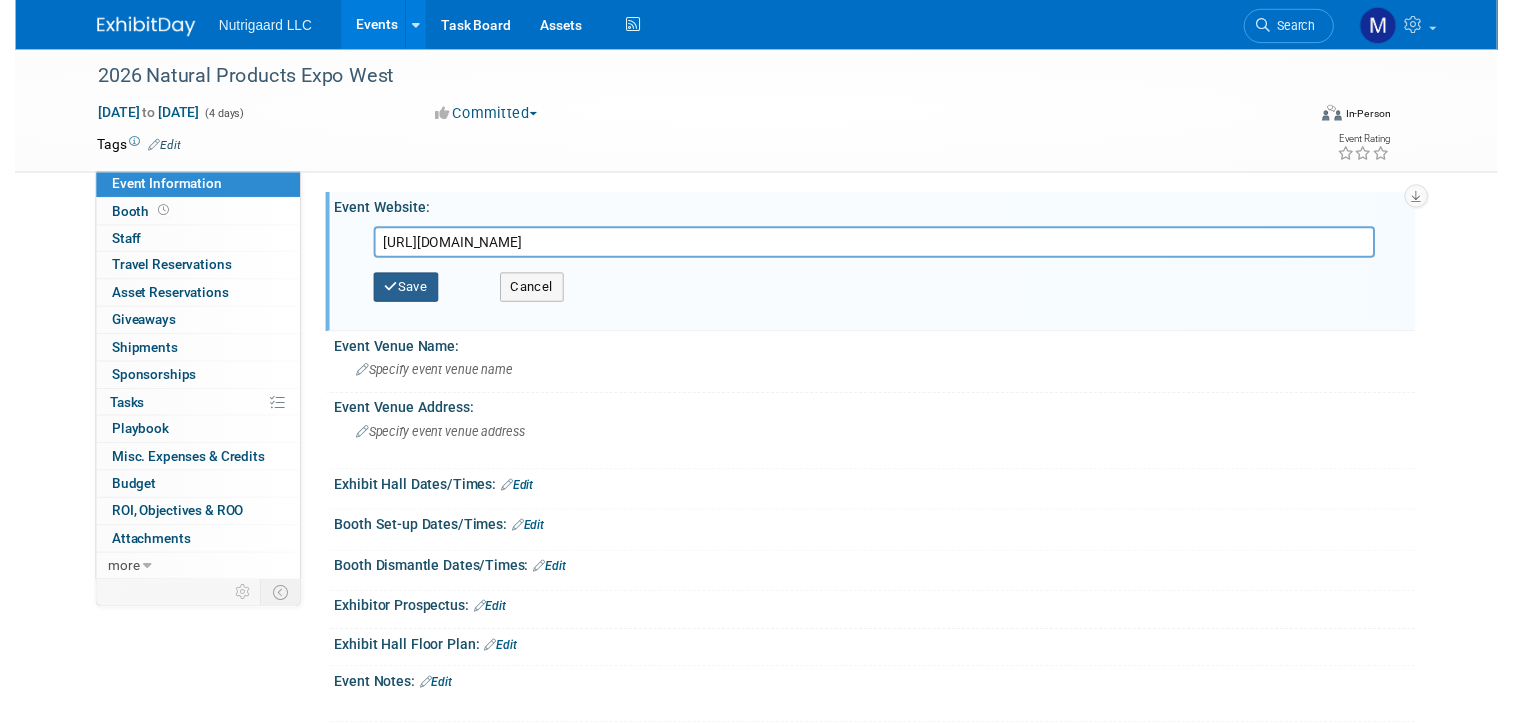 scroll, scrollTop: 0, scrollLeft: 0, axis: both 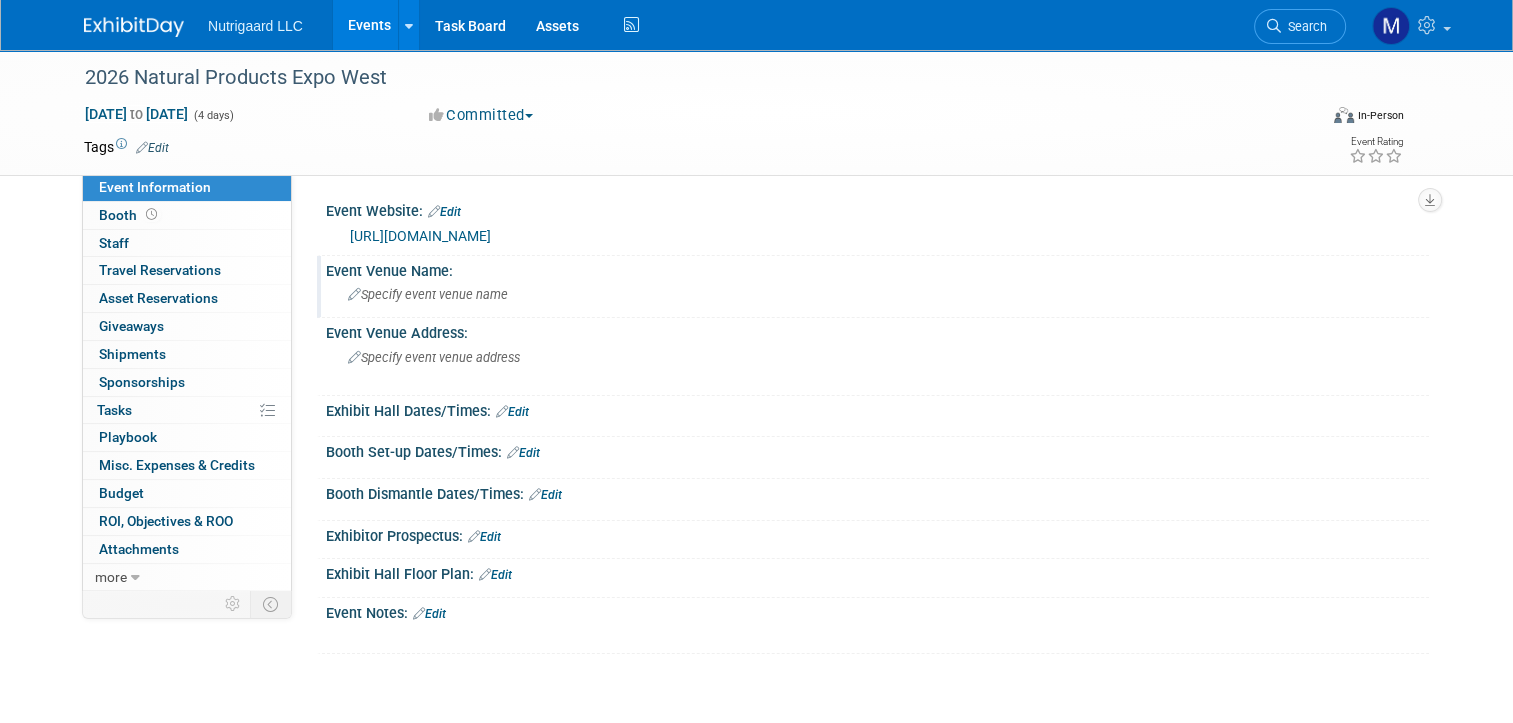 click on "Specify event venue name" at bounding box center [428, 294] 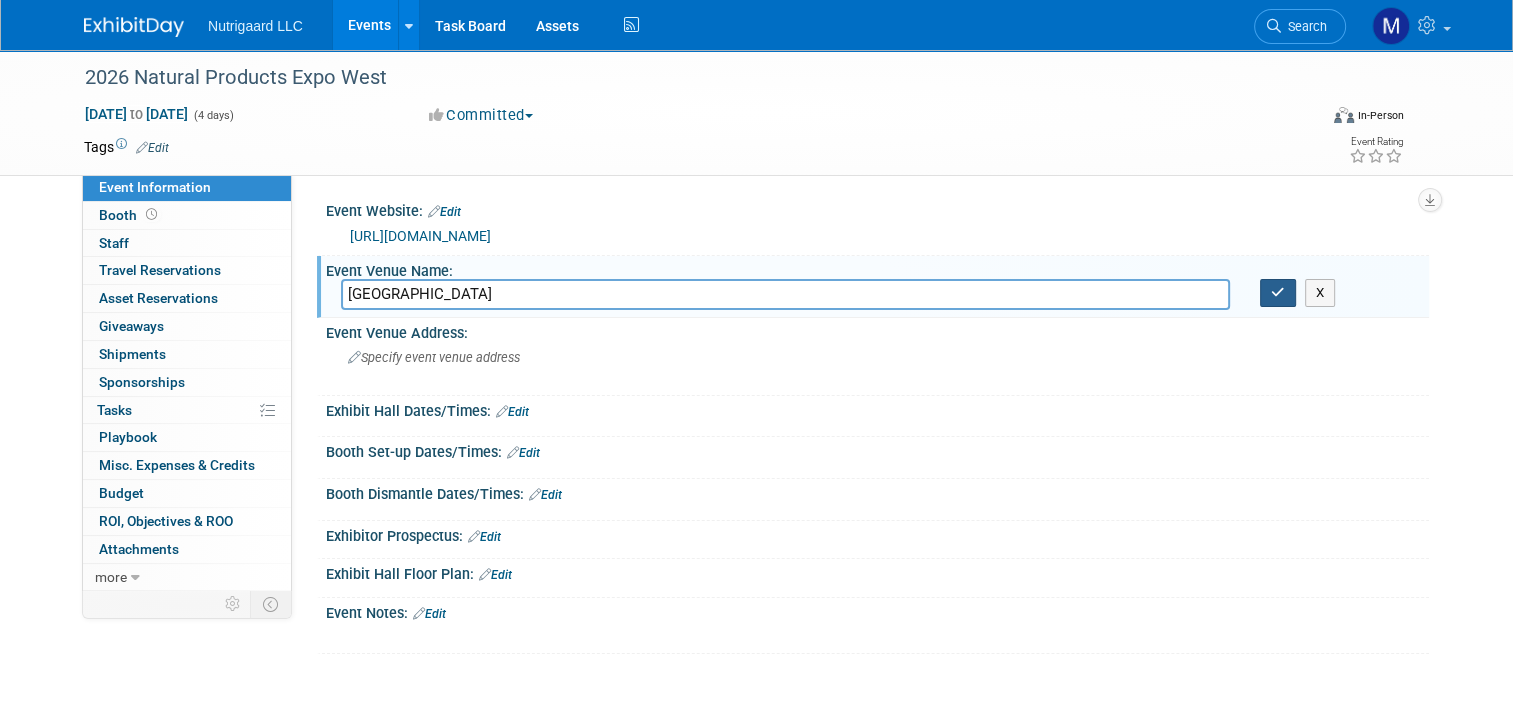 type on "Anaheim Convention Center" 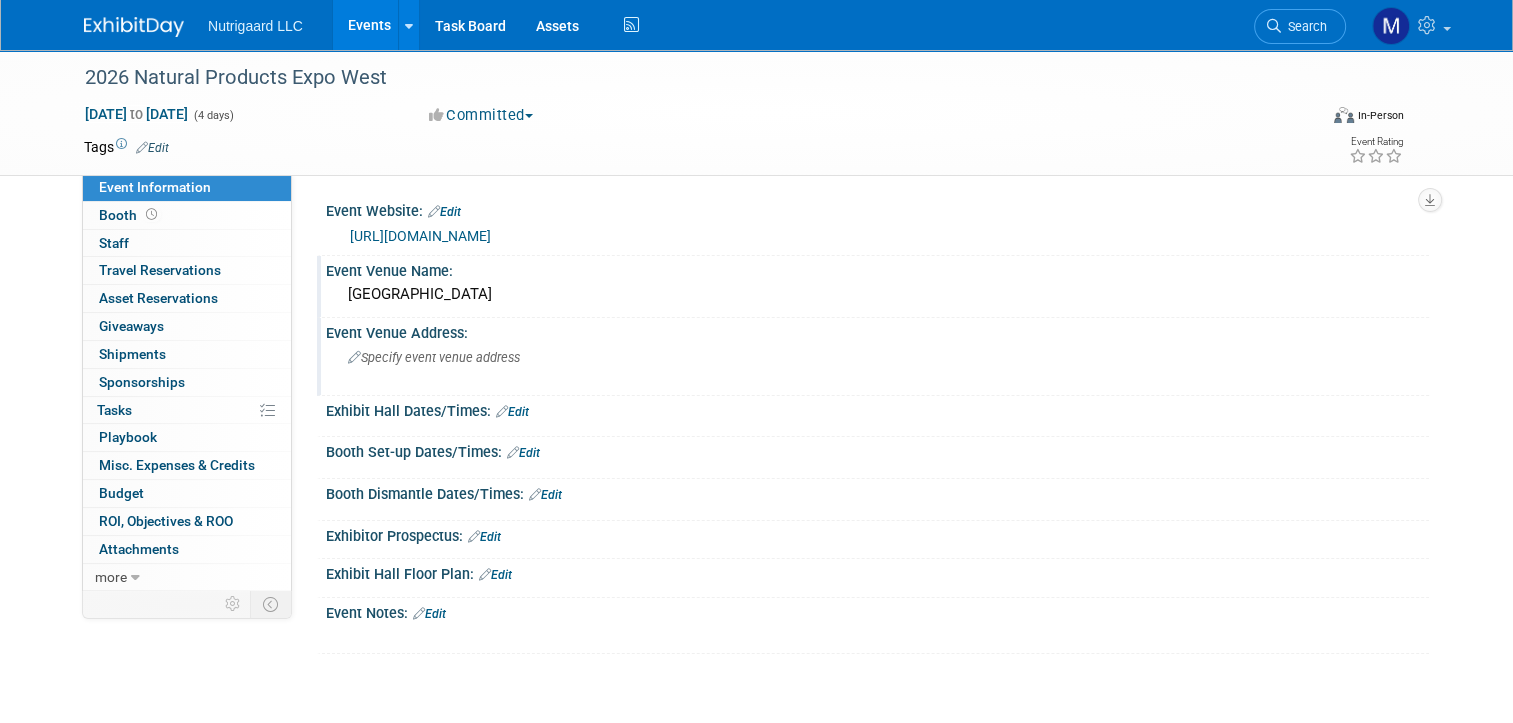 click on "Specify event venue address" at bounding box center [434, 357] 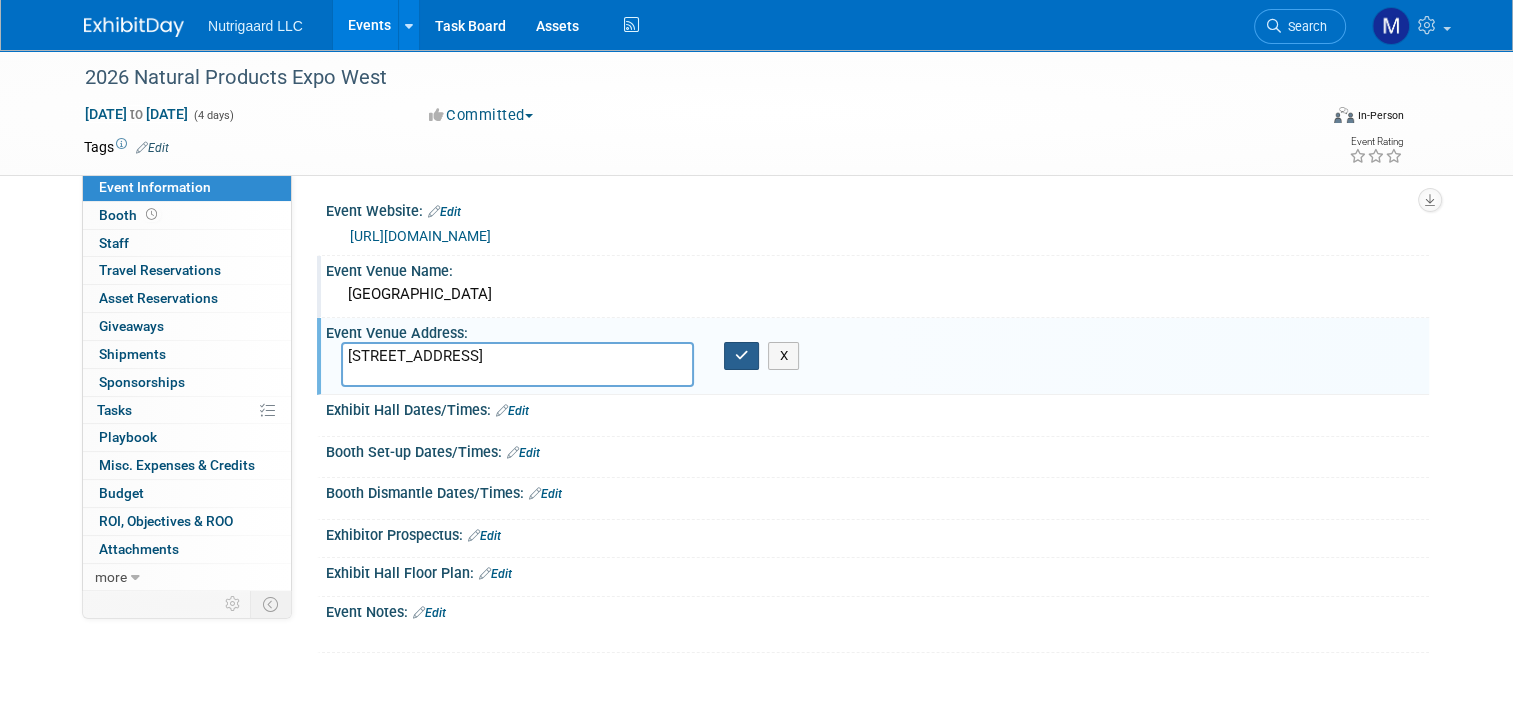 type on "800 W Katella Ave, Anaheim, CA 92802, Vereinigte Staaten" 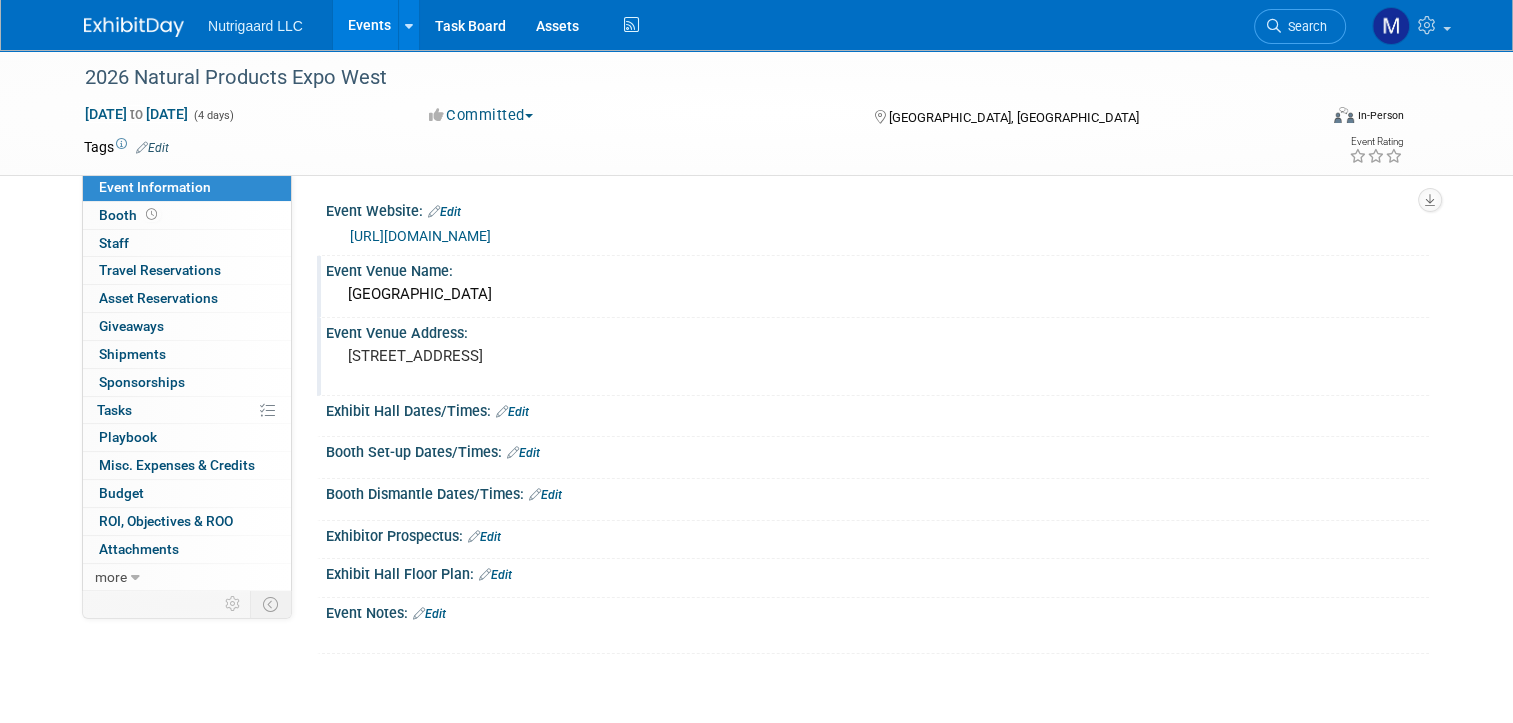 click on "800 W Katella Ave, Anaheim, CA 92802, Vereinigte Staaten" at bounding box center [556, 356] 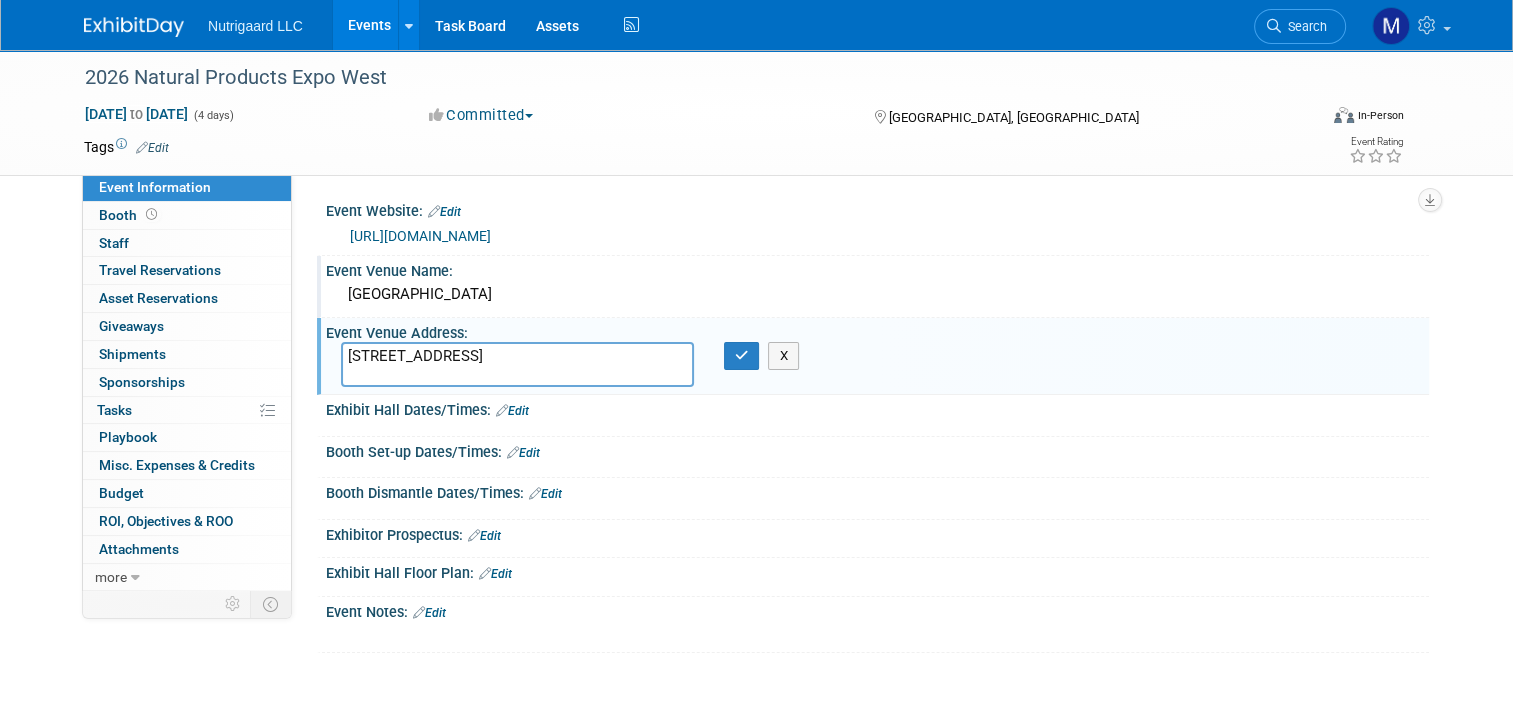 drag, startPoint x: 601, startPoint y: 392, endPoint x: 620, endPoint y: 419, distance: 33.01515 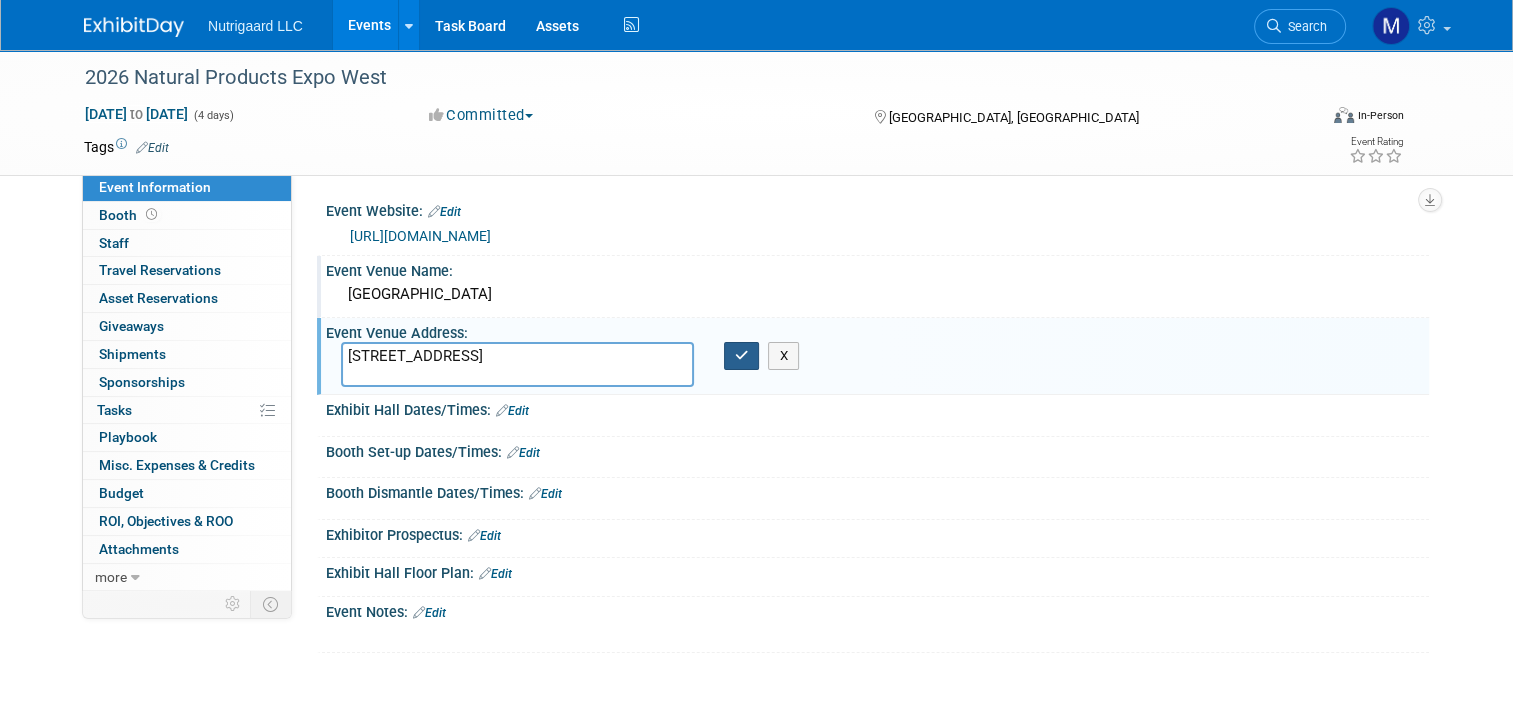type on "800 W Katella Ave, Anaheim, CA 92802, USA" 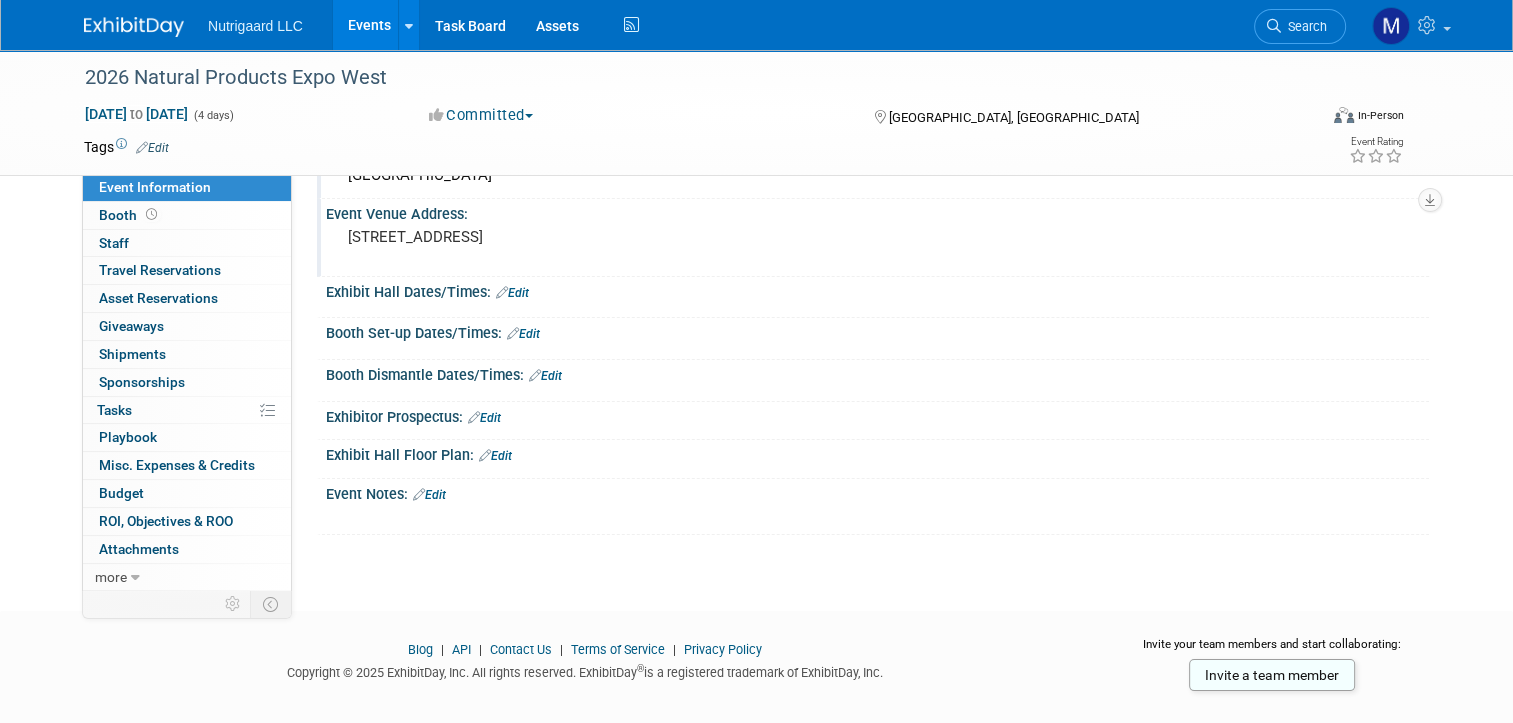 scroll, scrollTop: 124, scrollLeft: 0, axis: vertical 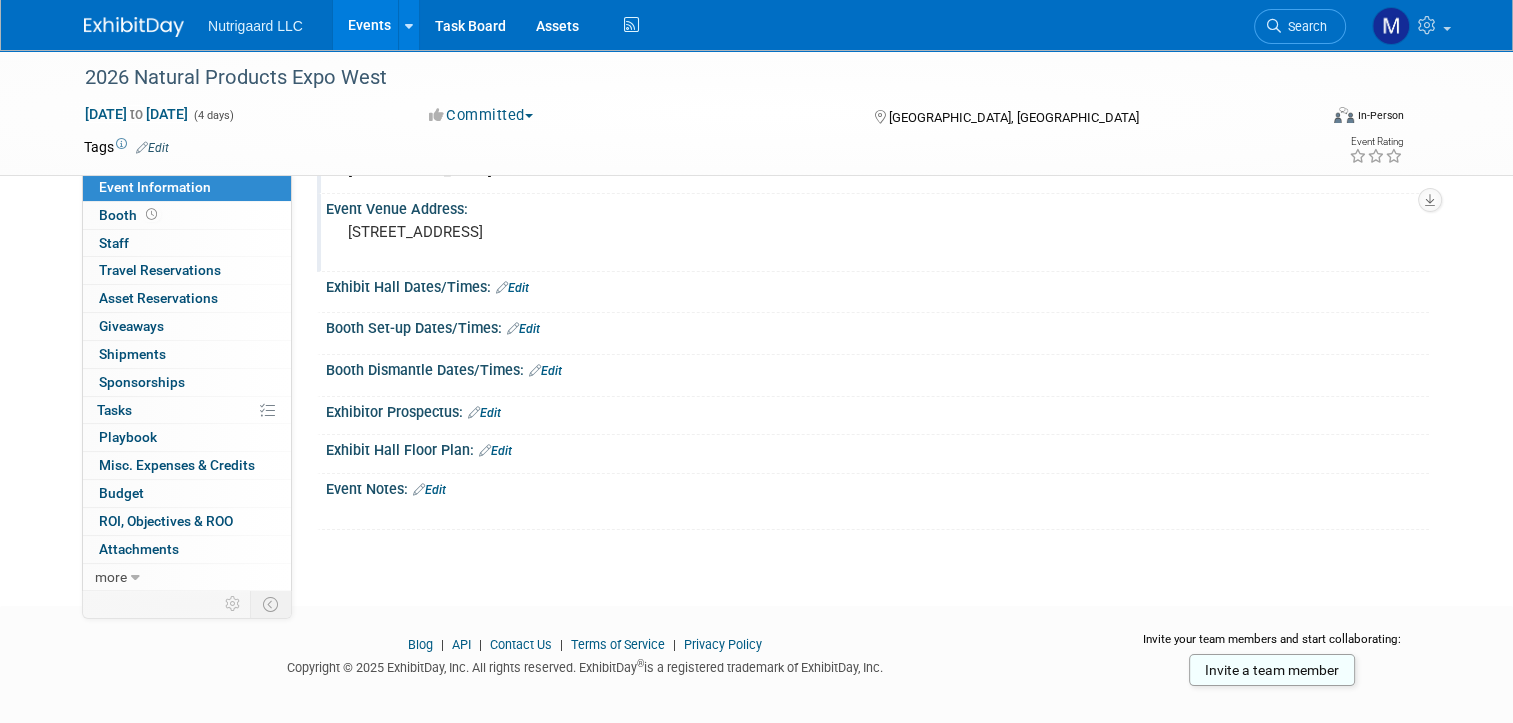 click on "Edit" at bounding box center [495, 451] 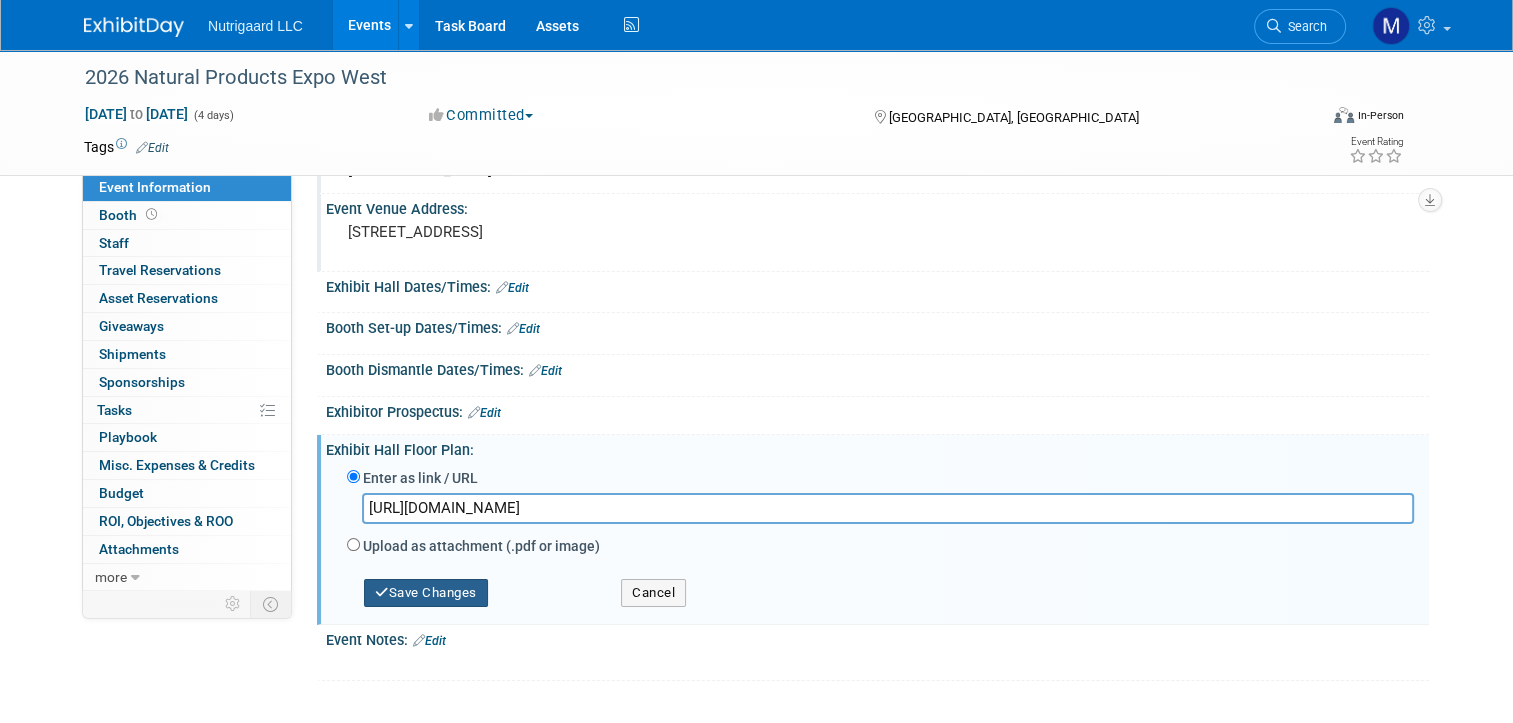 type on "https://www.expowest.com/en/About/2026-floor-plan.html" 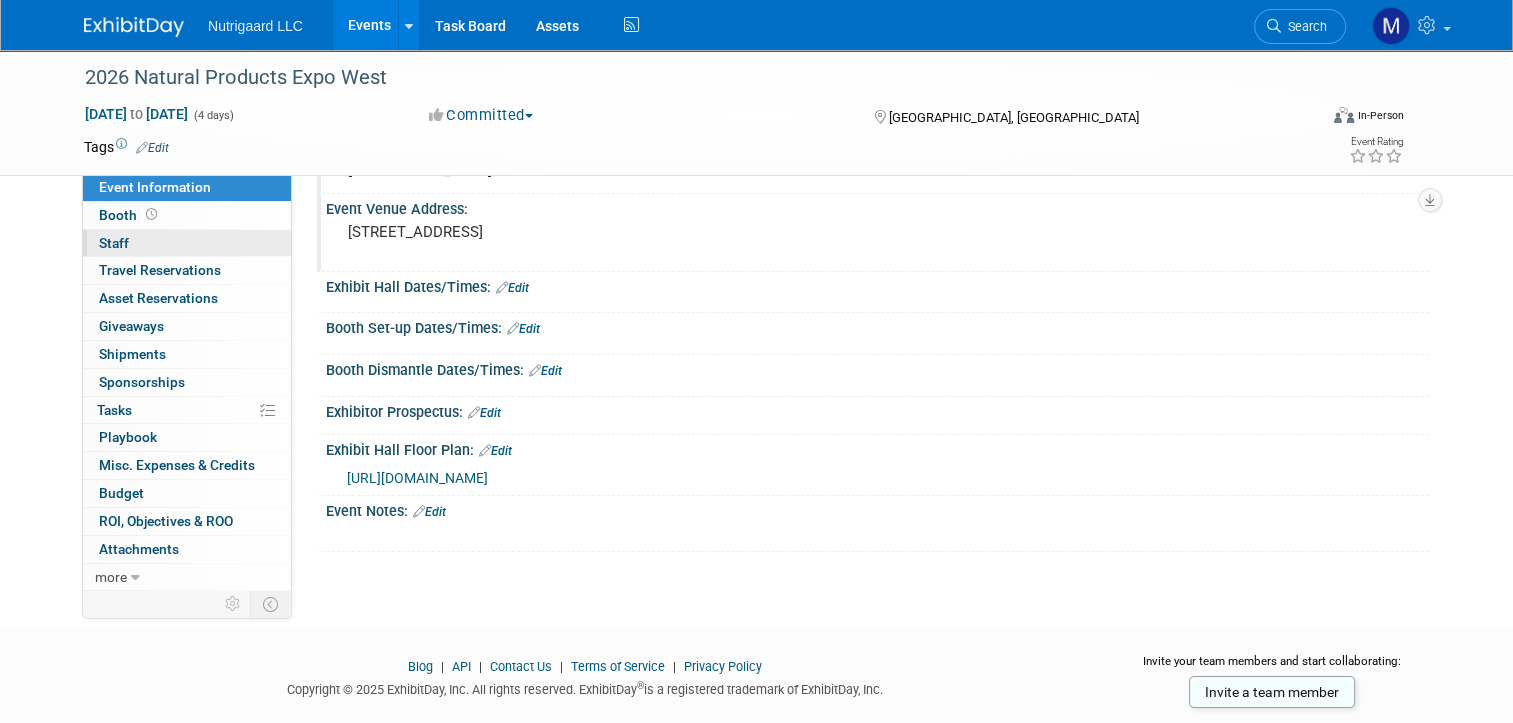 click on "Staff 0" at bounding box center [114, 243] 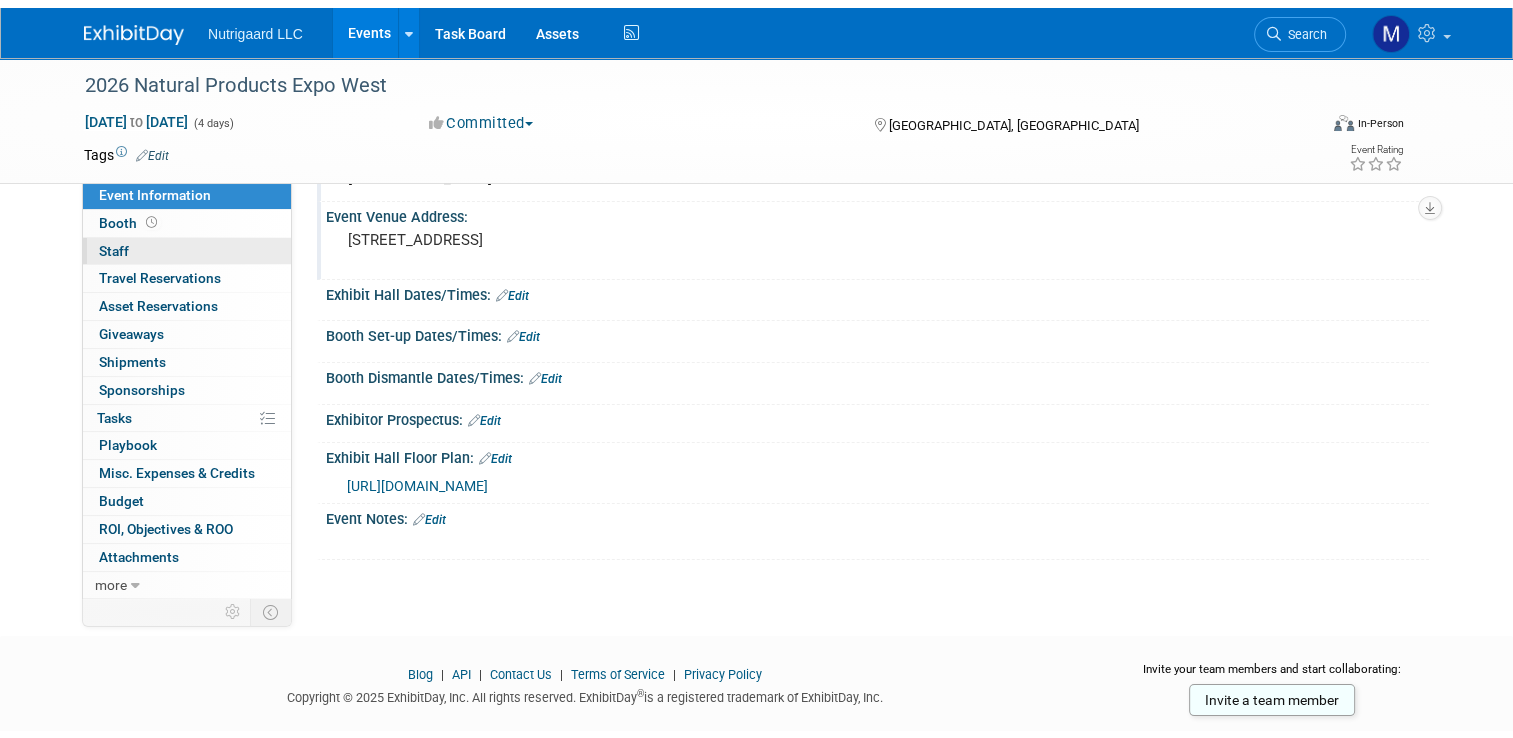 scroll, scrollTop: 0, scrollLeft: 0, axis: both 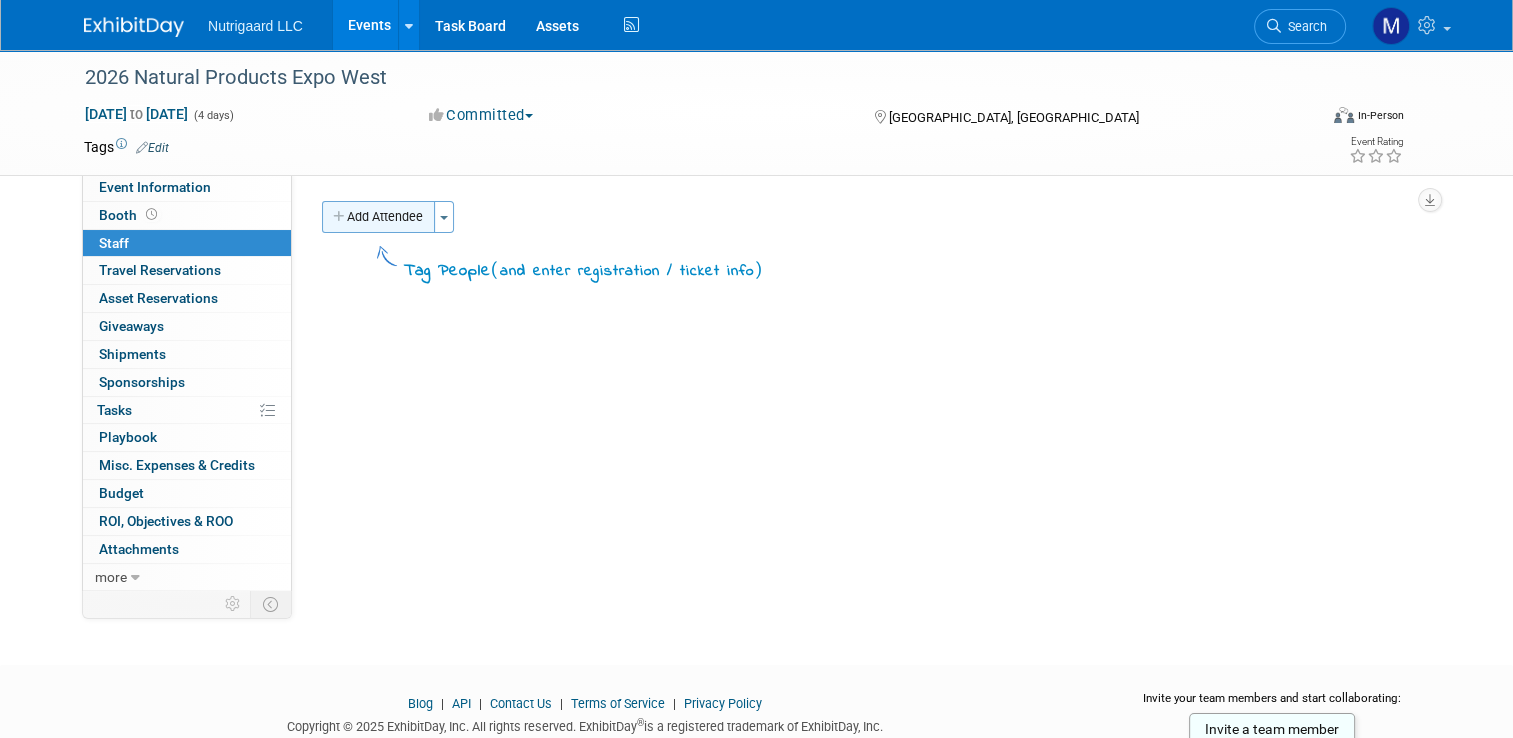 click at bounding box center (340, 217) 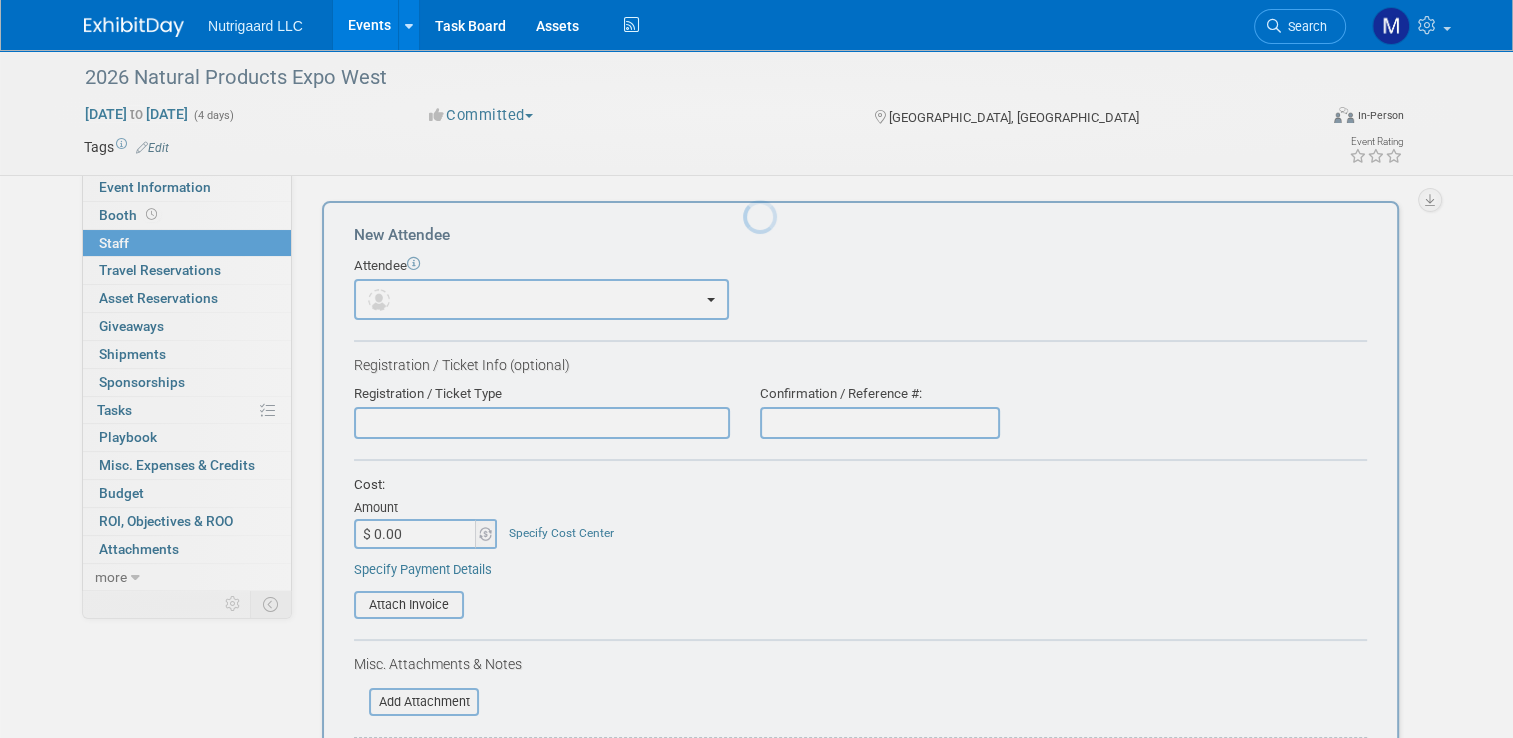 scroll, scrollTop: 0, scrollLeft: 0, axis: both 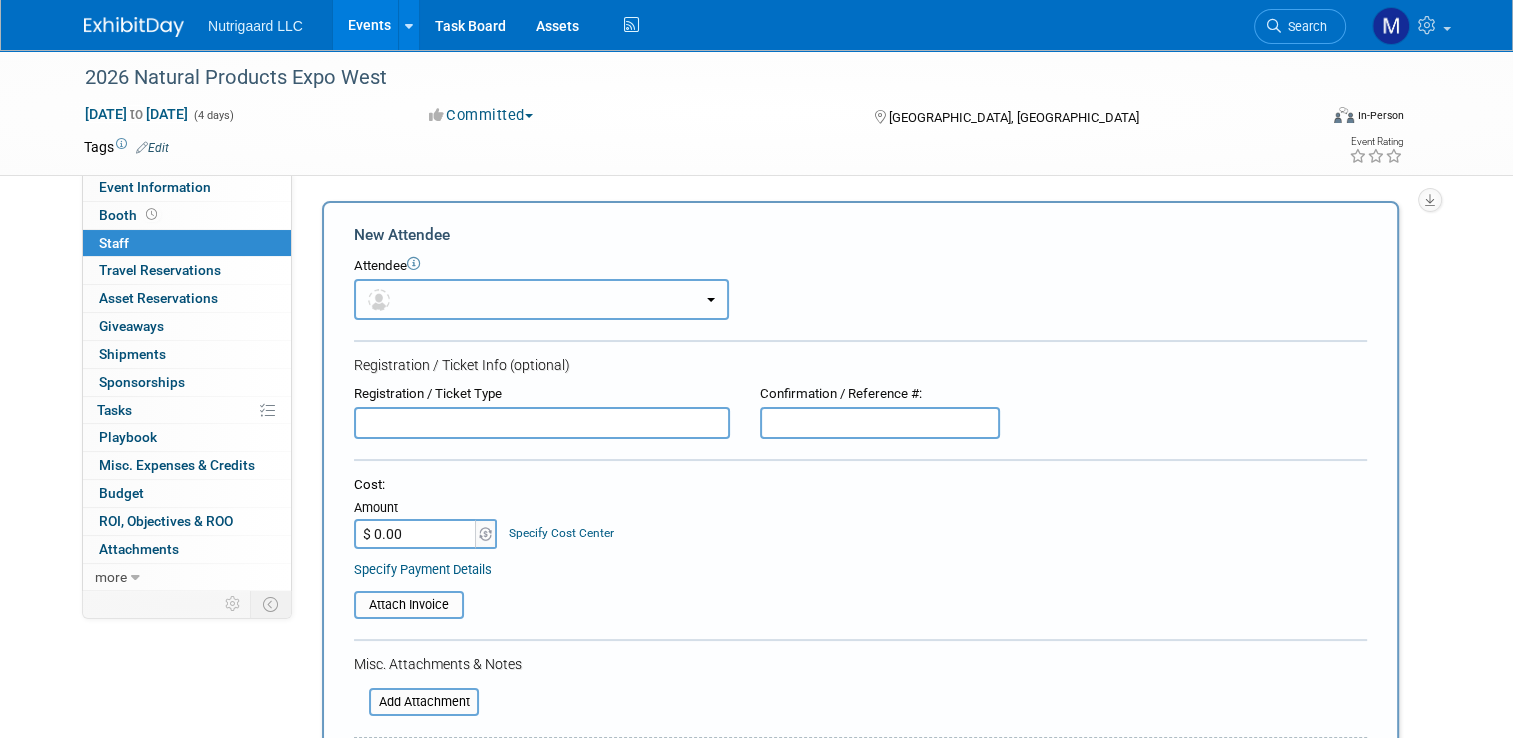 click at bounding box center [541, 299] 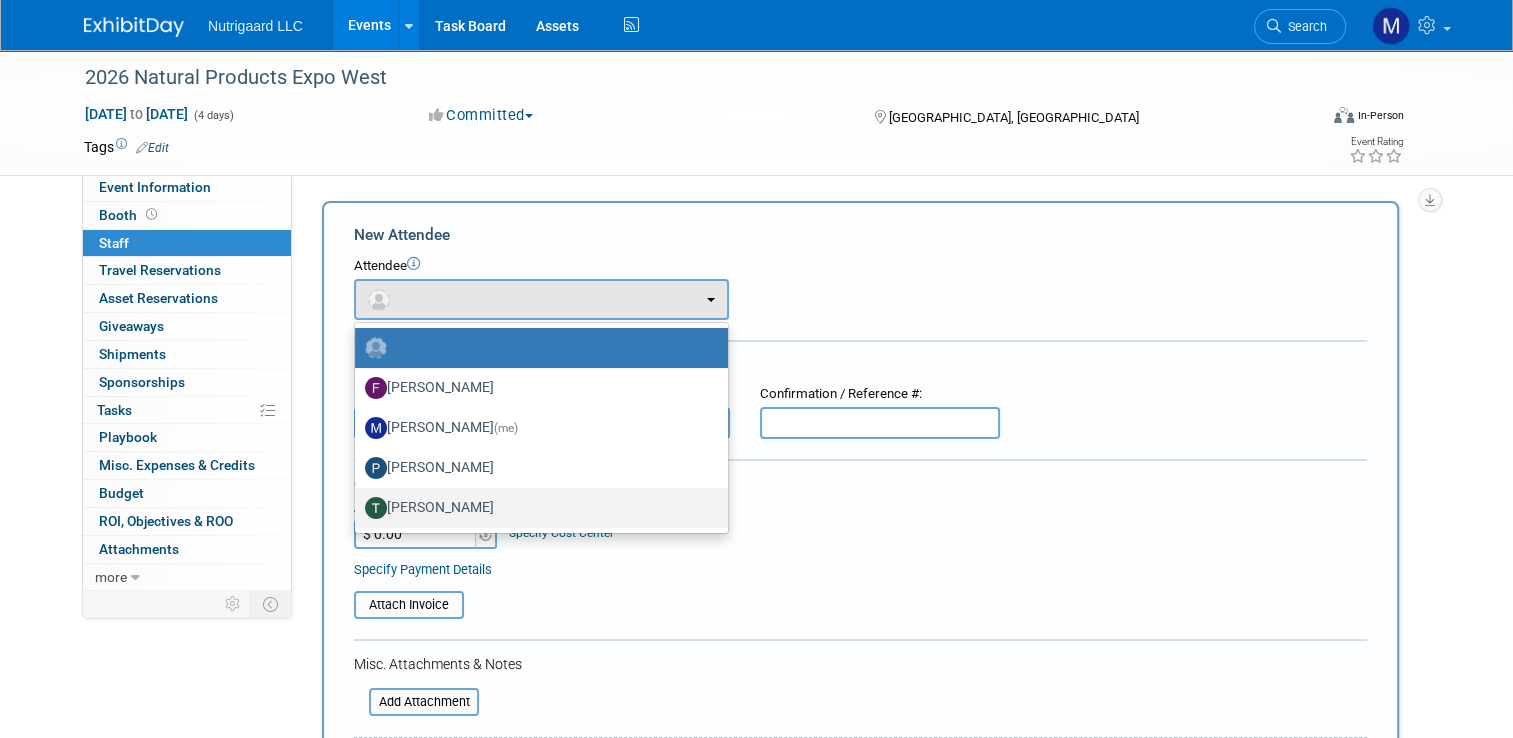 click on "Tony DePrado" at bounding box center [536, 508] 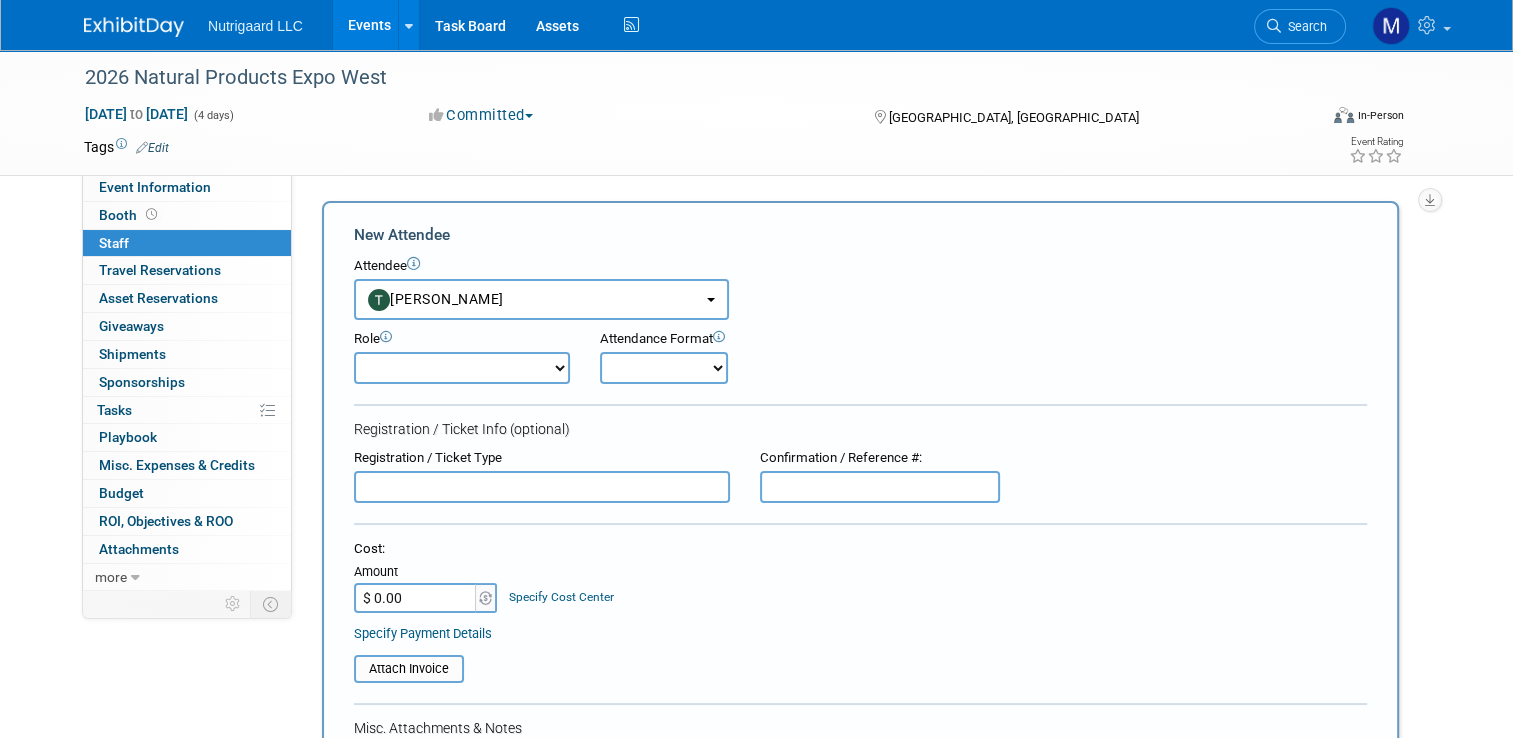 click on "Onsite
Remote" at bounding box center [664, 368] 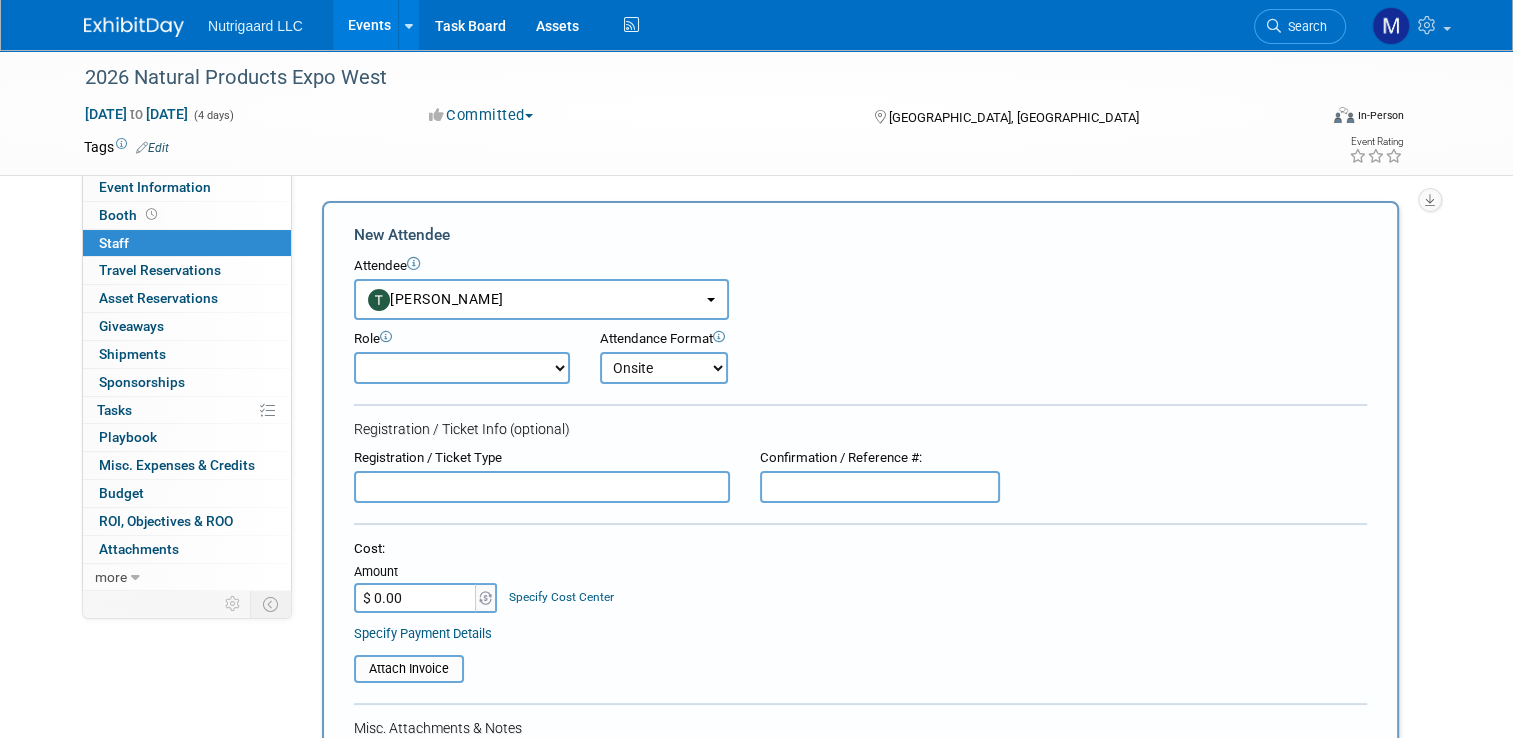 click on "Onsite
Remote" at bounding box center [664, 368] 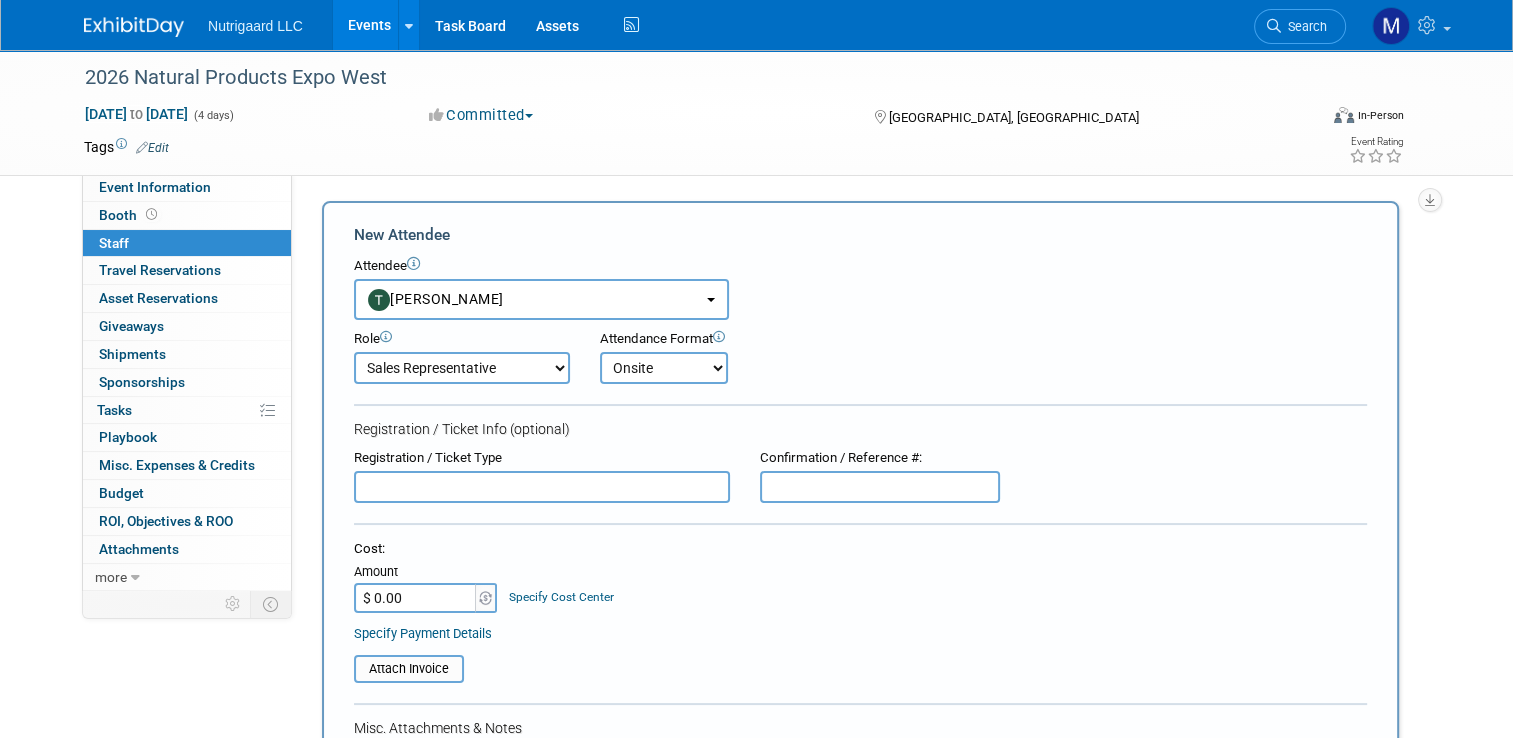 click on "Demonstrator
Host
Planner
Presenter
Sales Representative
Set-up/Dismantle Crew
Speaker" at bounding box center (462, 368) 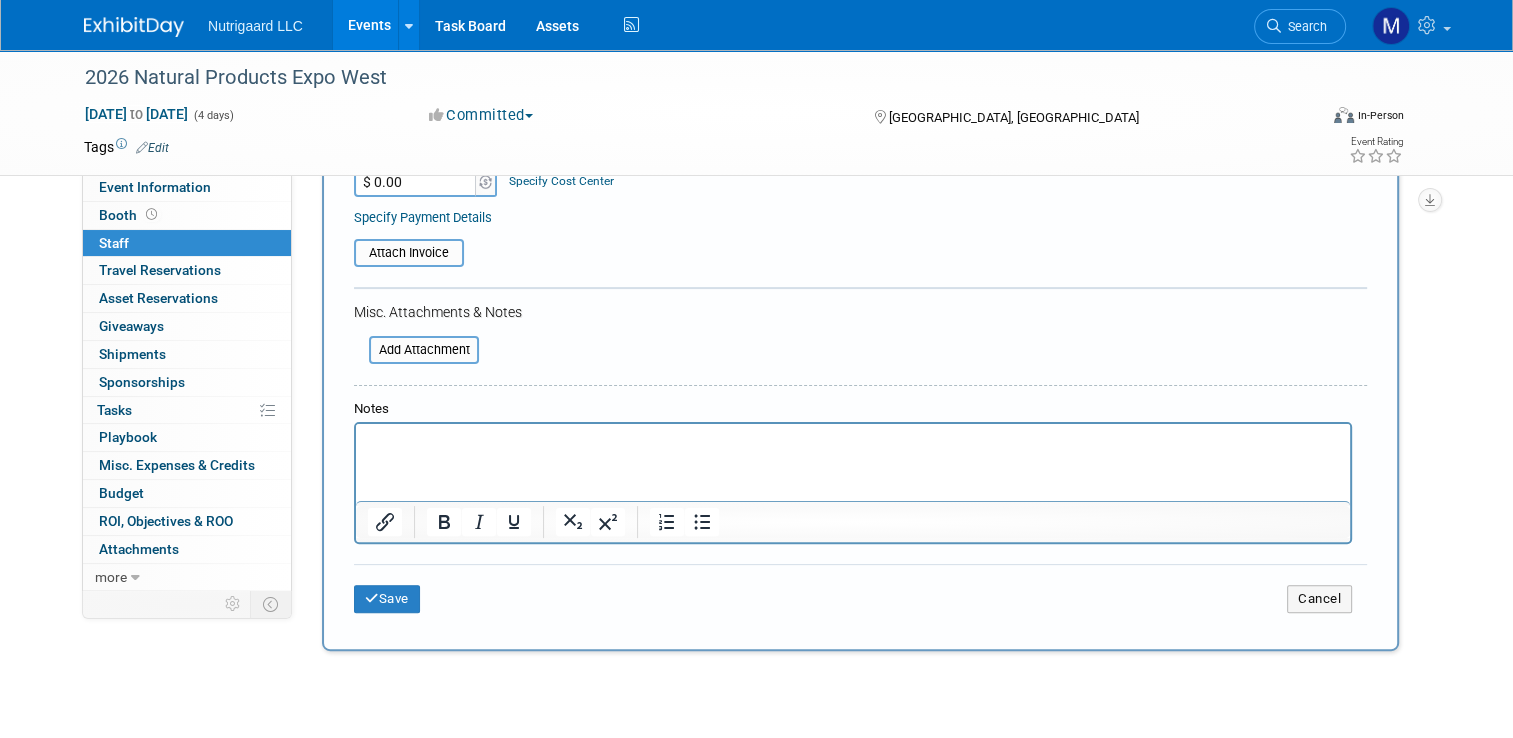 scroll, scrollTop: 476, scrollLeft: 0, axis: vertical 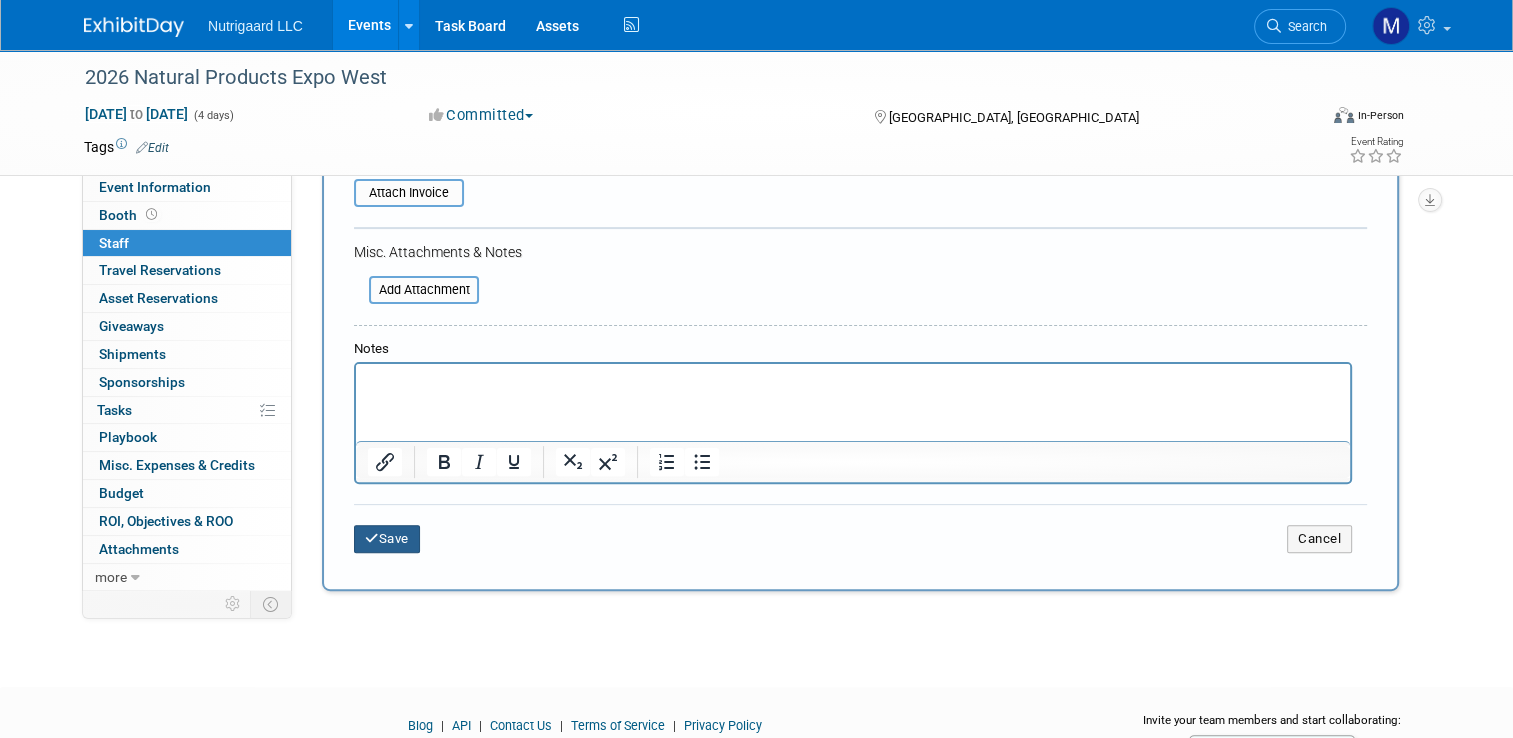 click on "Save" at bounding box center [387, 539] 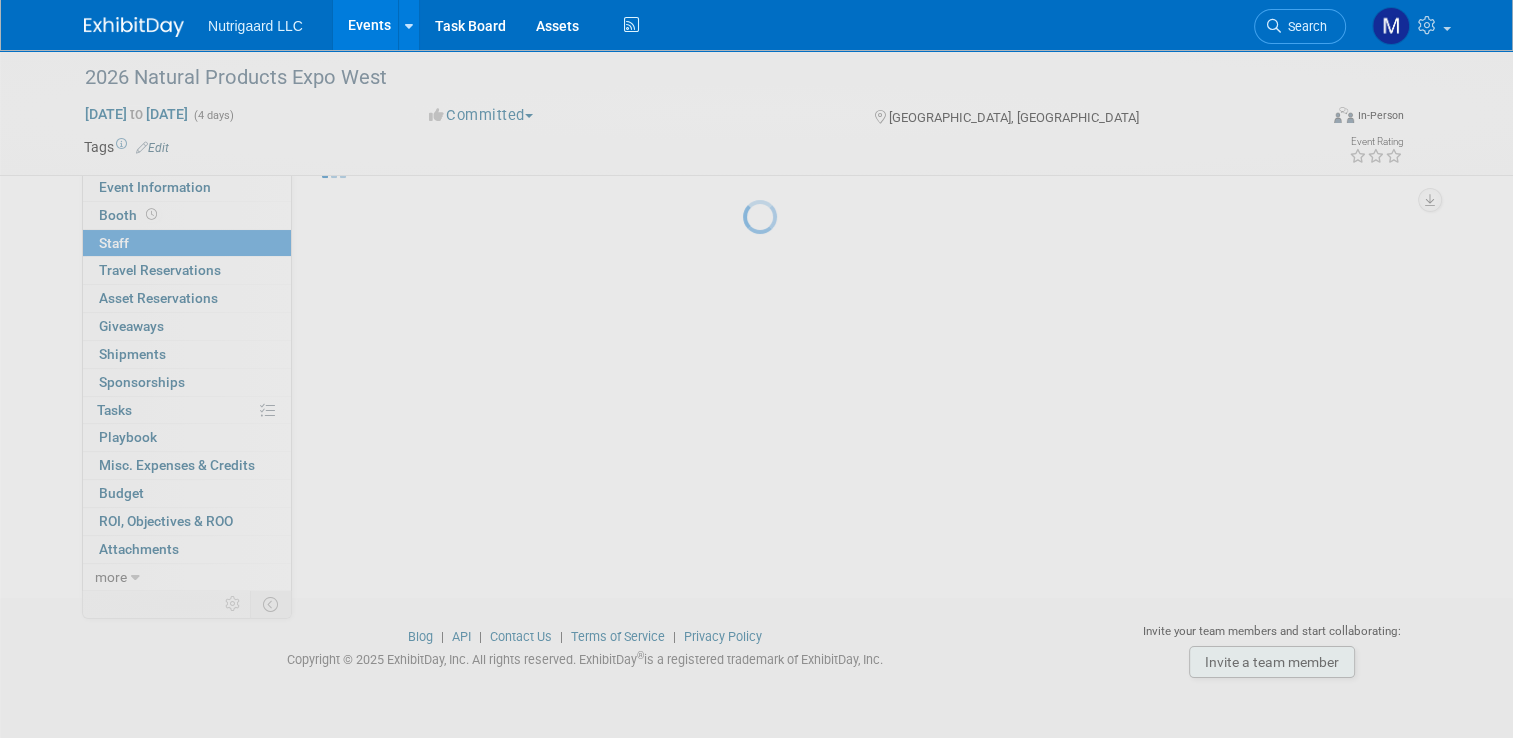 scroll, scrollTop: 66, scrollLeft: 0, axis: vertical 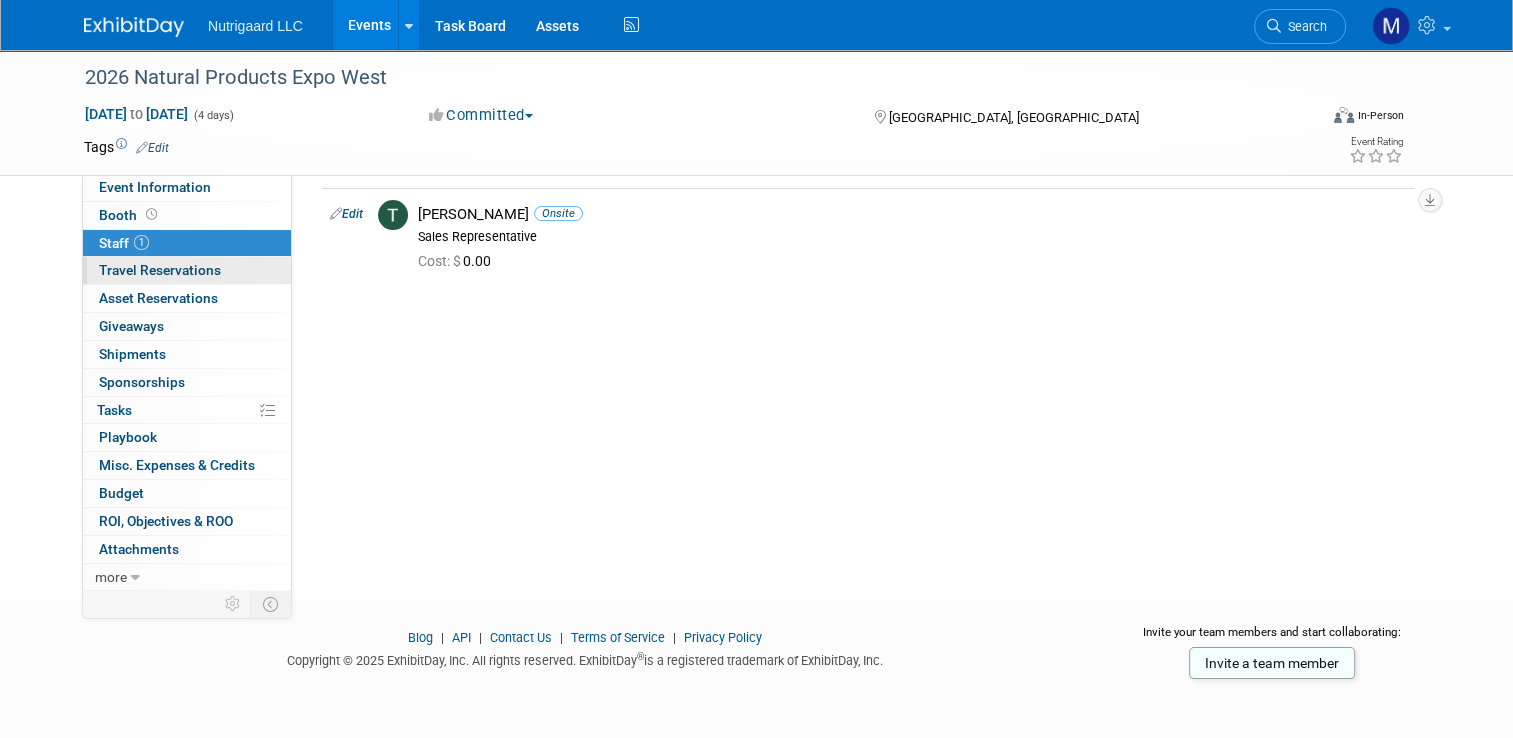 click on "Travel Reservations 0" at bounding box center [160, 270] 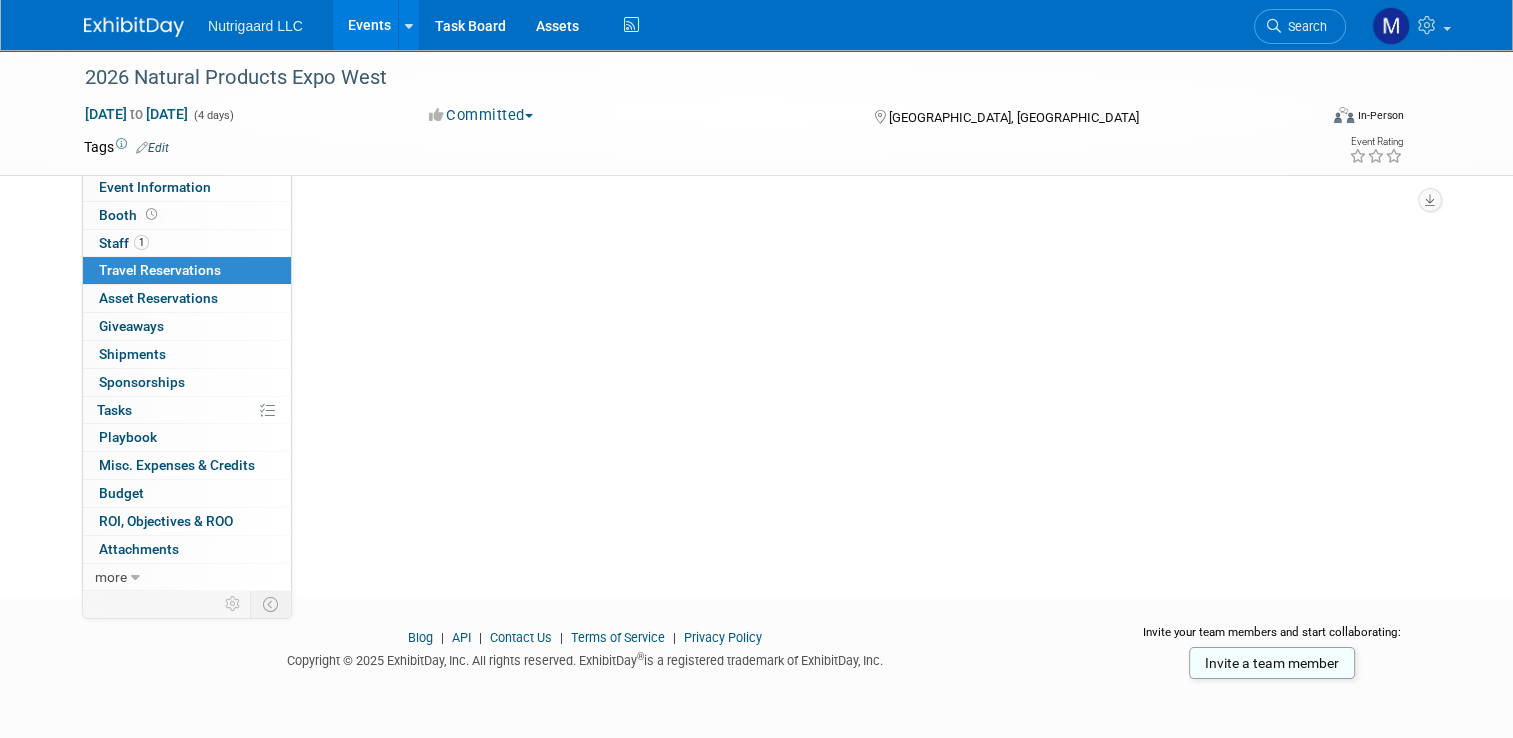 scroll, scrollTop: 0, scrollLeft: 0, axis: both 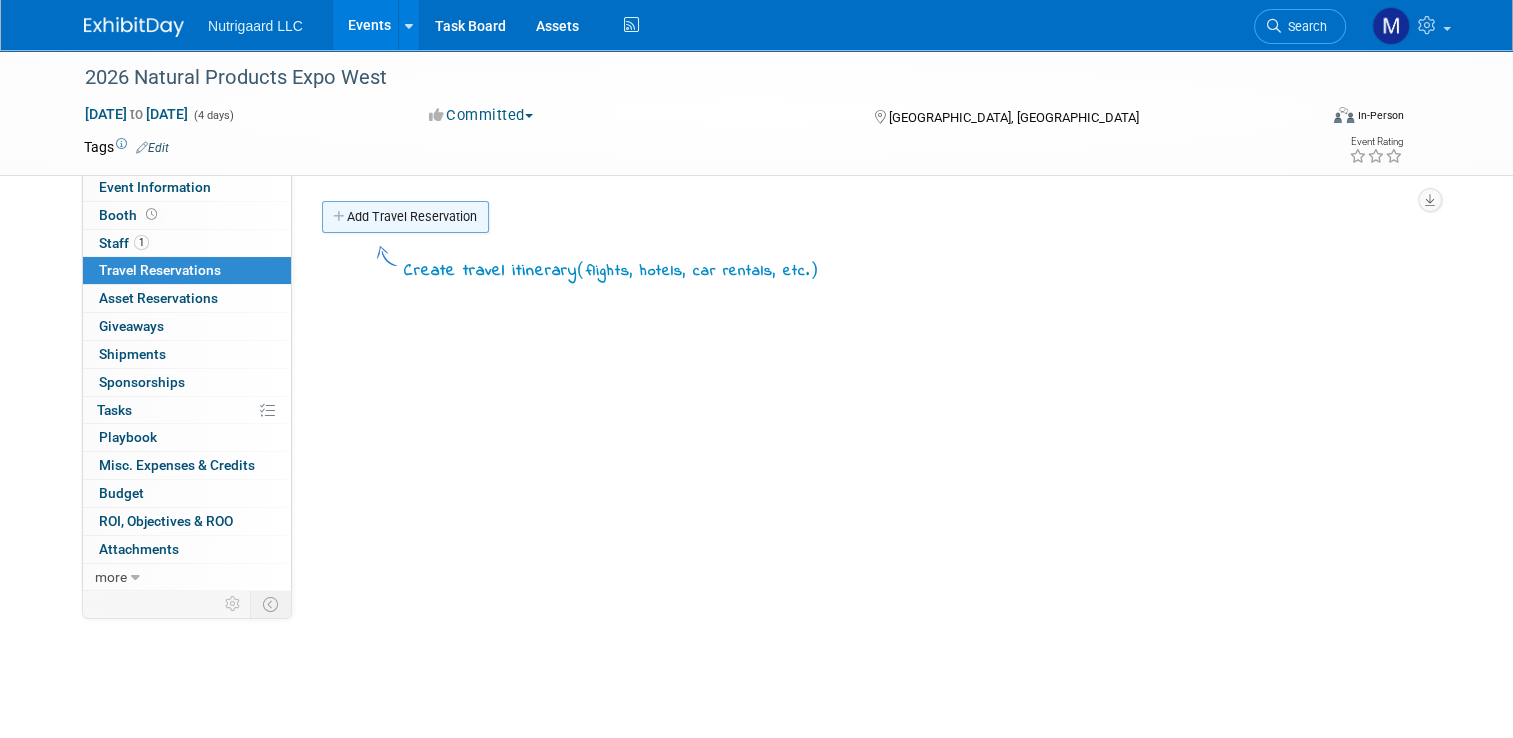click on "Add Travel Reservation" at bounding box center (405, 217) 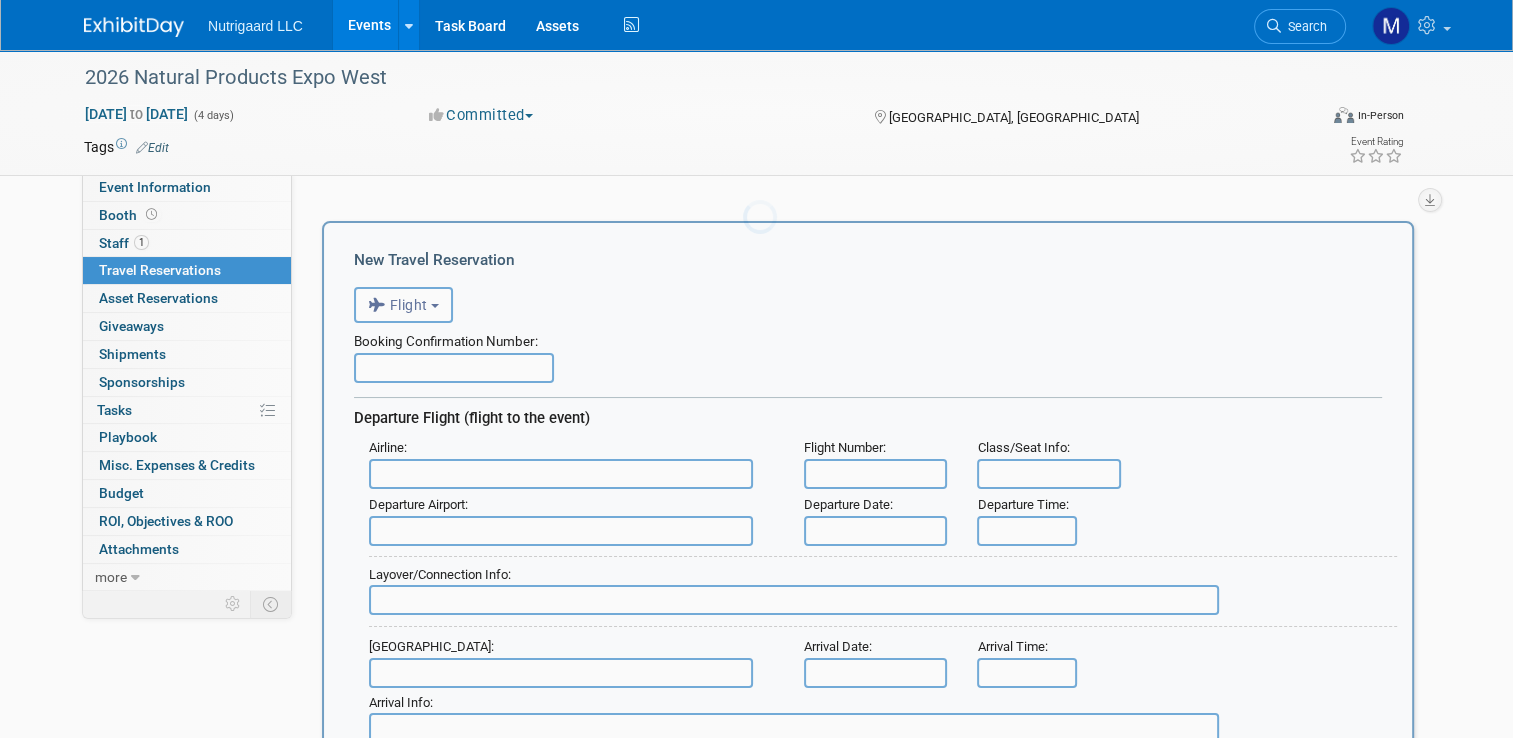 scroll, scrollTop: 0, scrollLeft: 0, axis: both 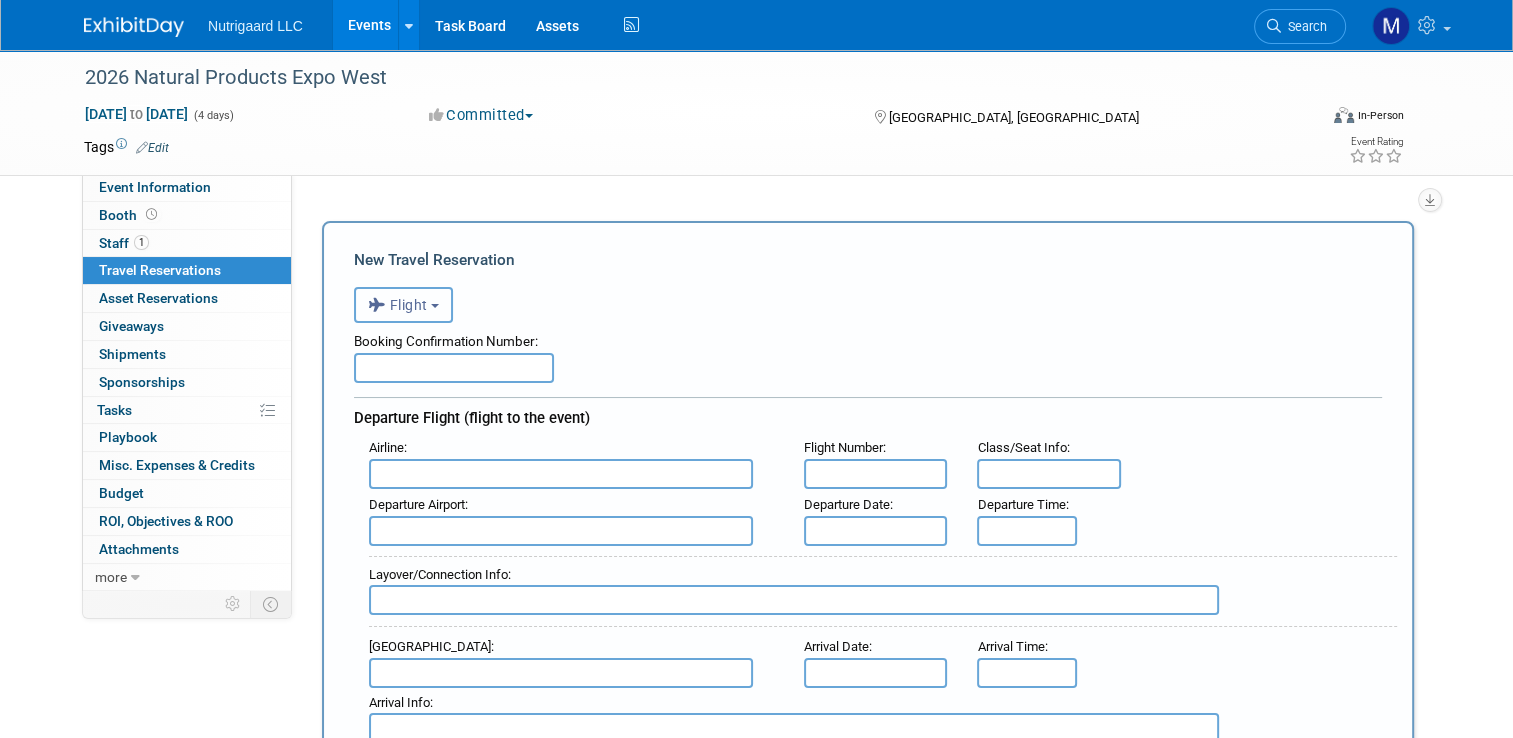click on "Flight" at bounding box center (398, 305) 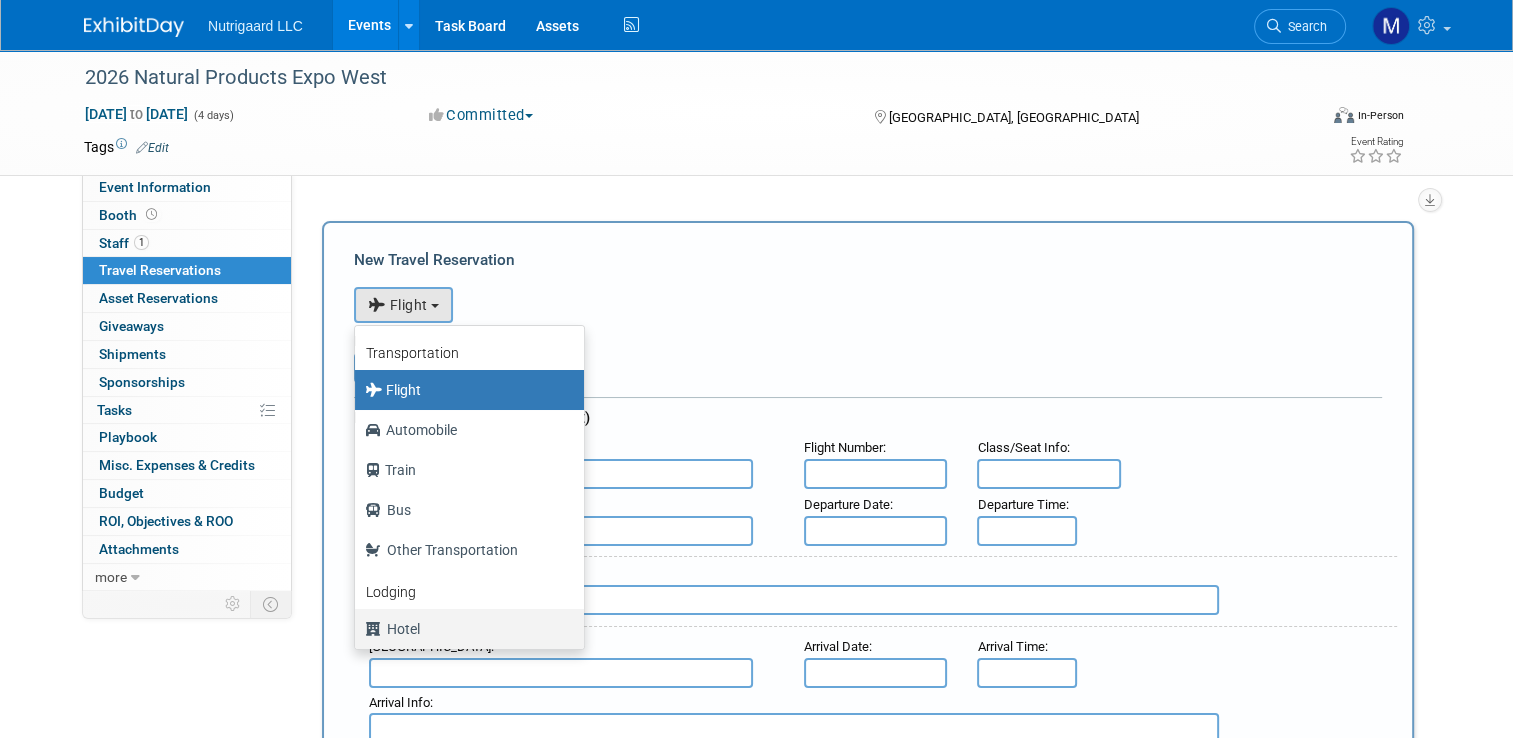 click on "Hotel" at bounding box center [464, 629] 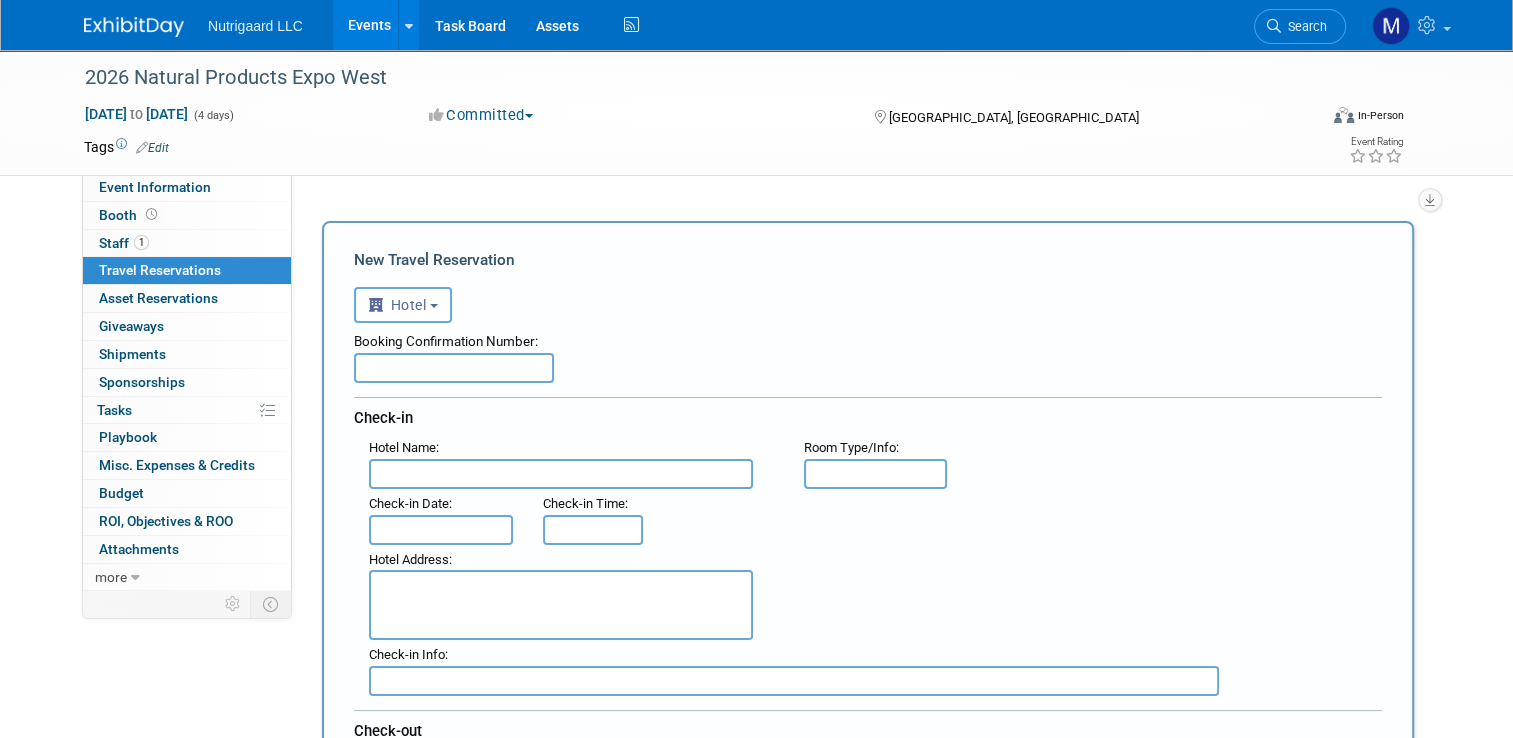 click on "<i class="fas fa-plane" style="padding: 6px 4px 6px 1px;"></i> Flight
<i class="fas fa-car" style="padding: 6px 6px 6px 1px;"></i> Automobile
<i class="fas fa-subway" style="padding: 6px 6px 6px 2px;"></i> Train
<i class="fas fa-bus" style="padding: 6px 7px 6px 1px;"></i> Bus
<i class="fas fa-baby-carriage" style="padding: 6px 7px 6px 1px;"></i> Other Transportation
<i class="fas fa-hotel" style="padding: 6px 7px 6px 1px;"></i> Hotel
<i class="fas fa-home" style="padding: 6px 7px 6px 1px;"></i> Bed and Breakfast (B&B)
<i class="fas fa-bed" style="padding: 6px 7px 6px 1px;"></i> Other Accommodation" at bounding box center (868, 302) 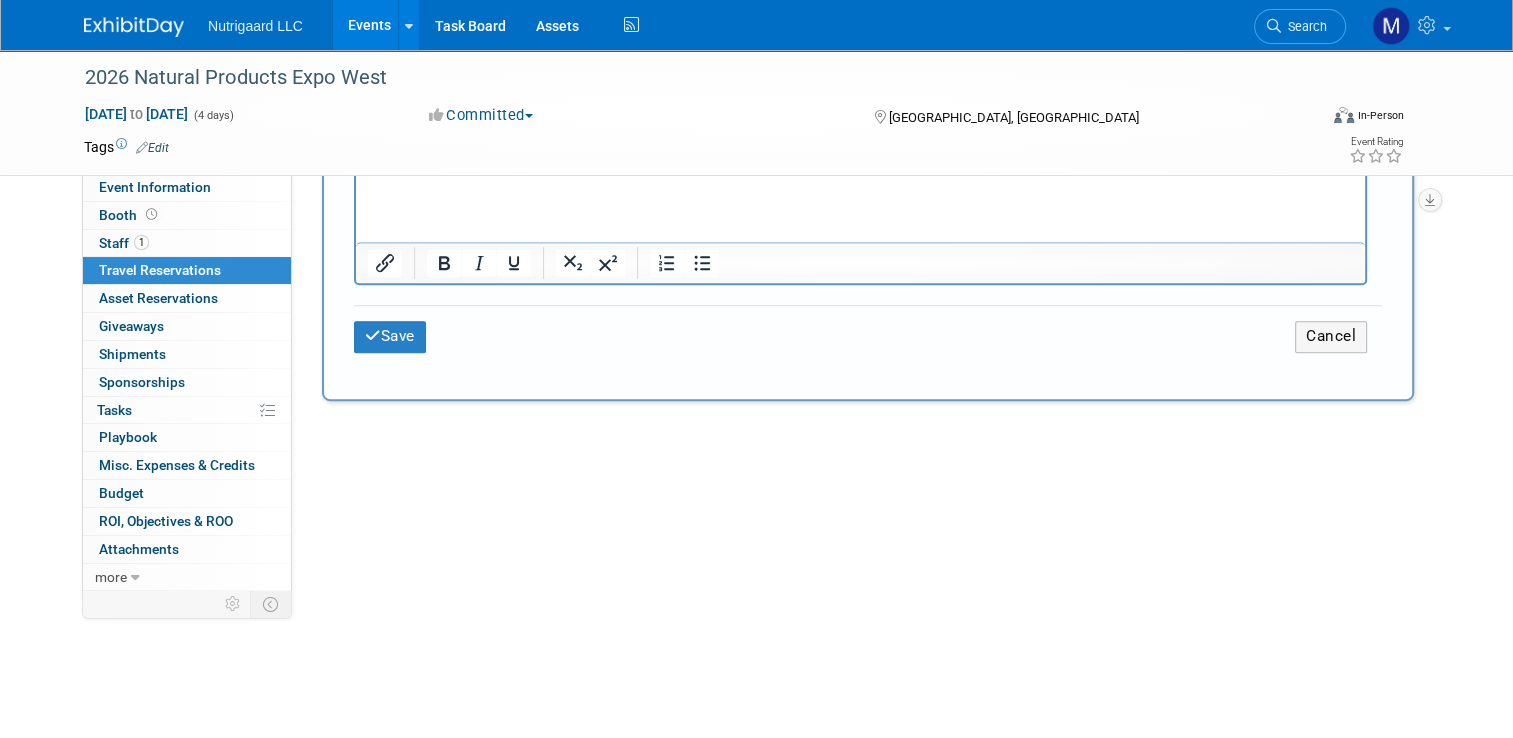 scroll, scrollTop: 1096, scrollLeft: 0, axis: vertical 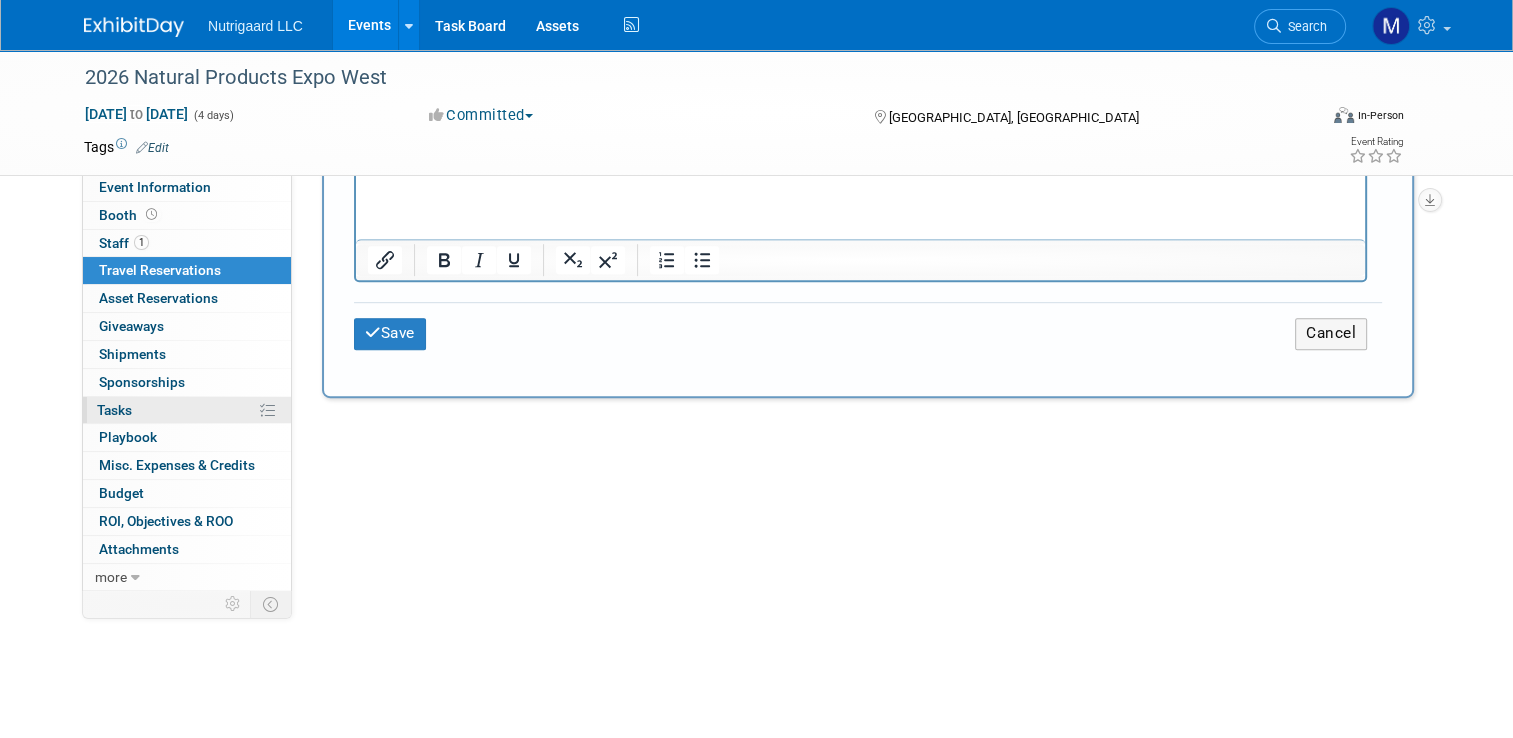 click on "0%
Tasks 0%" at bounding box center (187, 410) 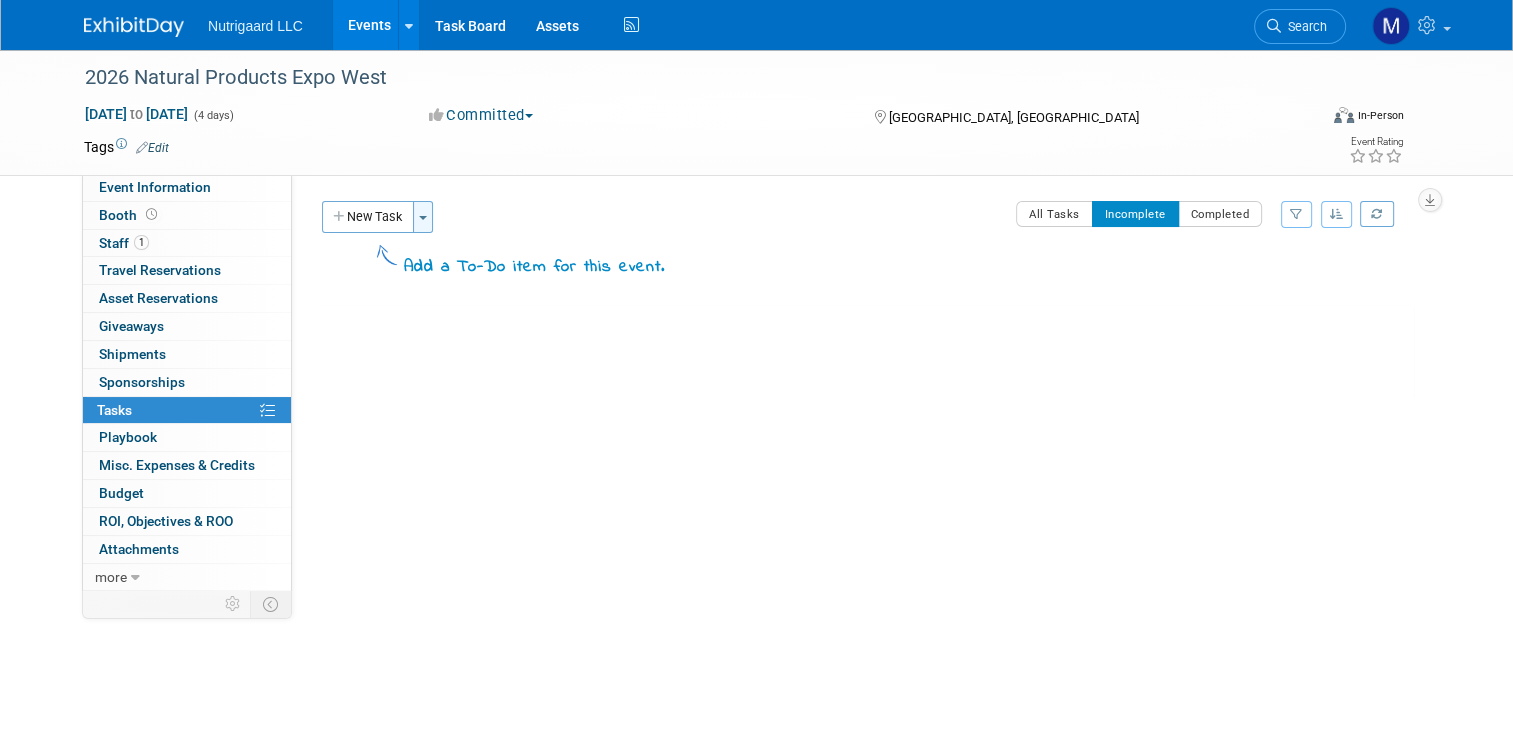 click on "Toggle Dropdown" at bounding box center (423, 217) 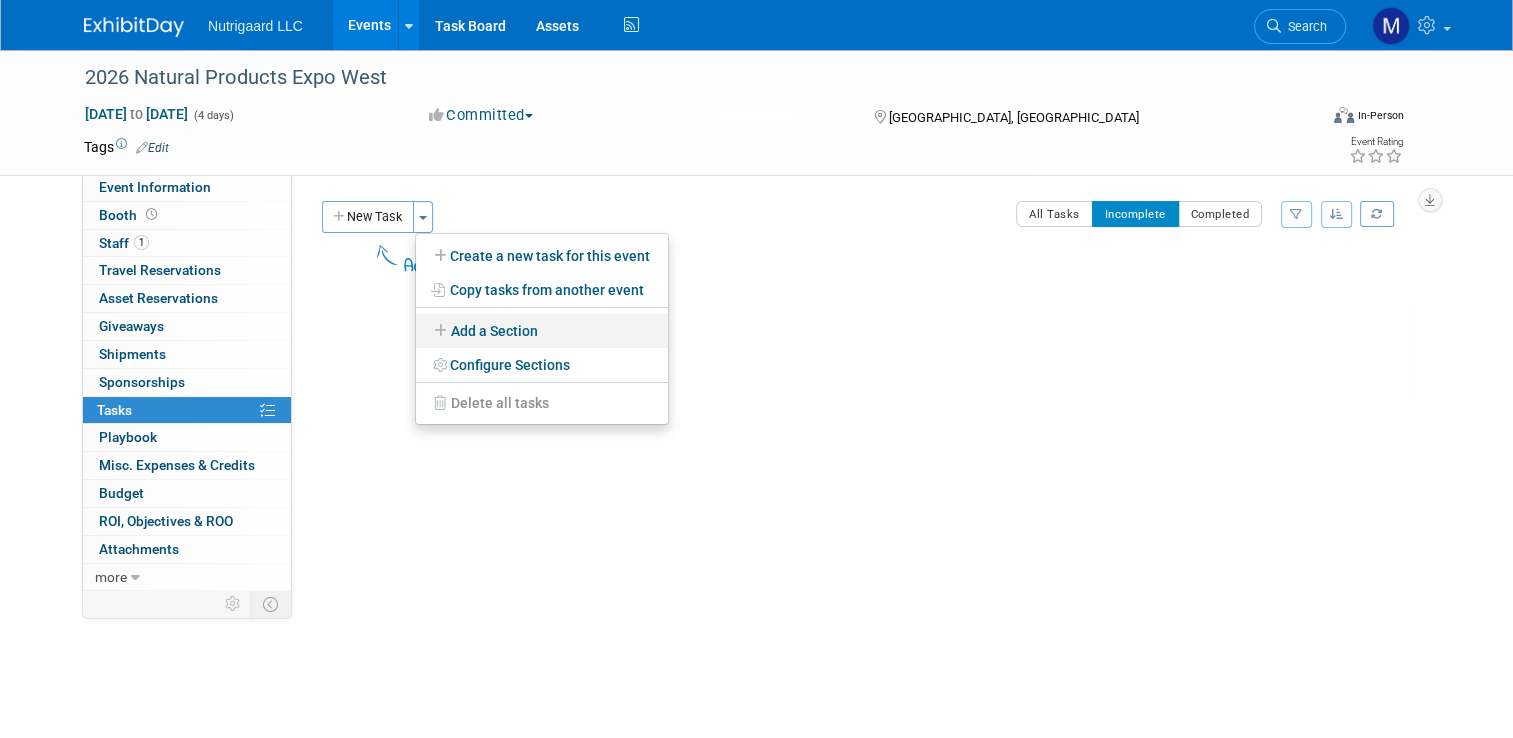 click on "Add a Section" at bounding box center (542, 331) 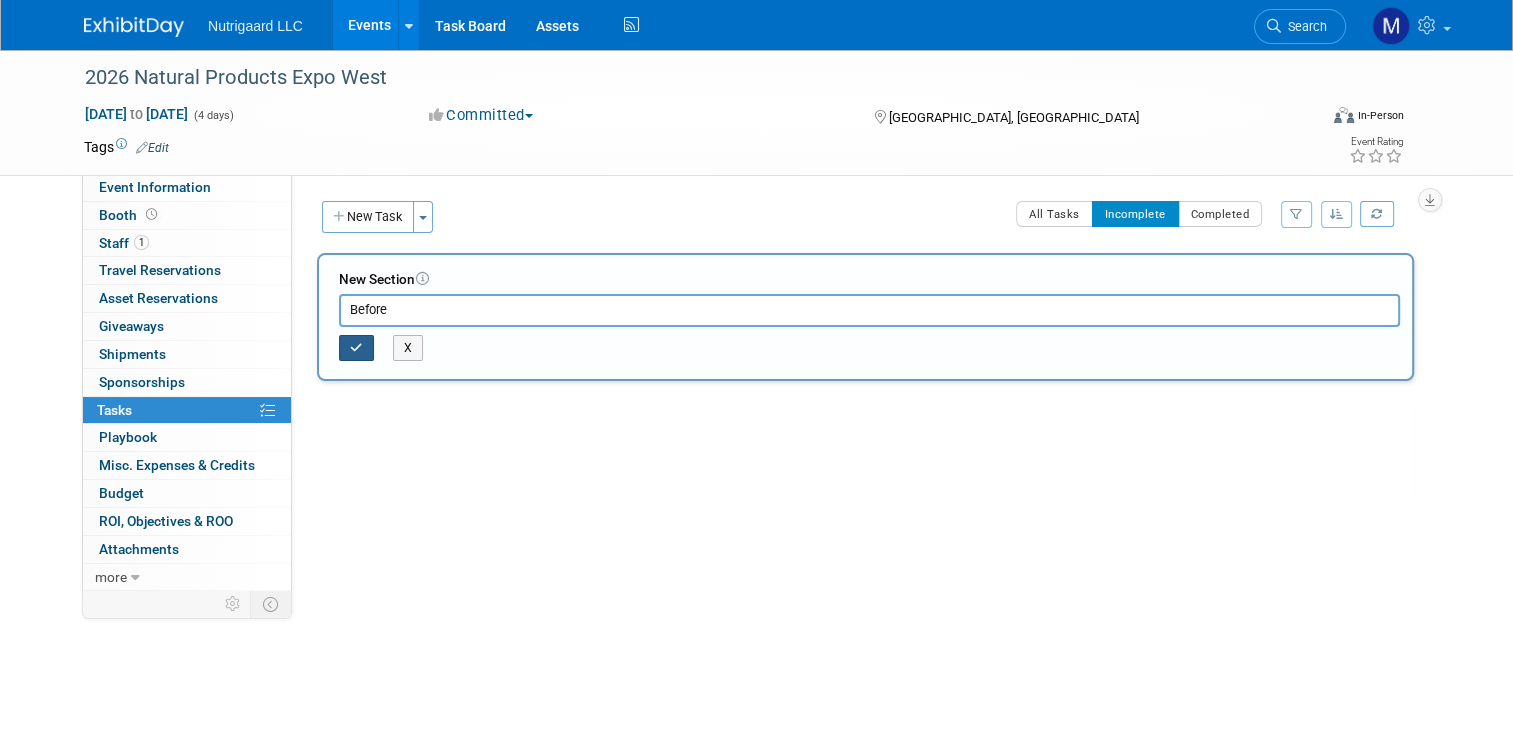 click at bounding box center [356, 348] 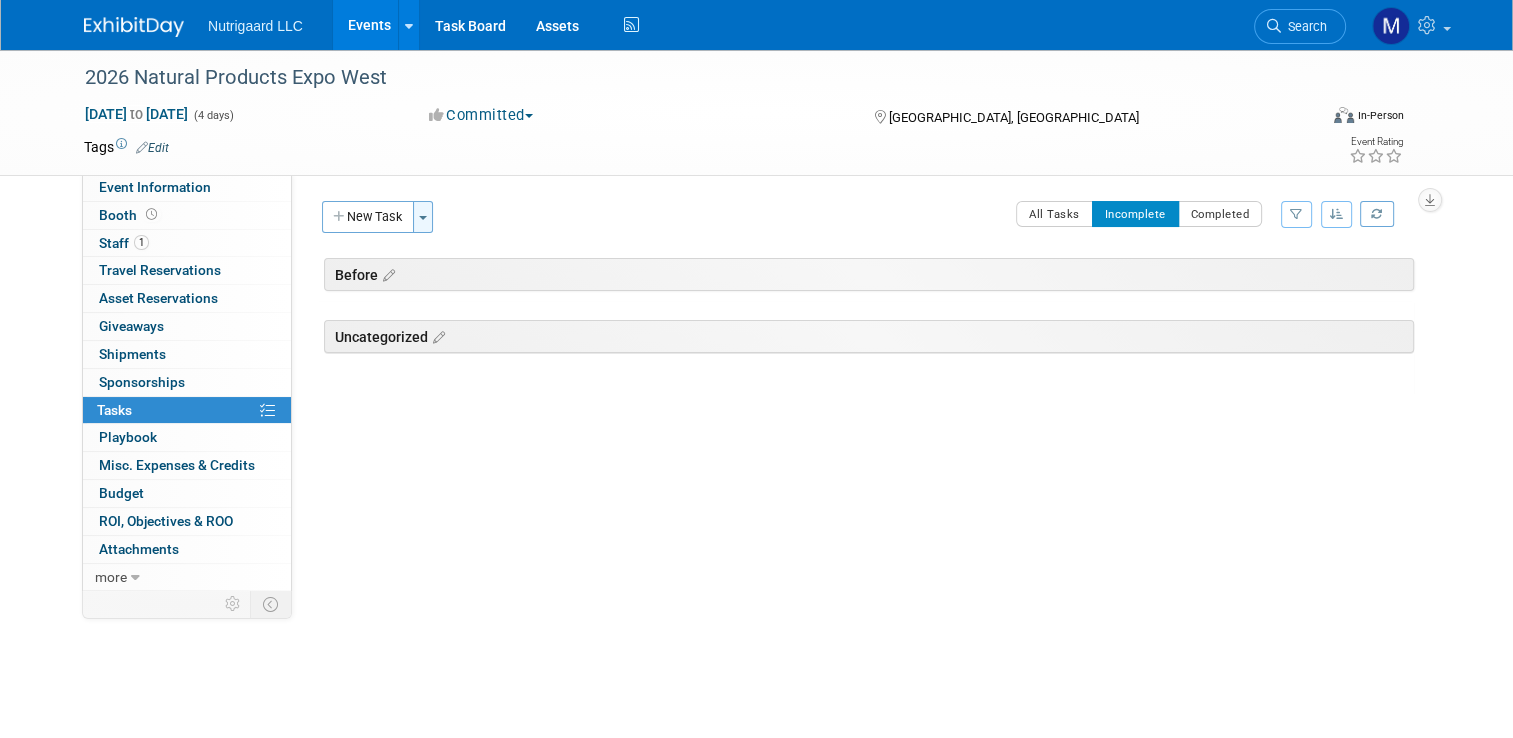 click on "Toggle Dropdown" at bounding box center [423, 217] 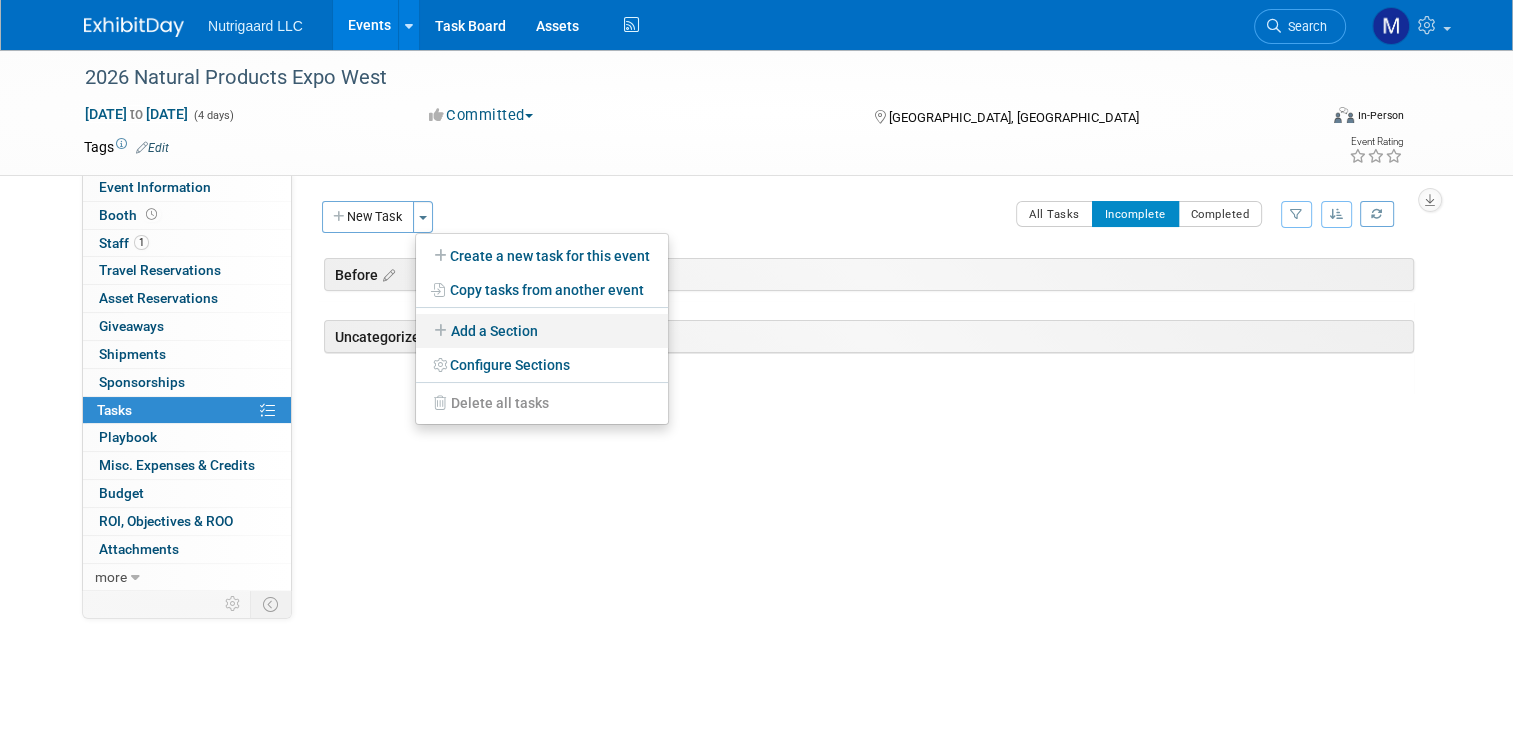 click on "Add a Section" at bounding box center (542, 331) 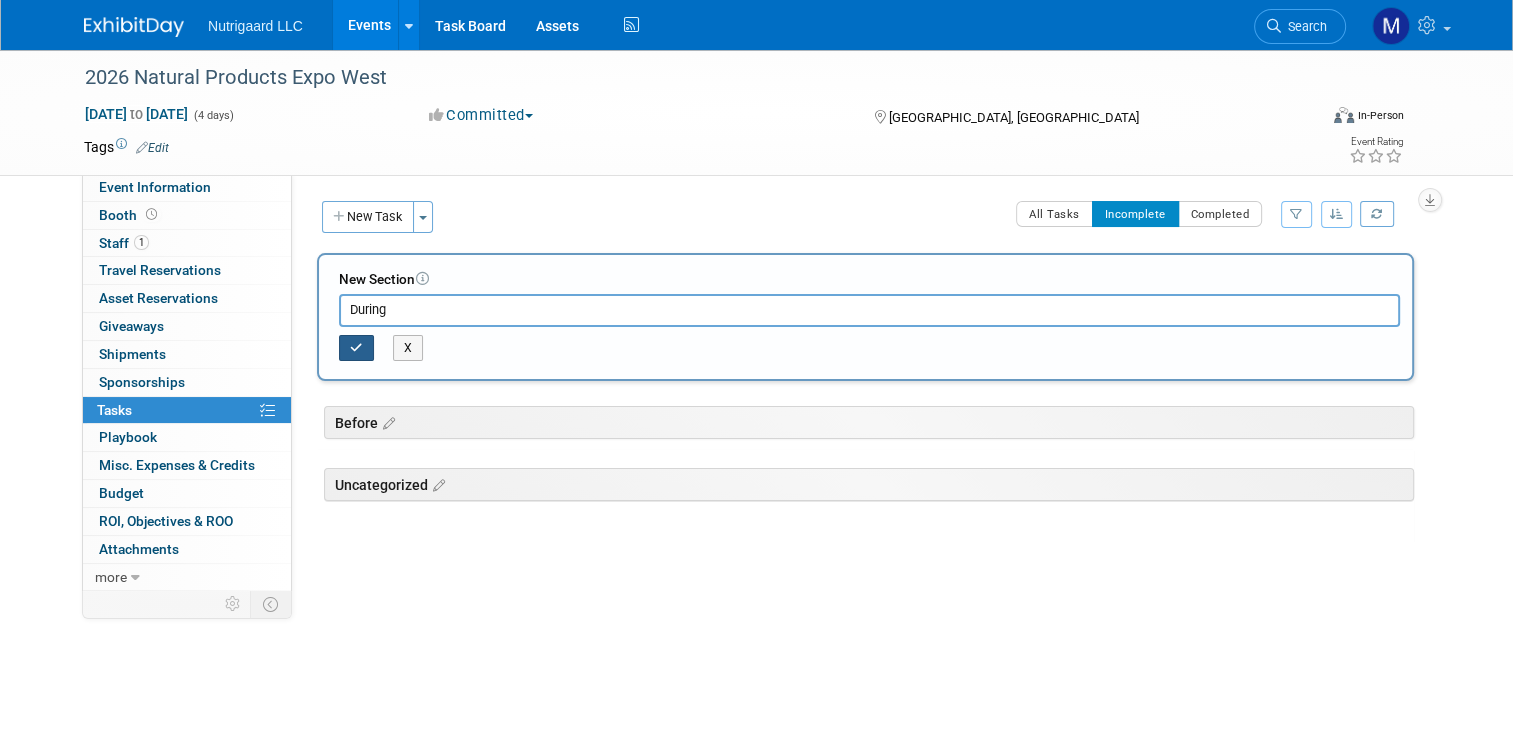 type on "During" 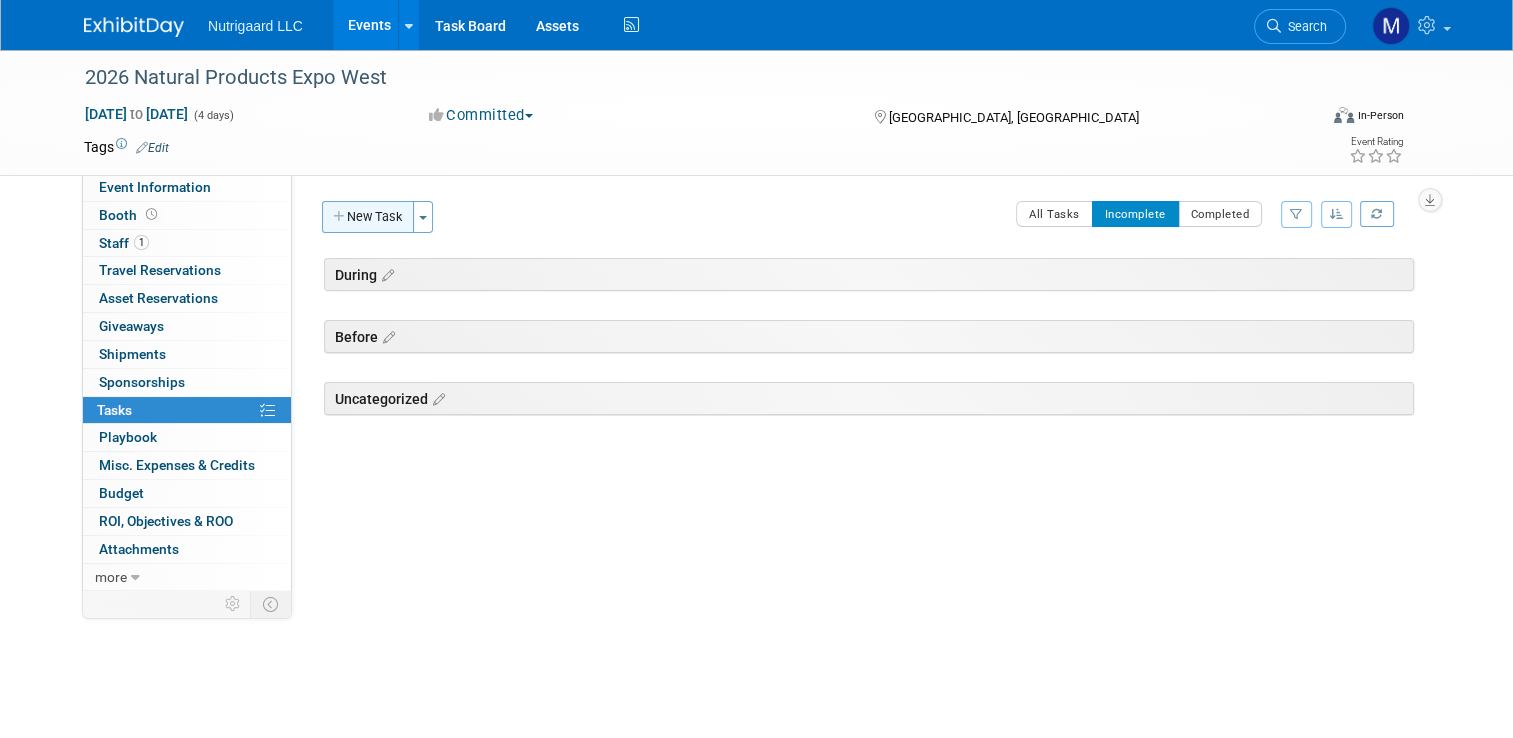 click on "New Task" at bounding box center (368, 217) 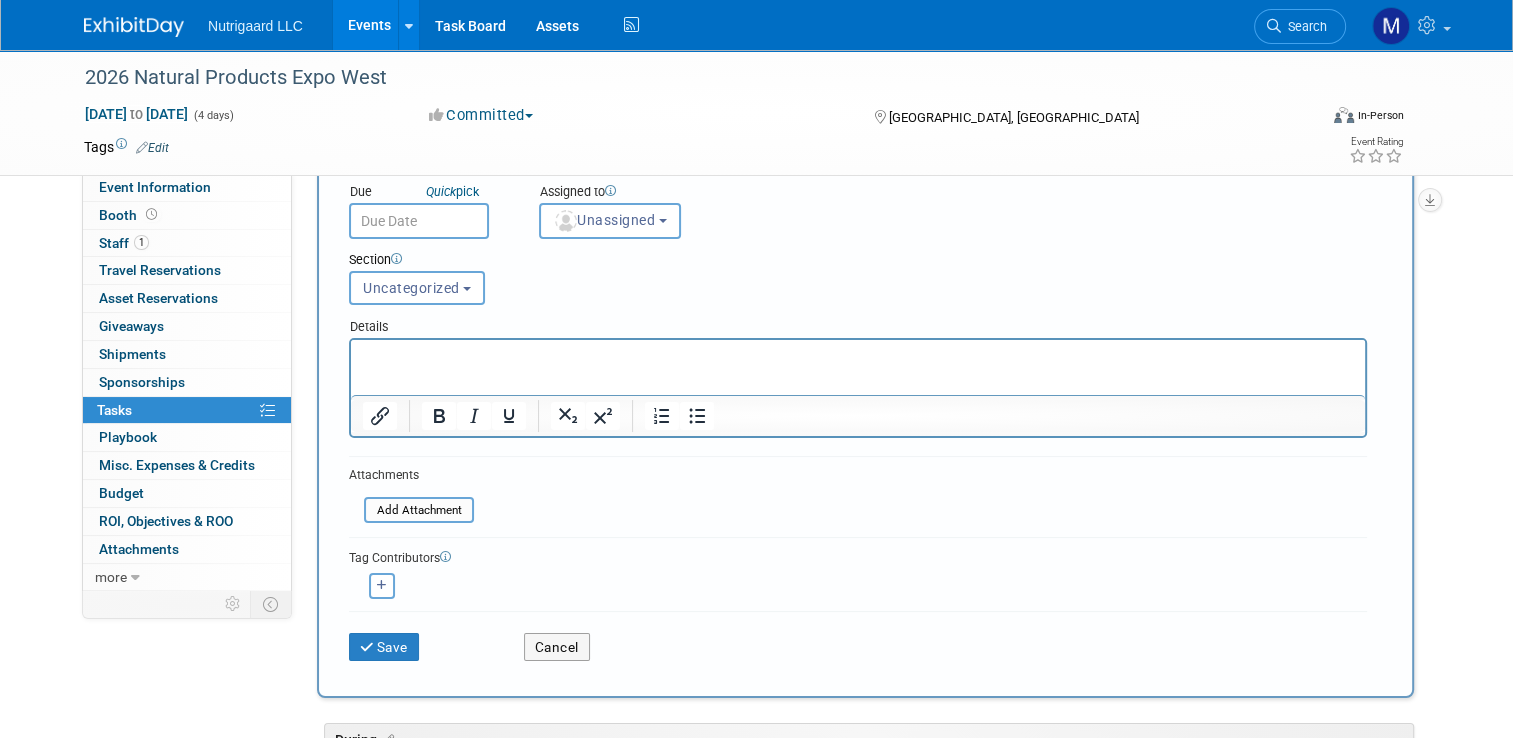 scroll, scrollTop: 152, scrollLeft: 0, axis: vertical 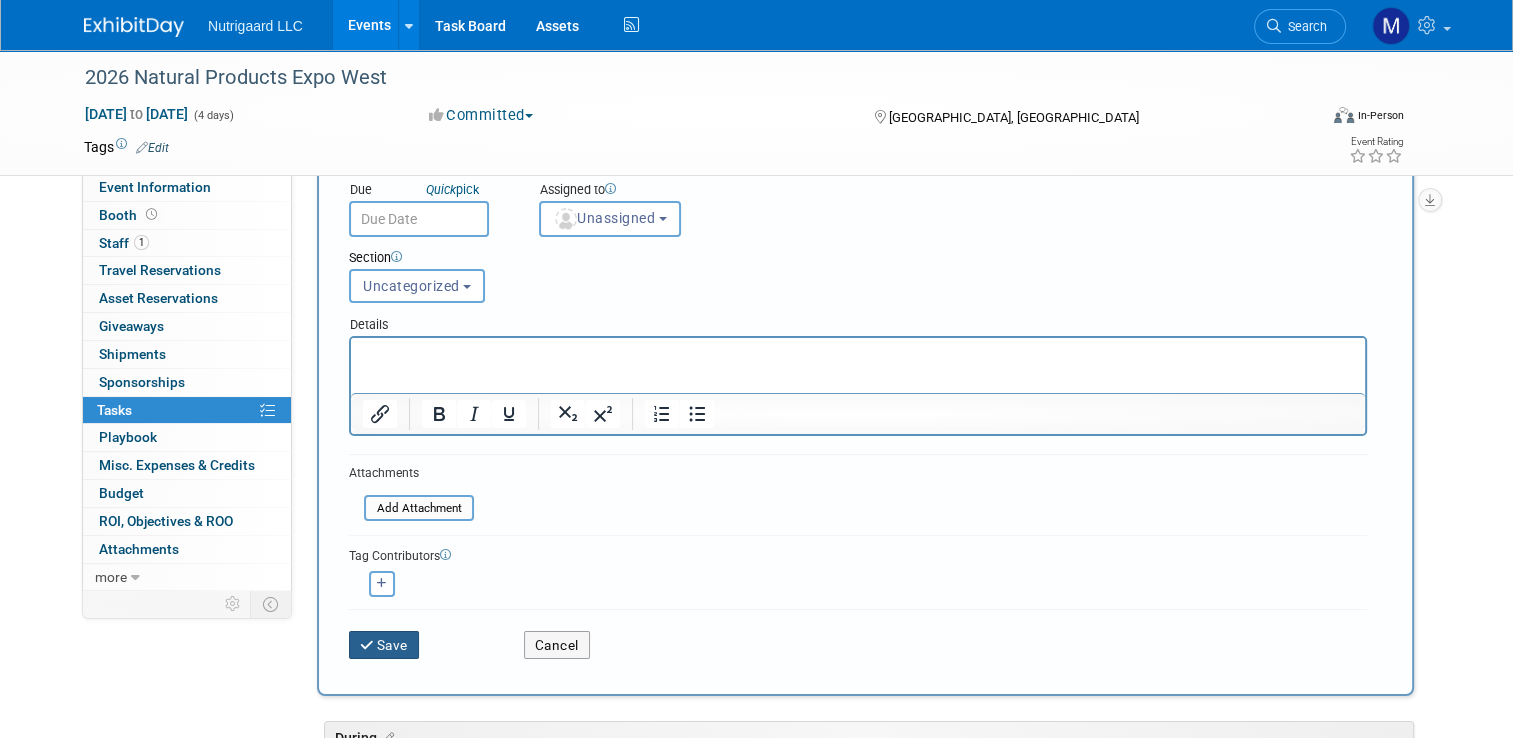 type on "After" 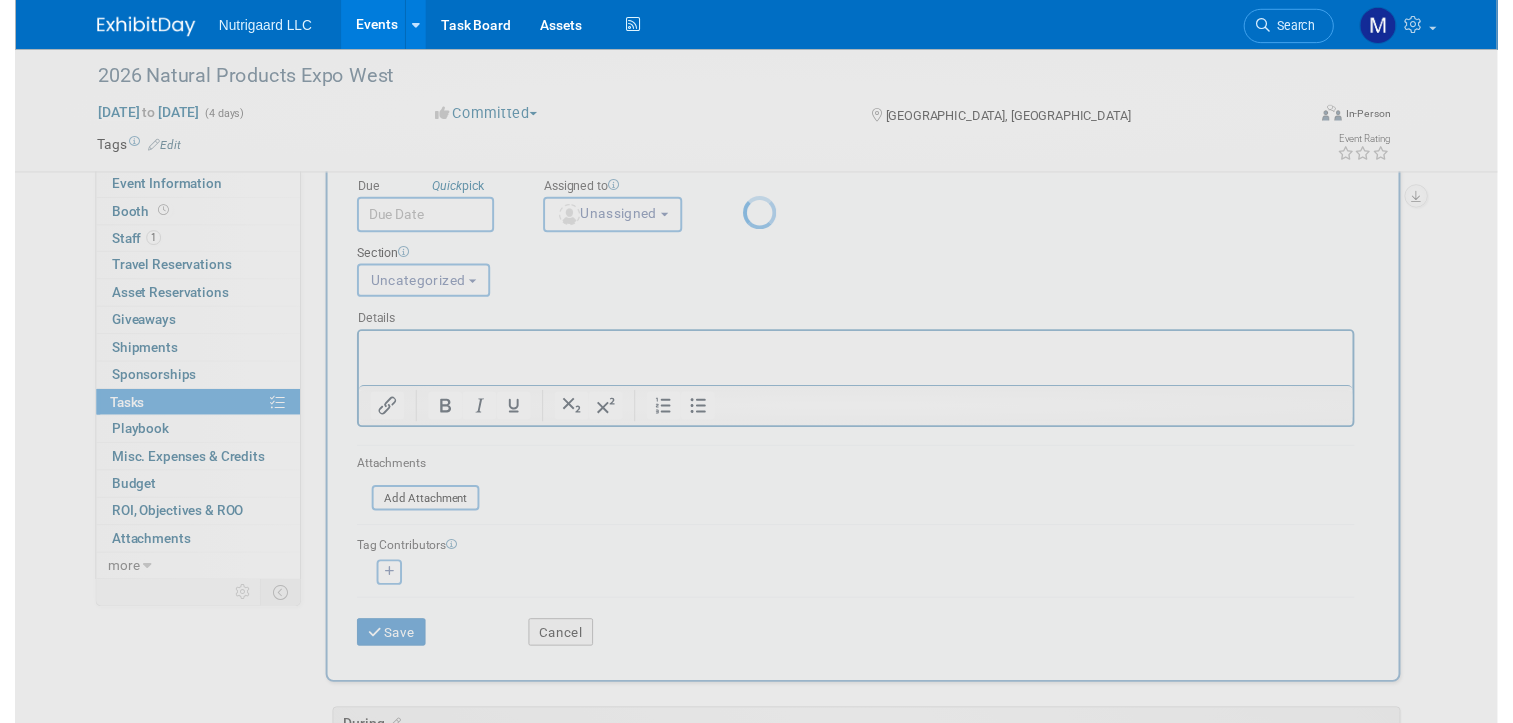 scroll, scrollTop: 0, scrollLeft: 0, axis: both 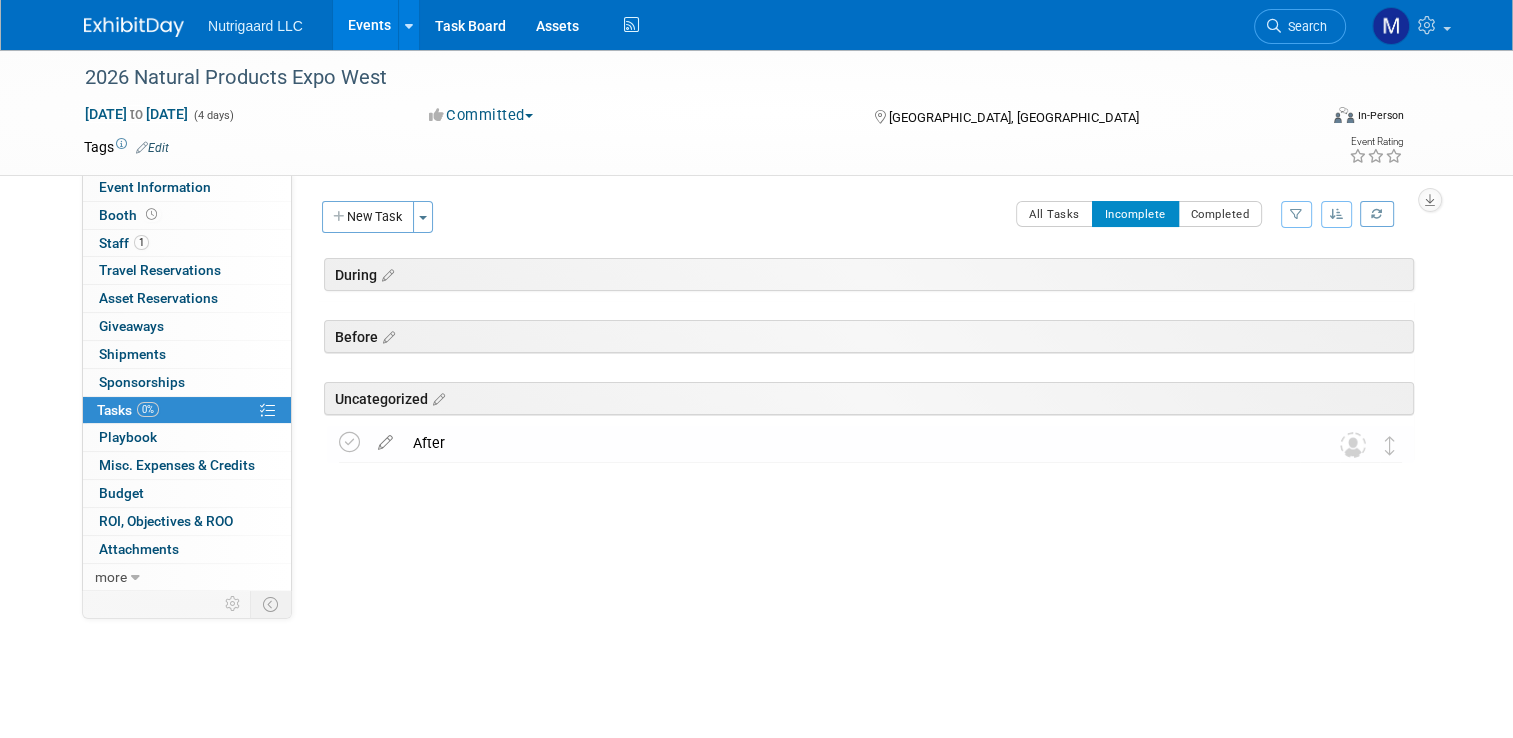 click on "During
2026 Natural Products Expo West
Anaheim, CA
Mar 3, 2026   to   Mar 6, 2026
(Going)
Before
Uncategorized
After
Pro tip: Press Ctrl-Enter to submit comment.
Submit
Show task history
0" at bounding box center [865, 400] 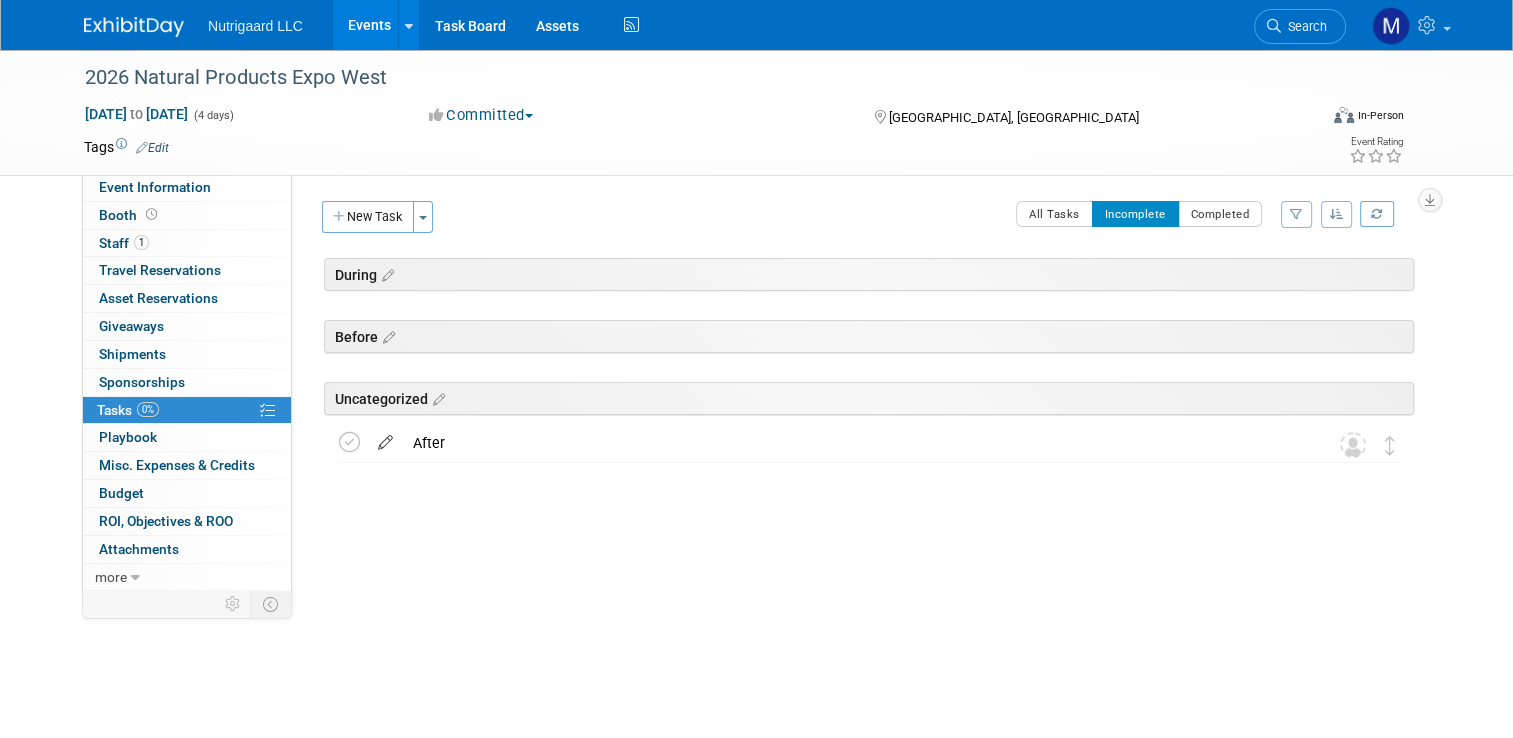 click at bounding box center (385, 438) 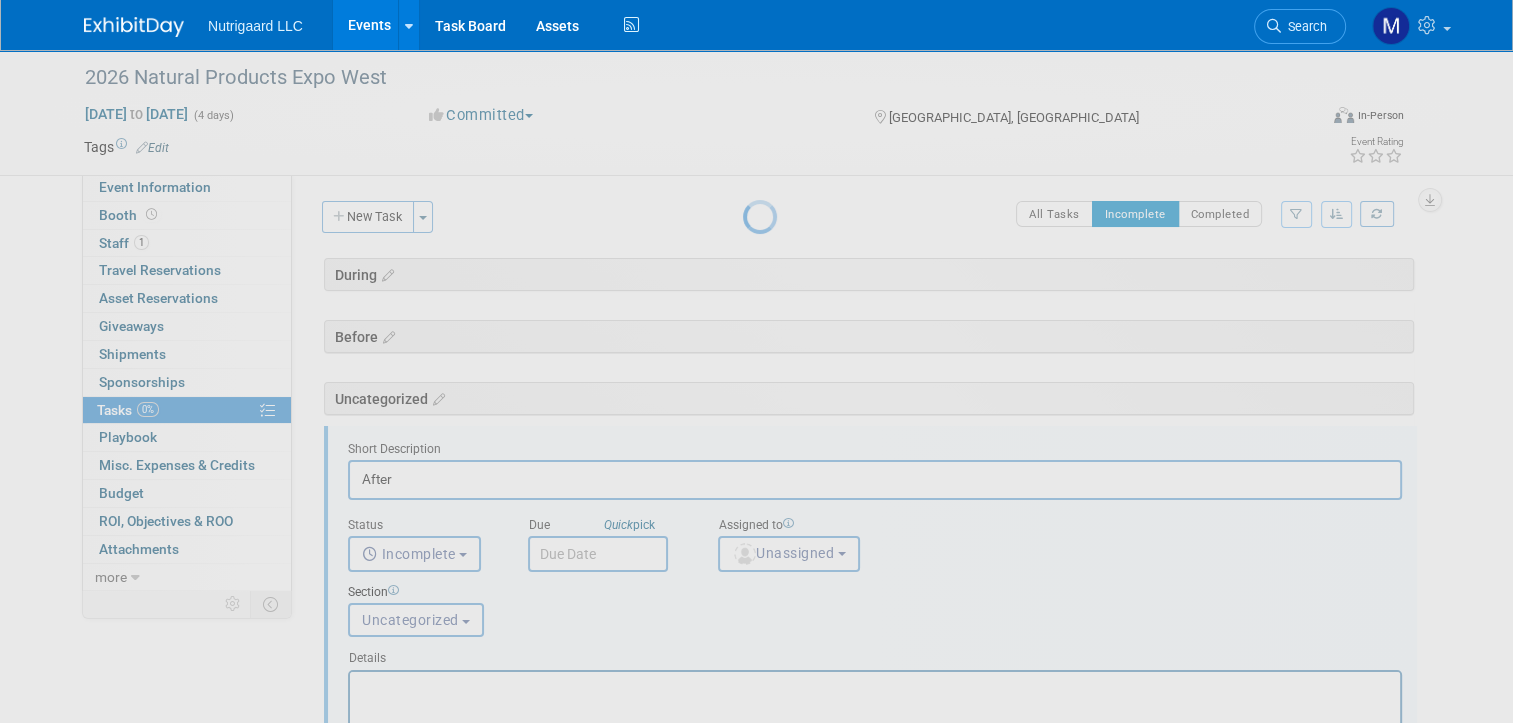 scroll, scrollTop: 0, scrollLeft: 0, axis: both 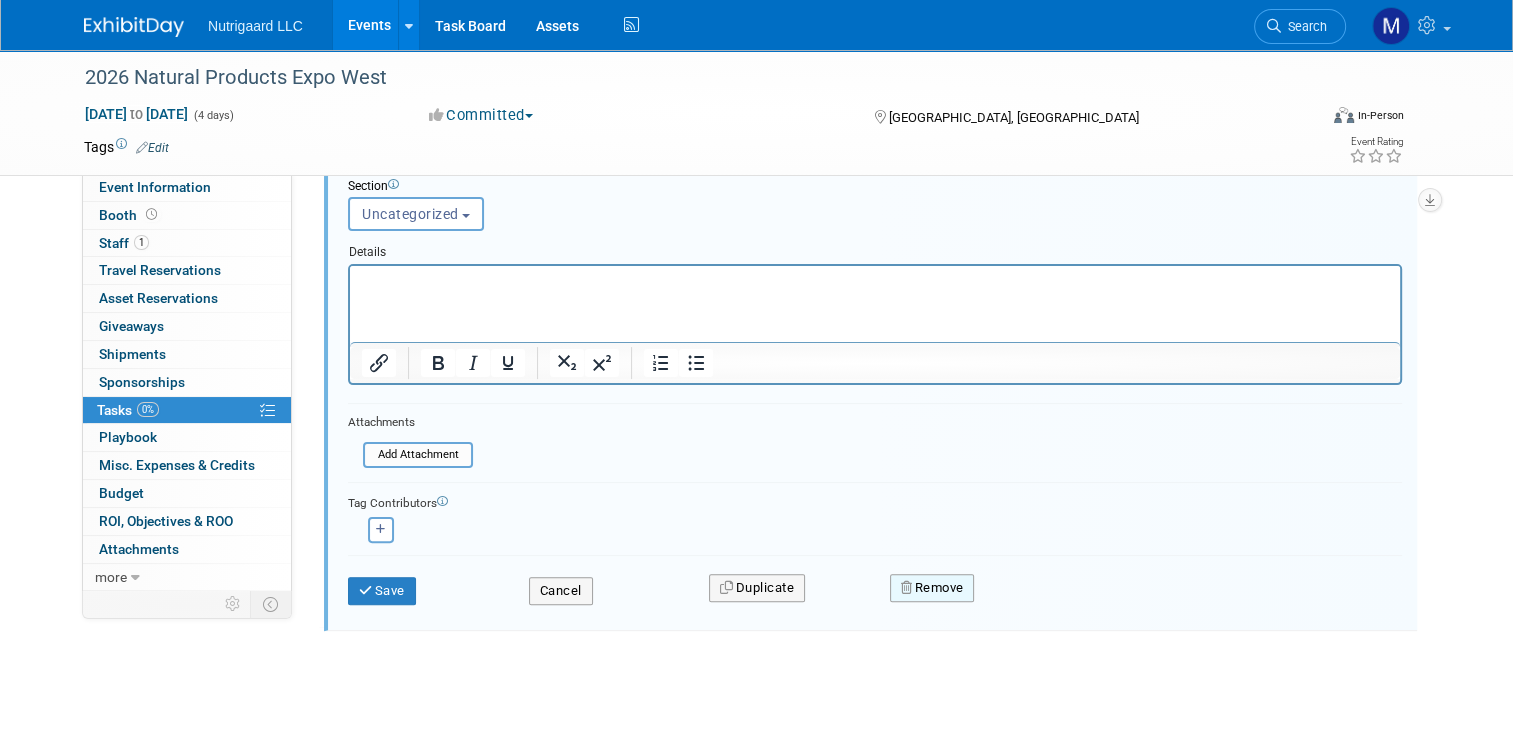 click on "Remove" at bounding box center [932, 588] 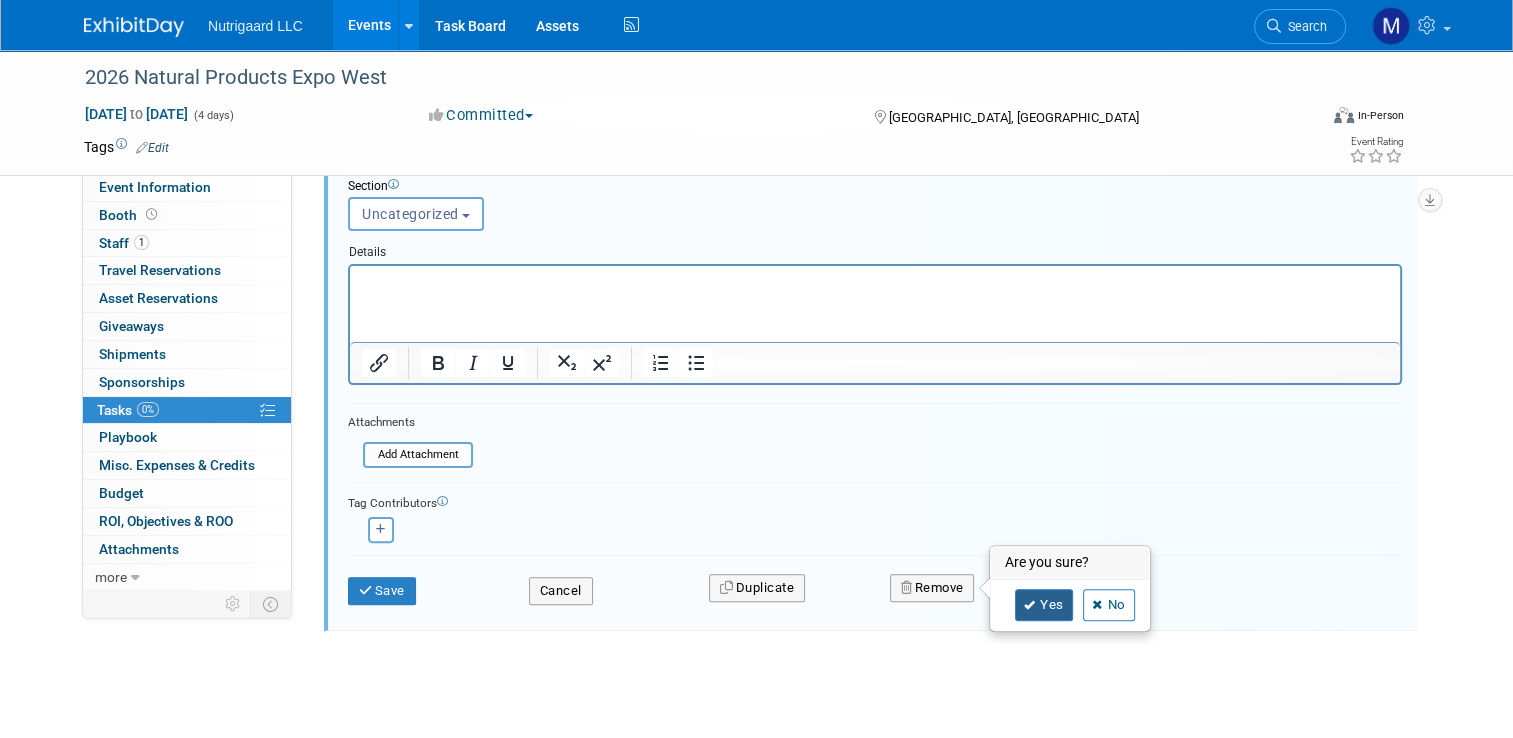 click on "Yes" at bounding box center [1044, 605] 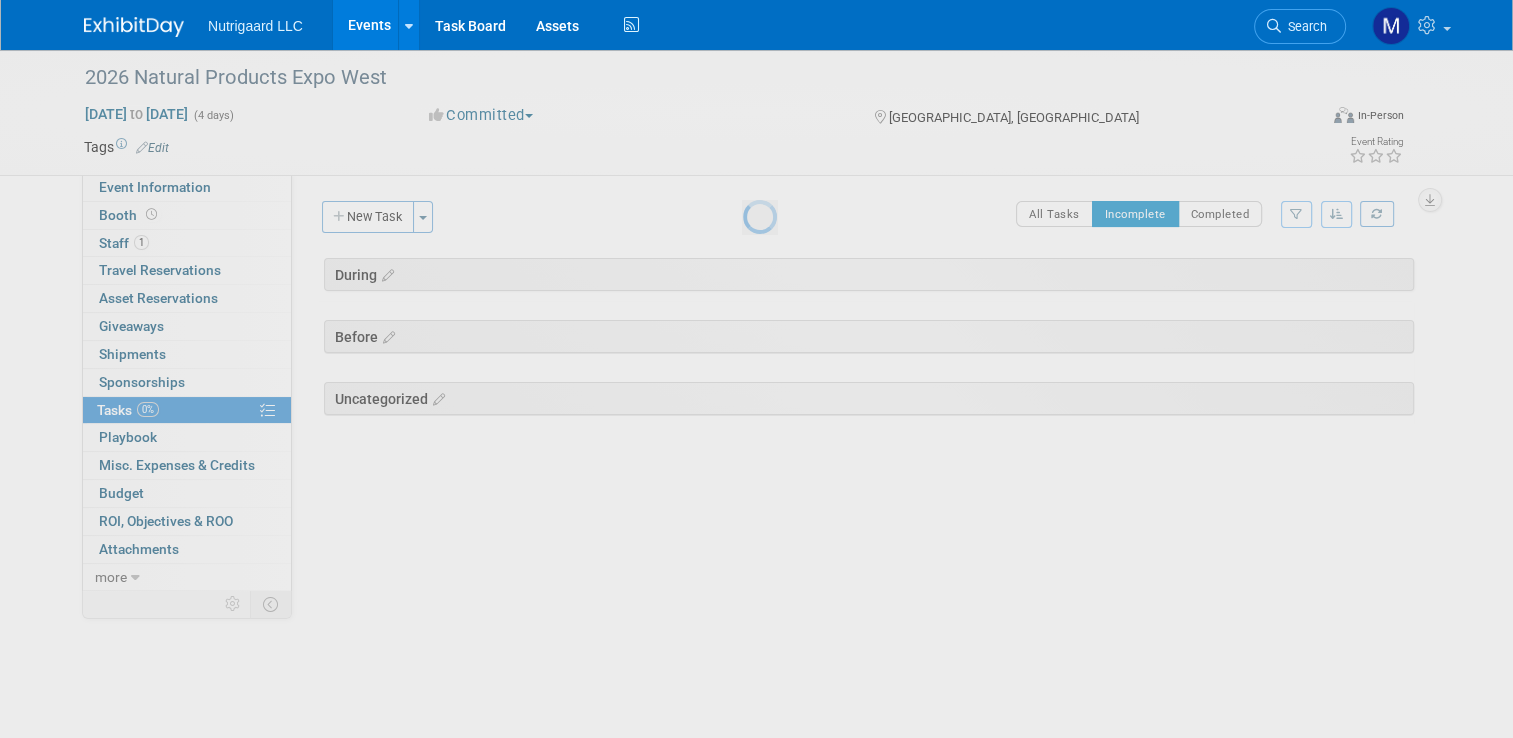 scroll, scrollTop: 0, scrollLeft: 0, axis: both 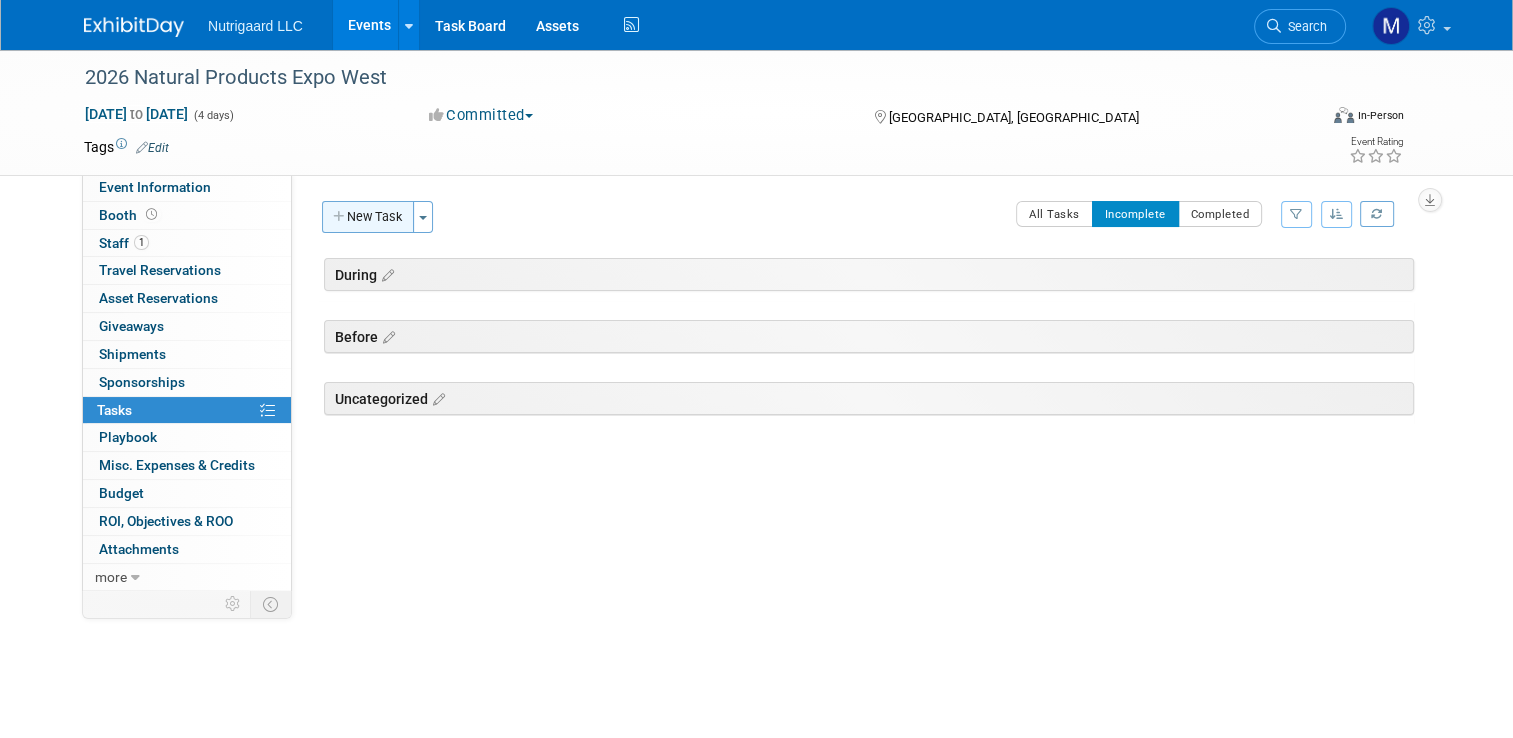 click on "New Task" at bounding box center (368, 217) 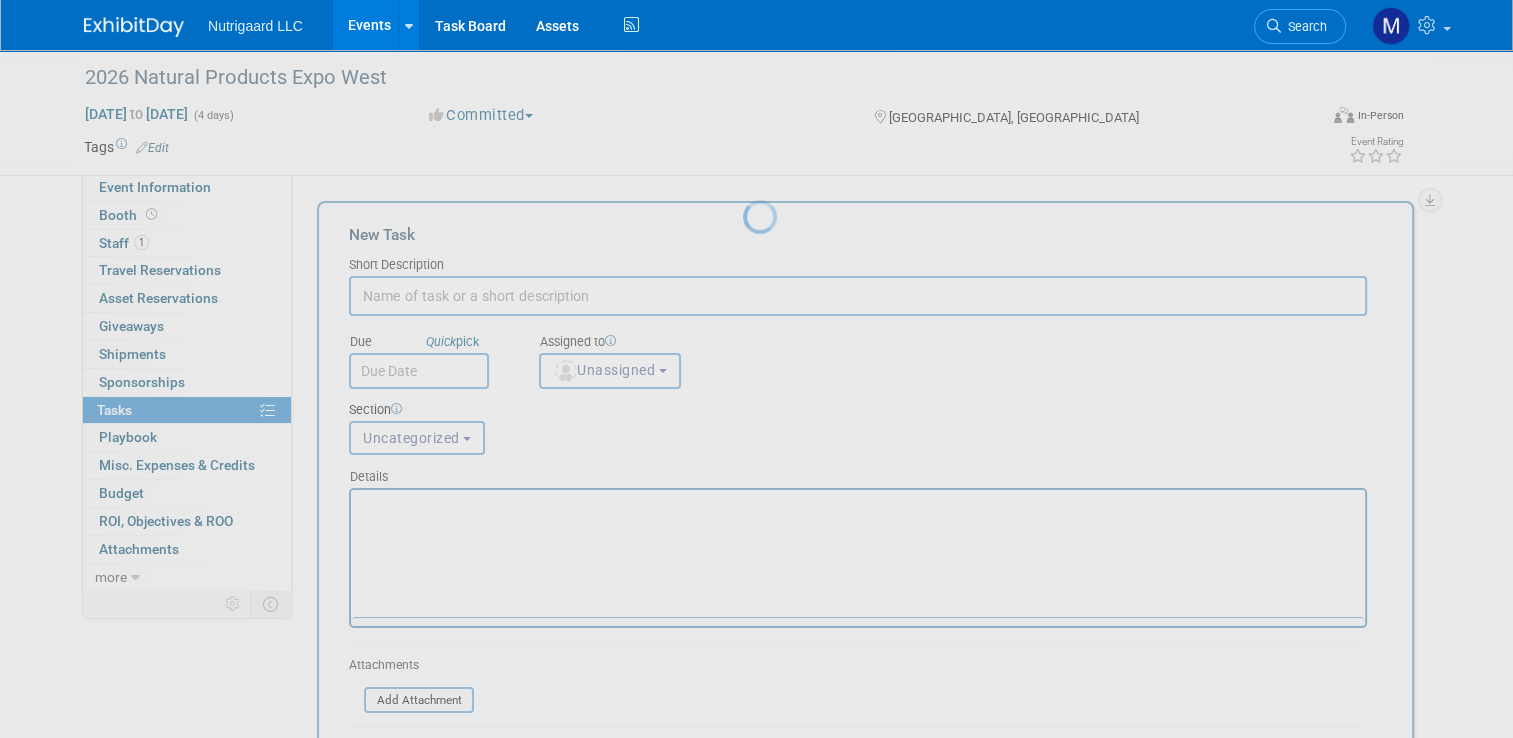 scroll, scrollTop: 0, scrollLeft: 0, axis: both 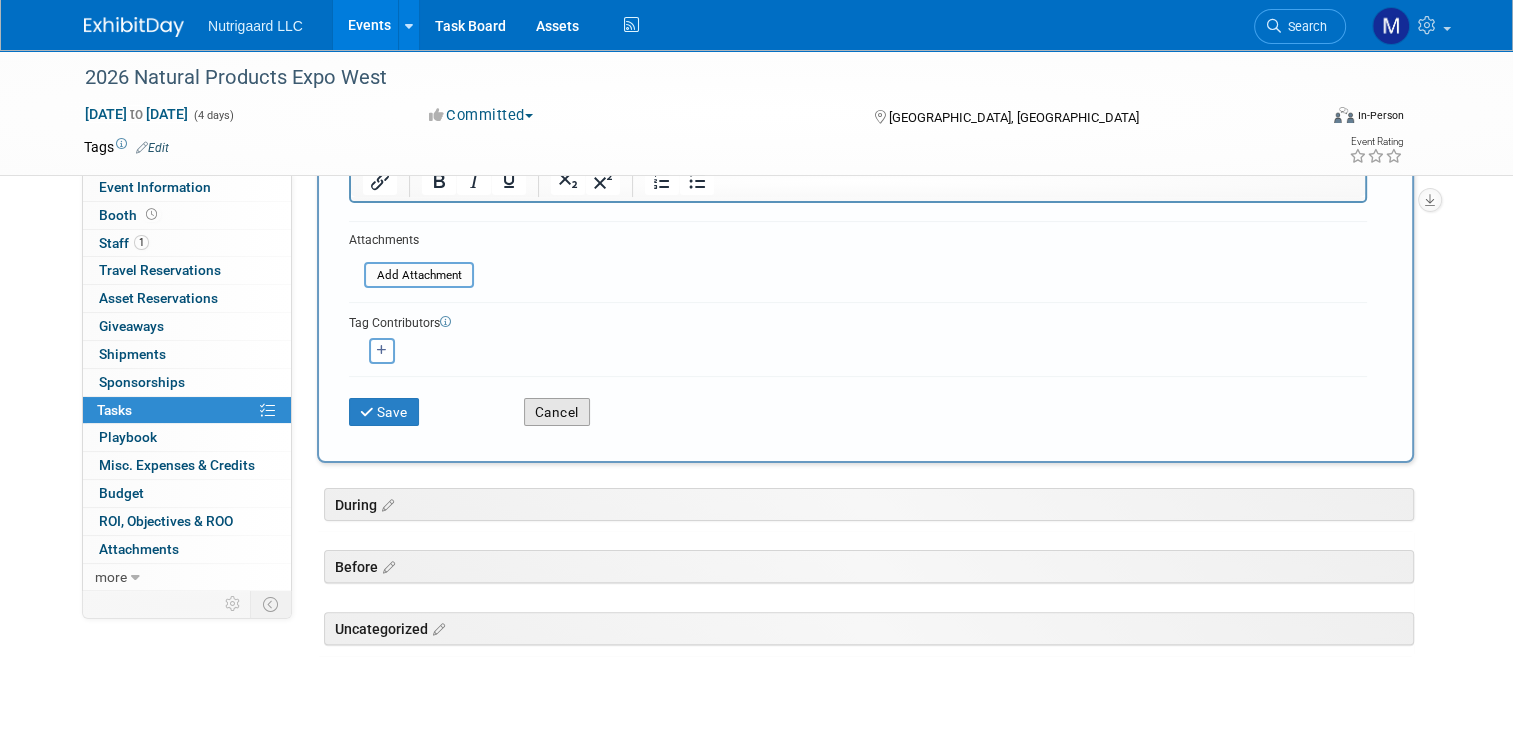 click on "Cancel" at bounding box center (557, 412) 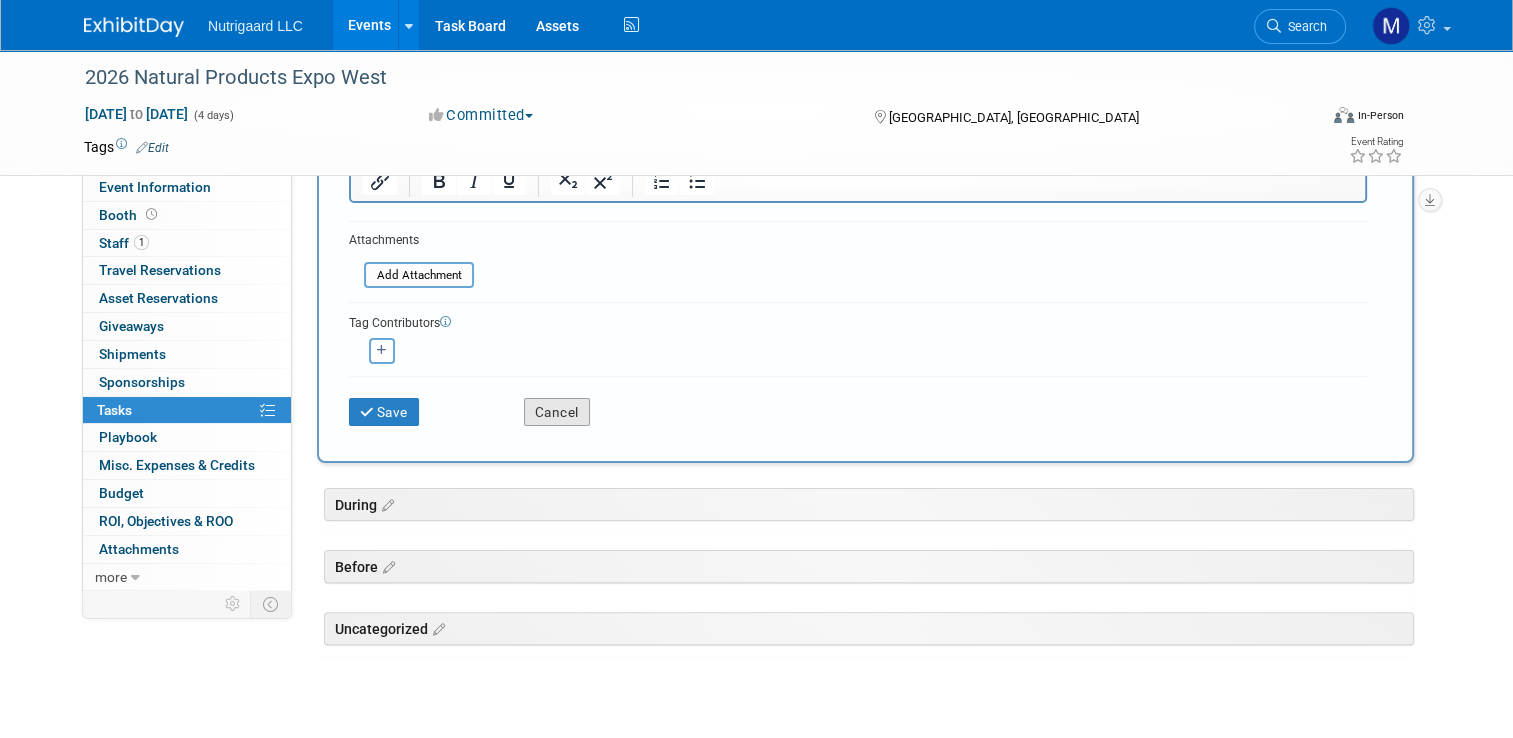 scroll, scrollTop: 0, scrollLeft: 0, axis: both 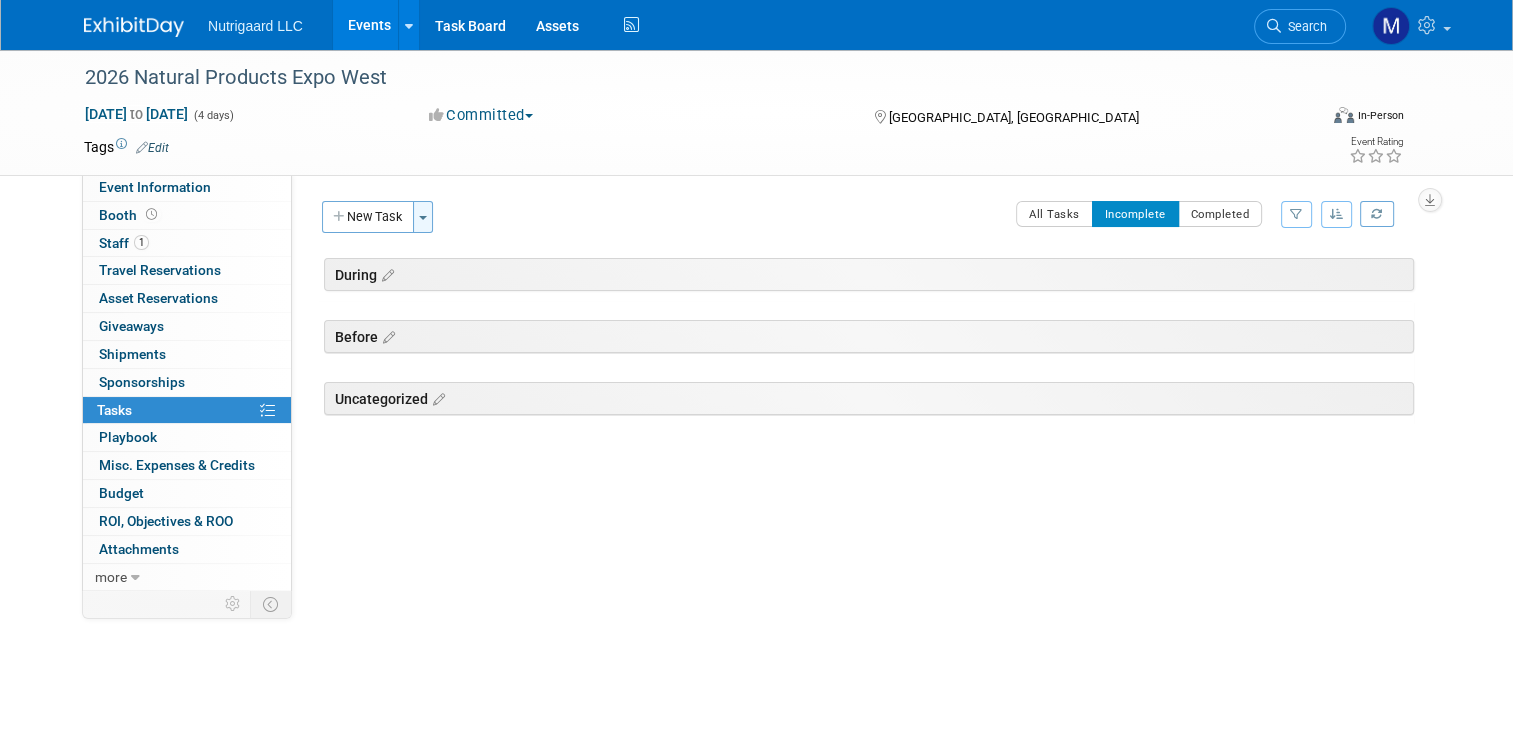 click on "Toggle Dropdown" at bounding box center (423, 217) 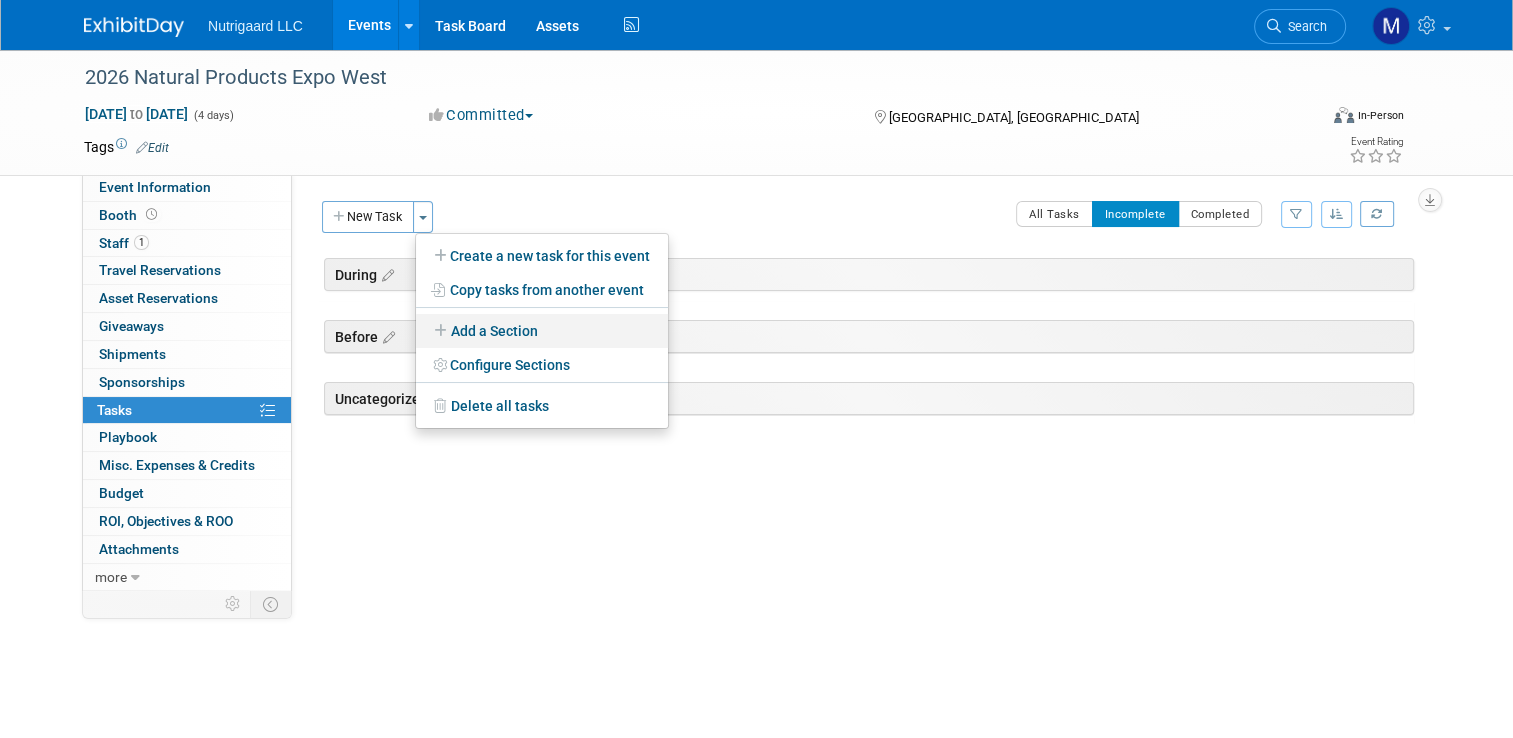 click on "Add a Section" at bounding box center [542, 331] 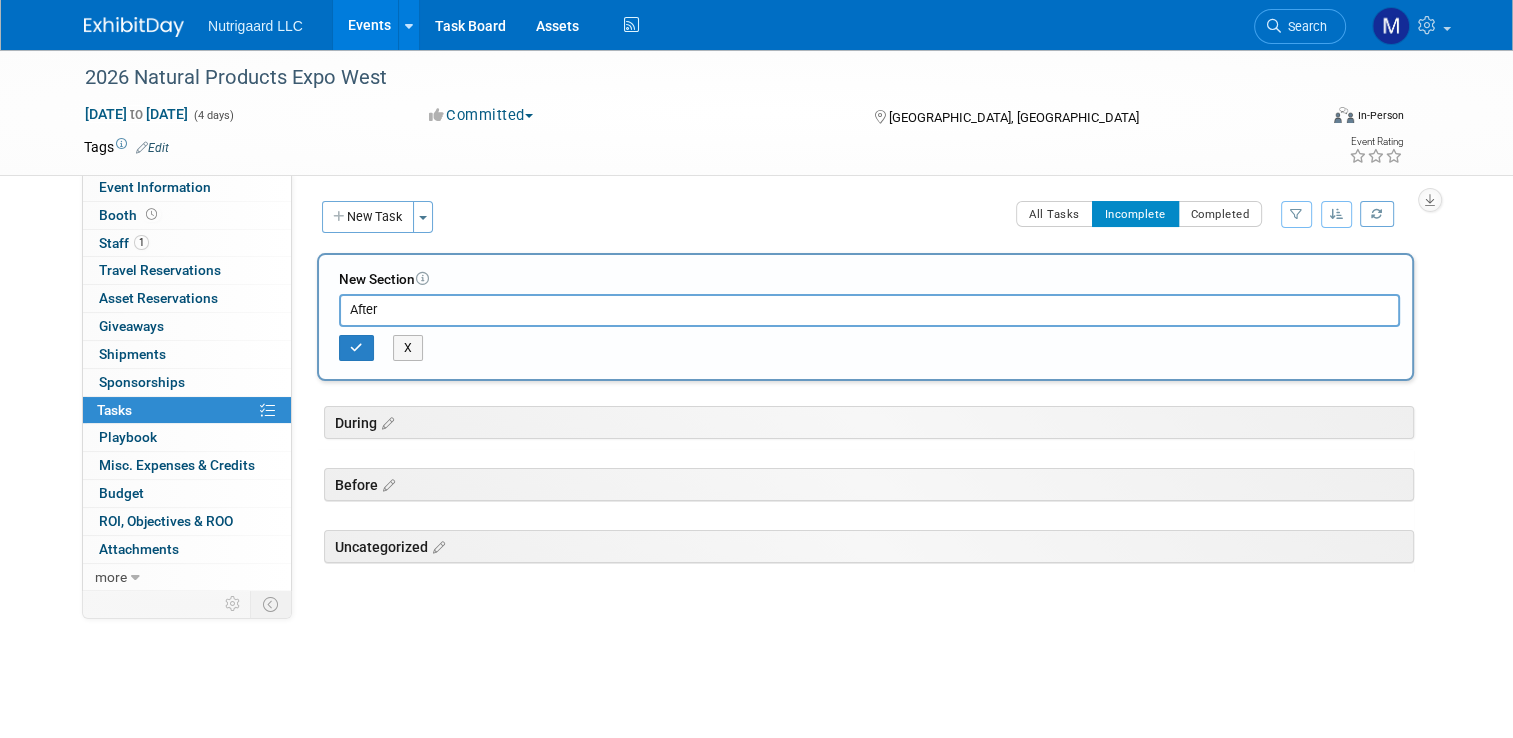 type on "After" 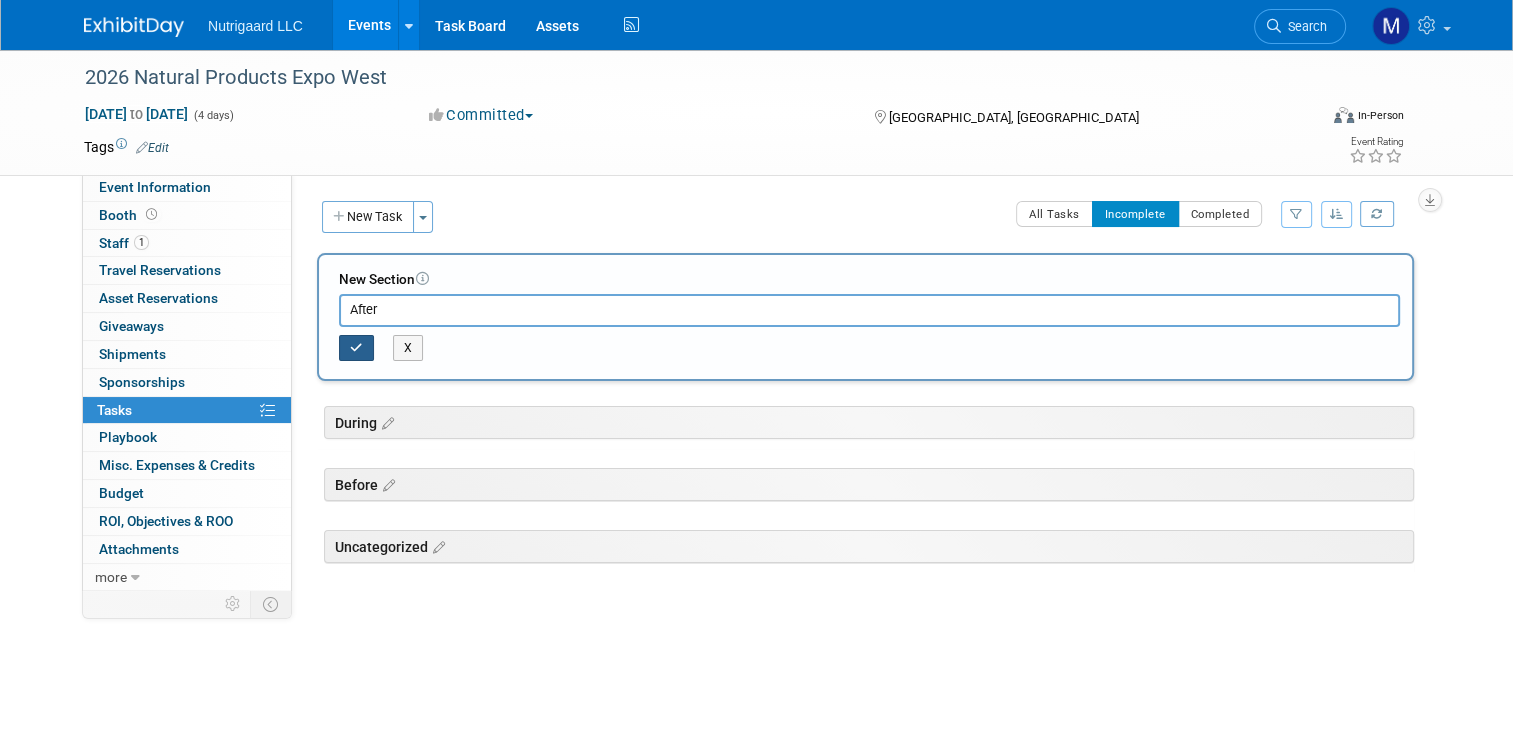click at bounding box center (356, 348) 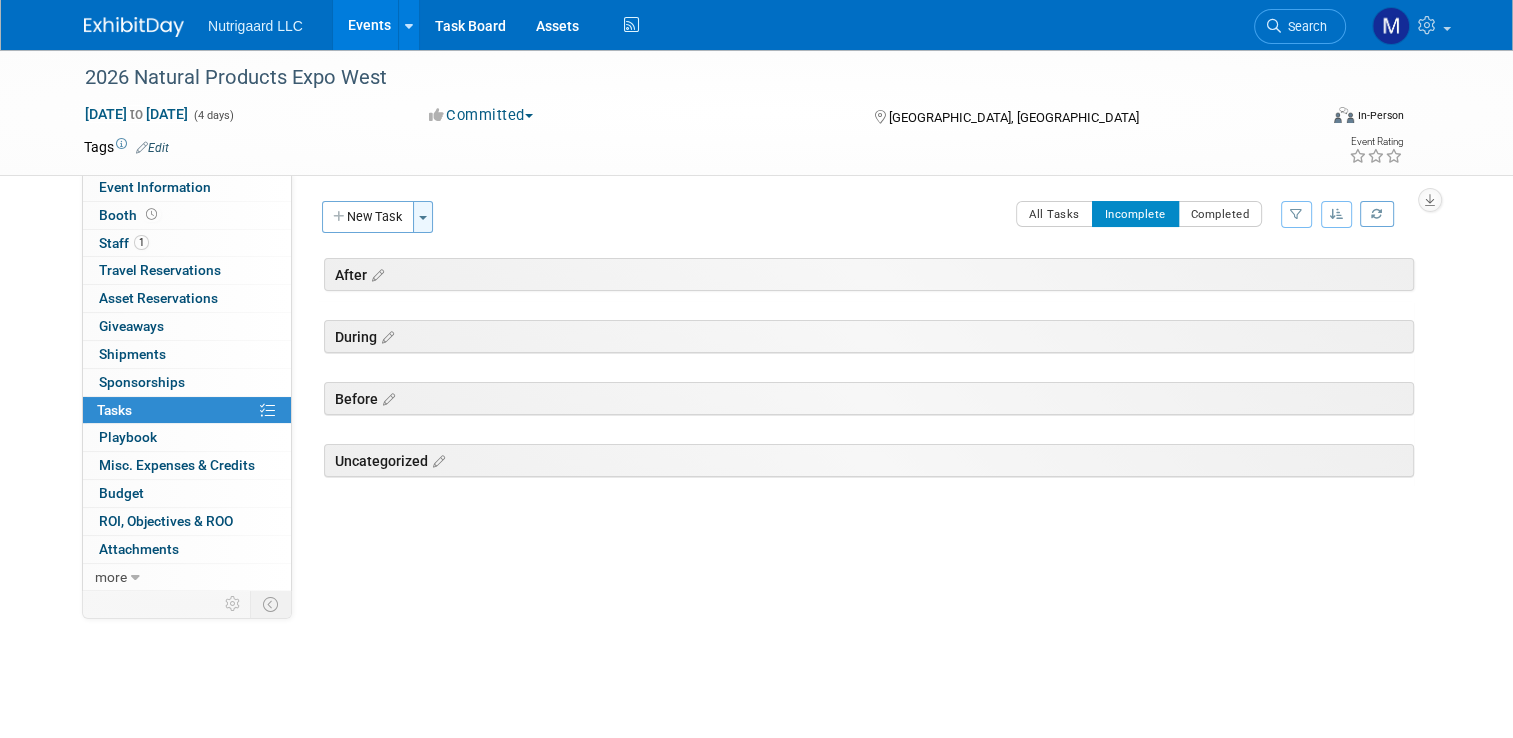 click on "Toggle Dropdown" at bounding box center [423, 217] 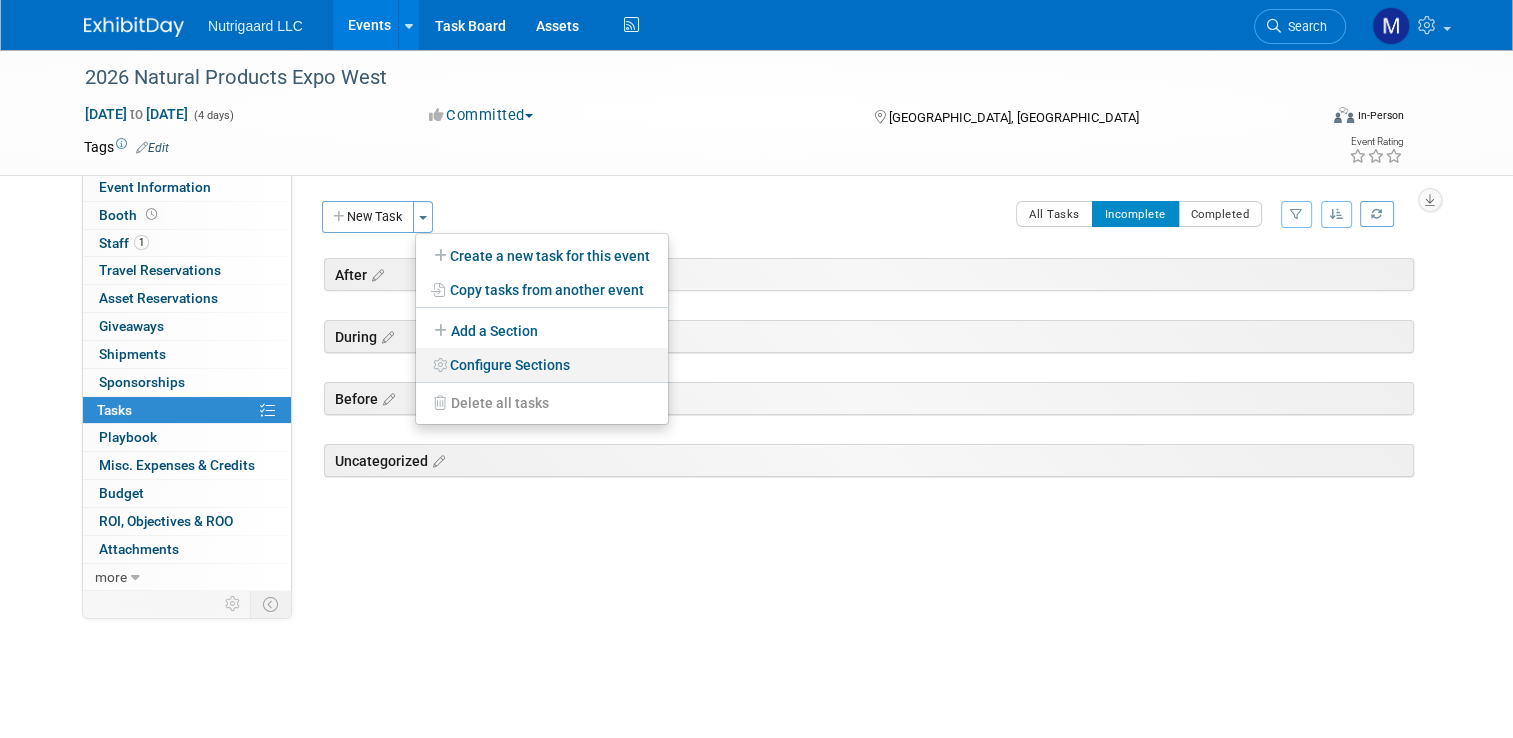 click on "Configure Sections" at bounding box center [542, 365] 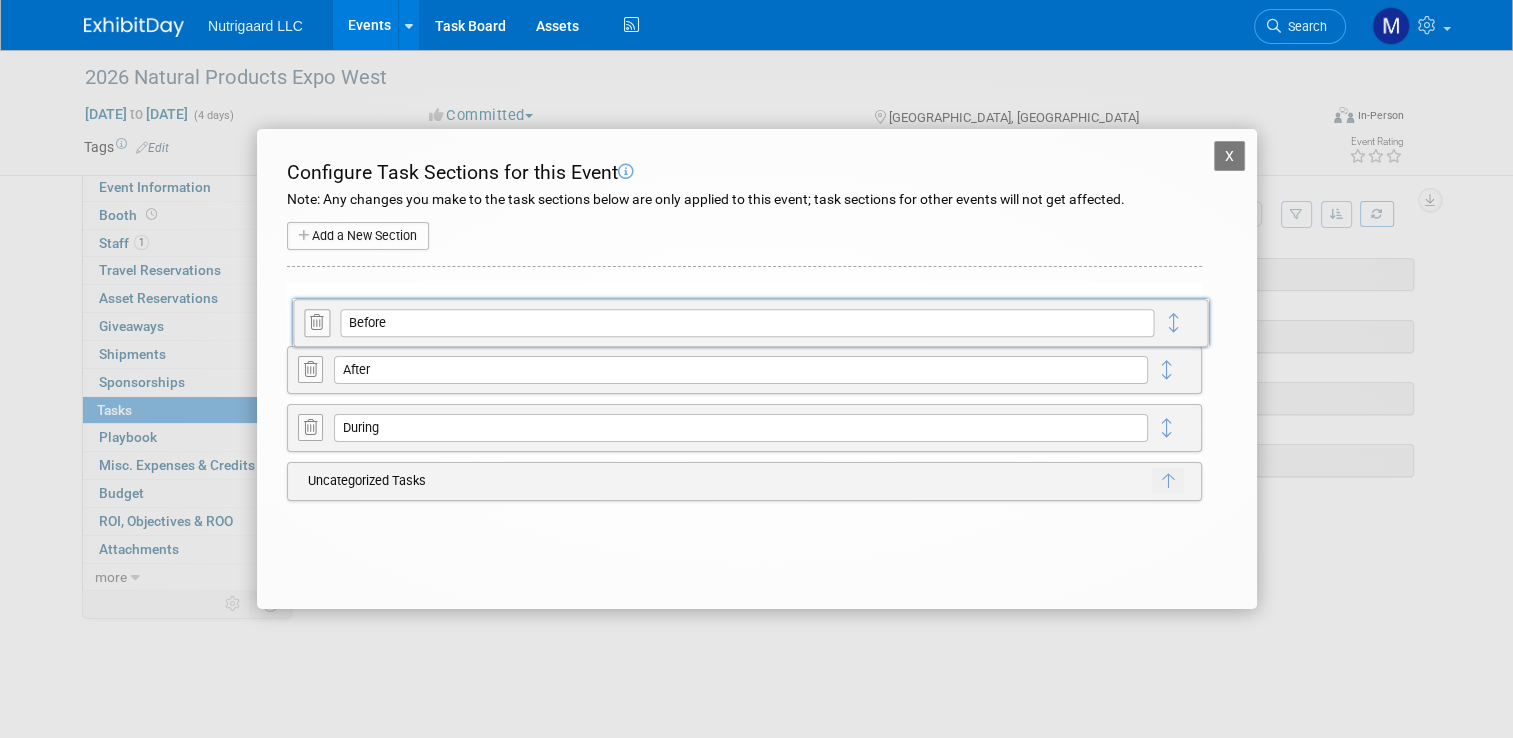 drag, startPoint x: 1165, startPoint y: 434, endPoint x: 1172, endPoint y: 330, distance: 104.23531 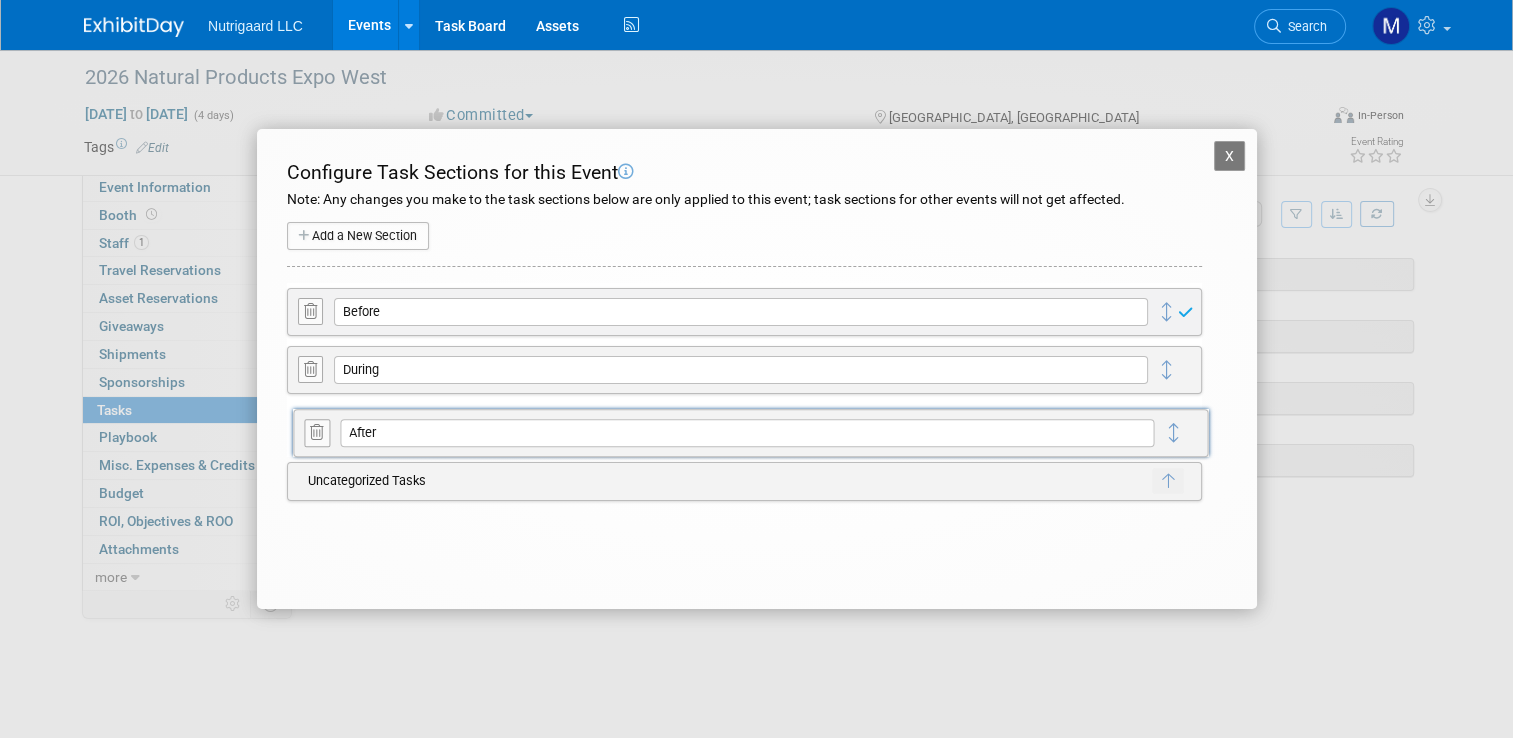 drag, startPoint x: 1169, startPoint y: 364, endPoint x: 1176, endPoint y: 429, distance: 65.37584 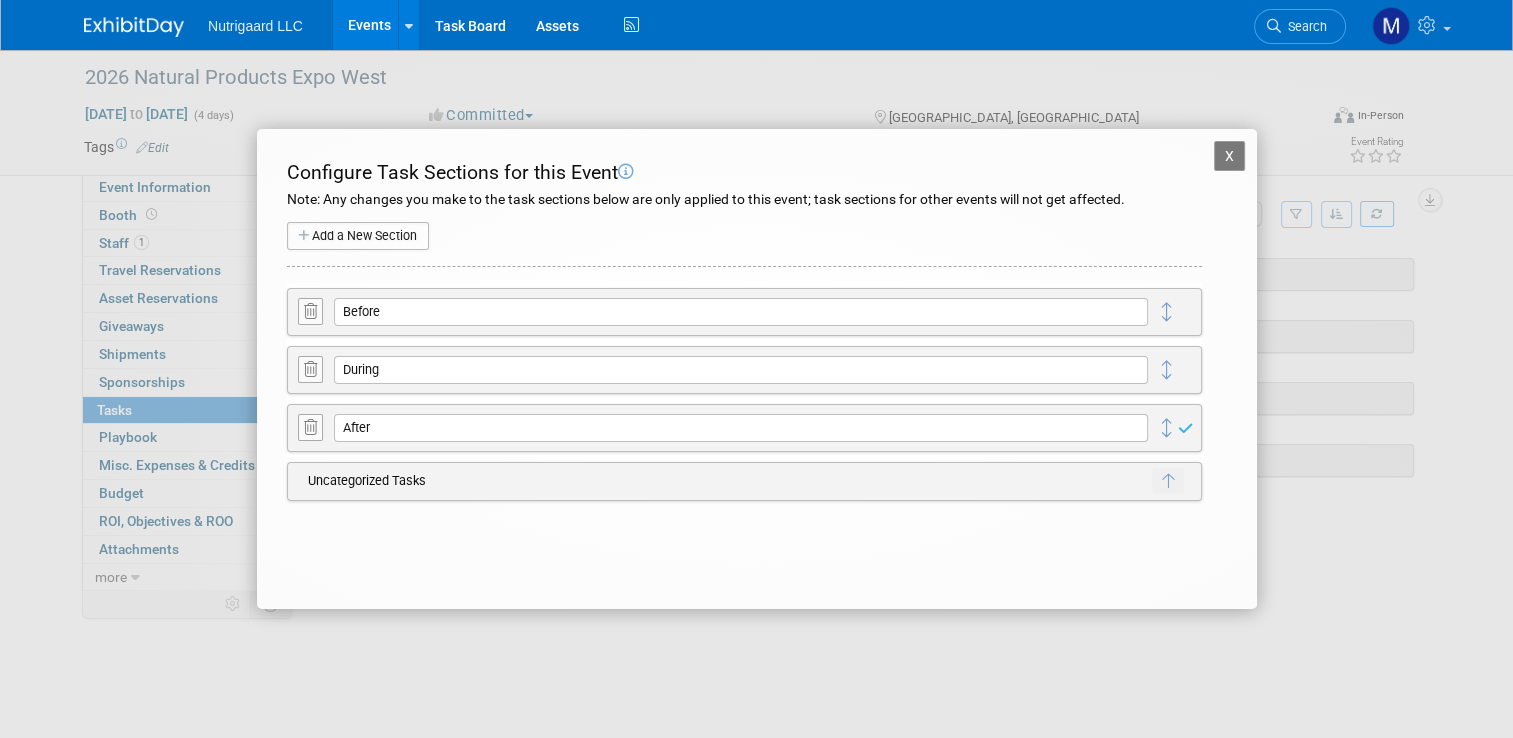 drag, startPoint x: 1174, startPoint y: 481, endPoint x: 1164, endPoint y: 281, distance: 200.24985 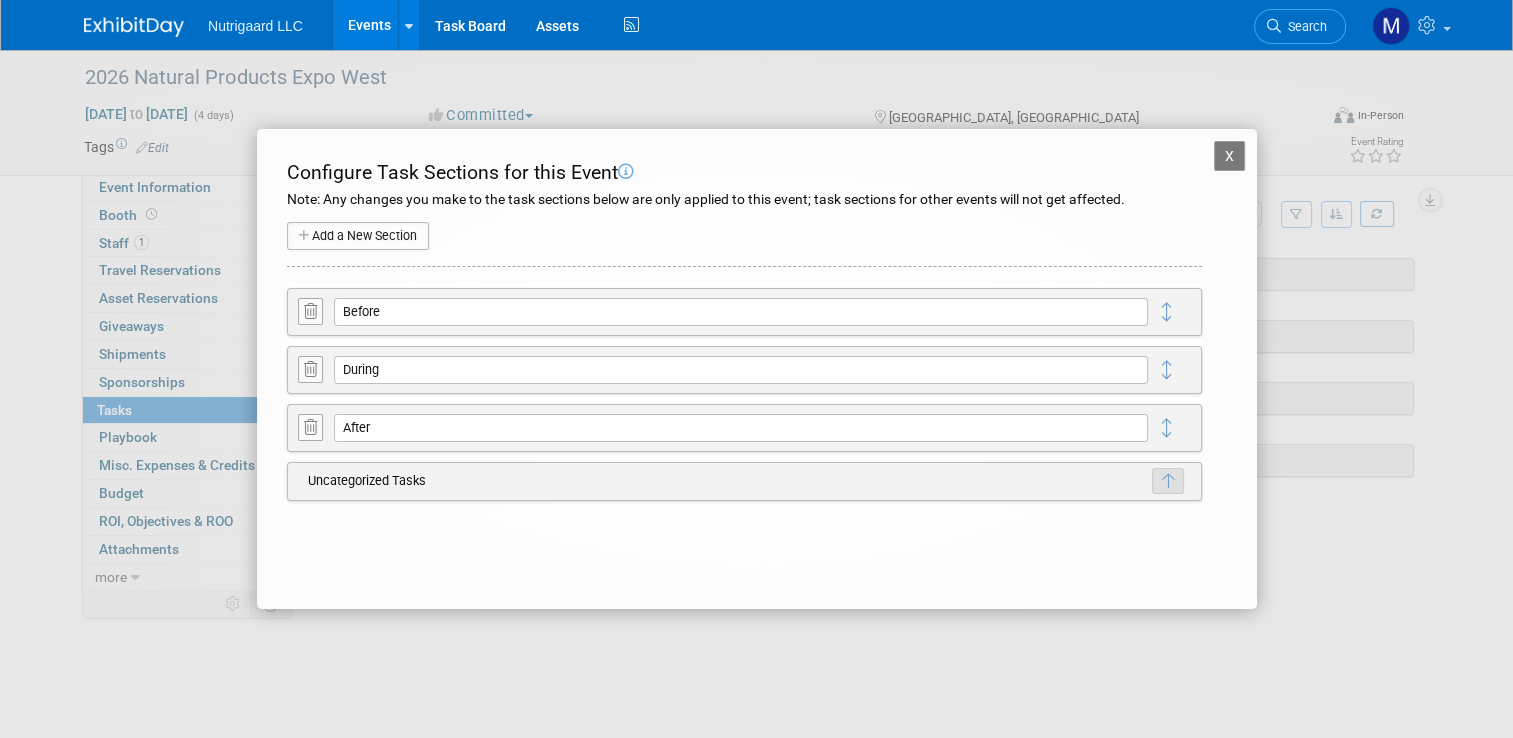 click at bounding box center [1168, 481] 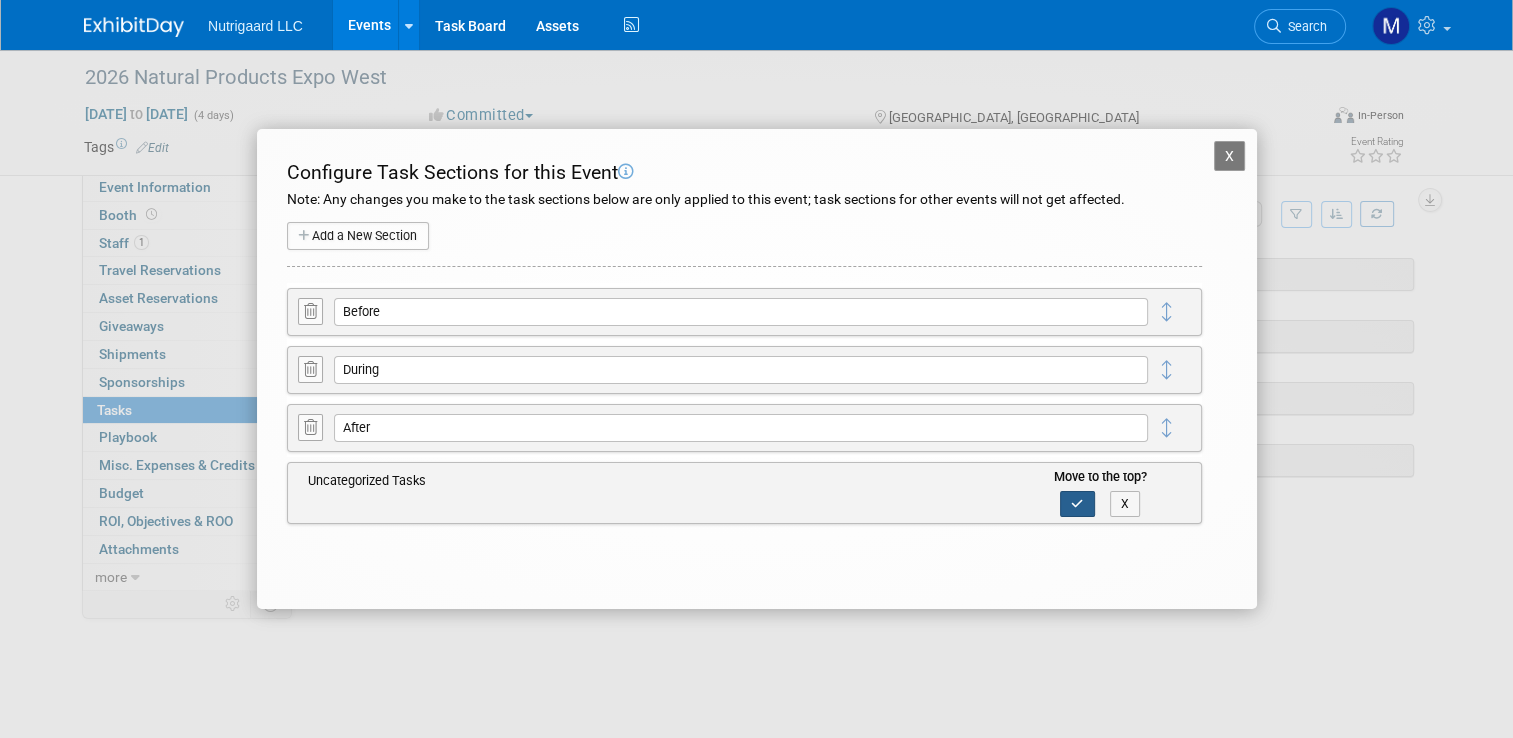 click at bounding box center [1077, 504] 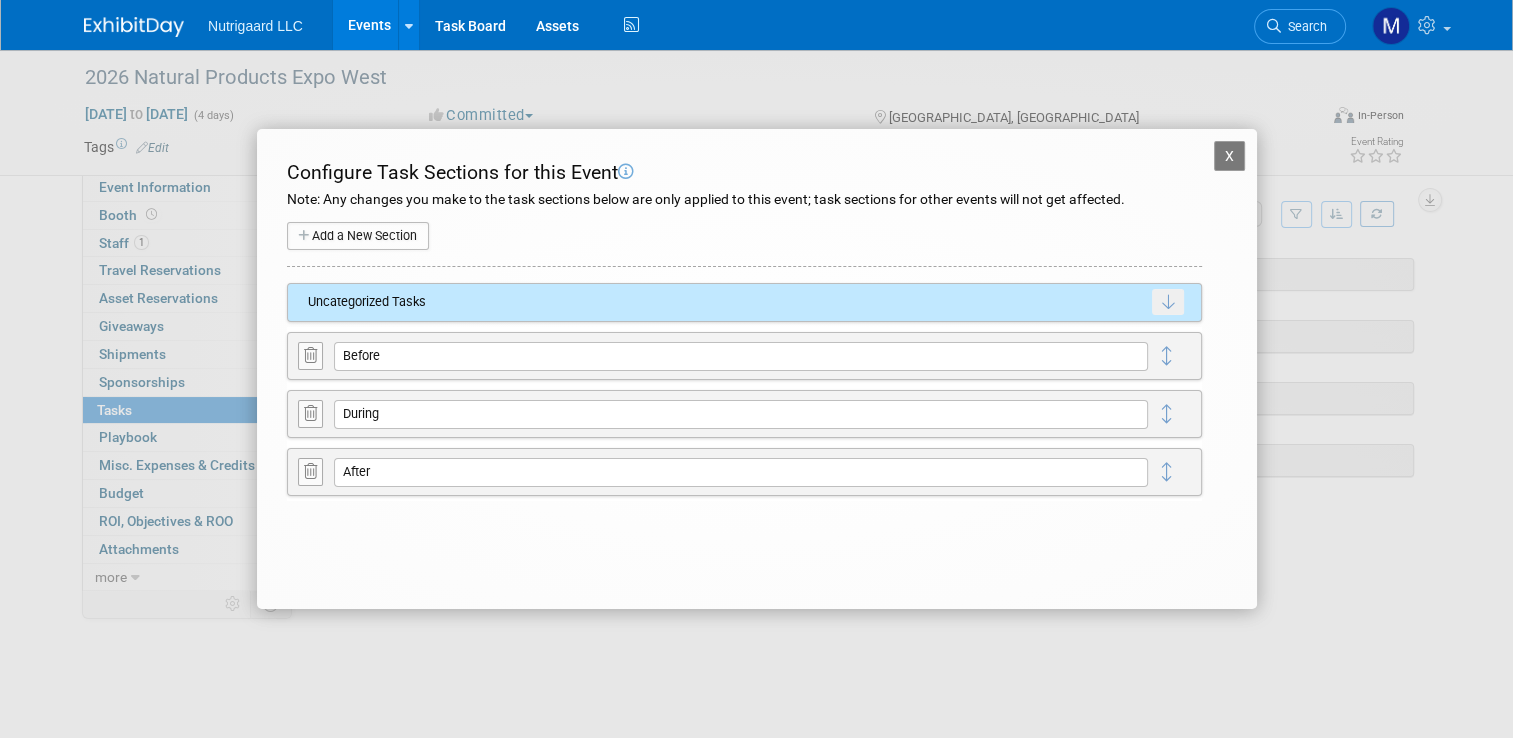 click on "X
2026 Natural Products Expo West
Configure Task Sections for this Event
Note: Any changes you make to the task sections below are only applied to this event; task sections for other events will not get affected.
Add a New Section
New Task Section  (for this event)
X
X" at bounding box center [757, 369] 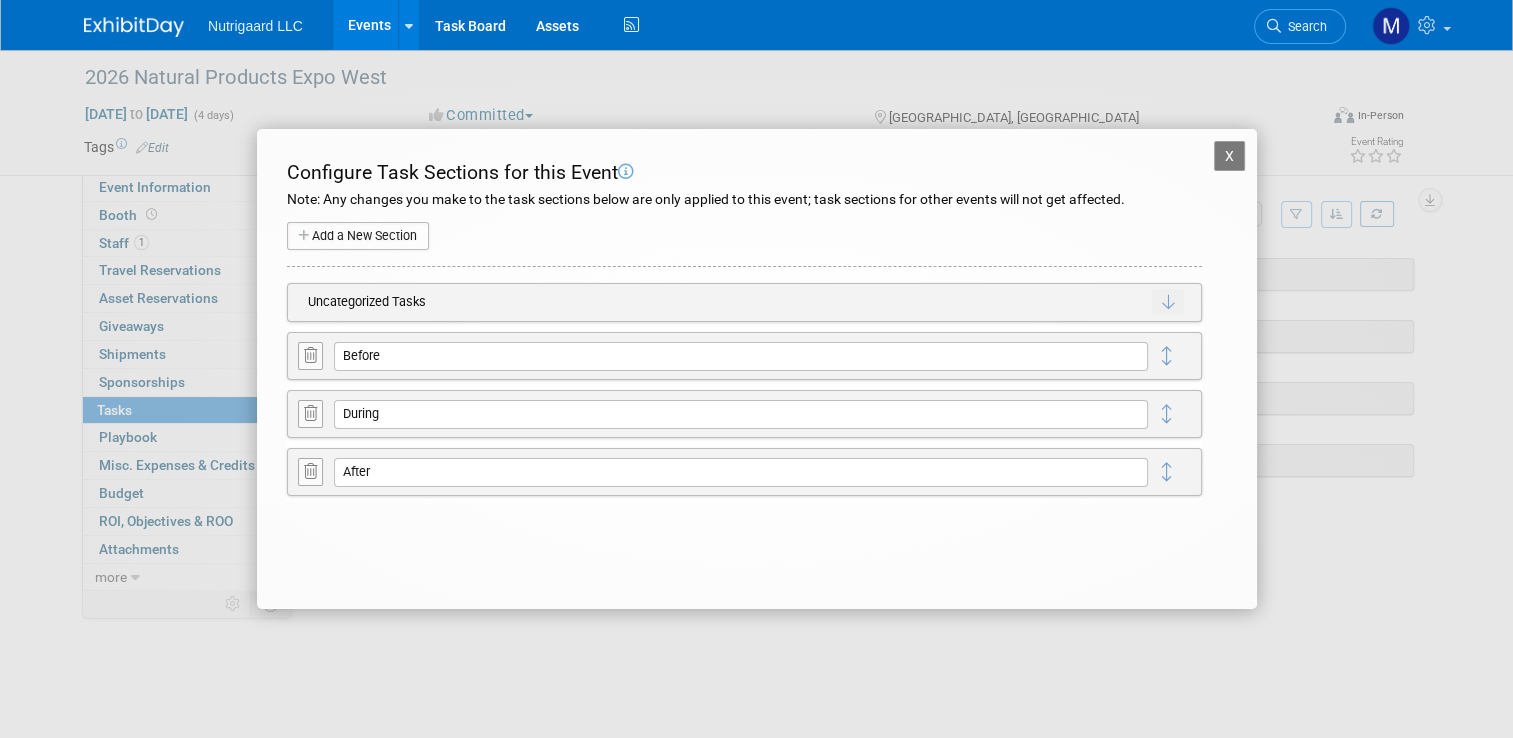 click on "X" at bounding box center (1230, 156) 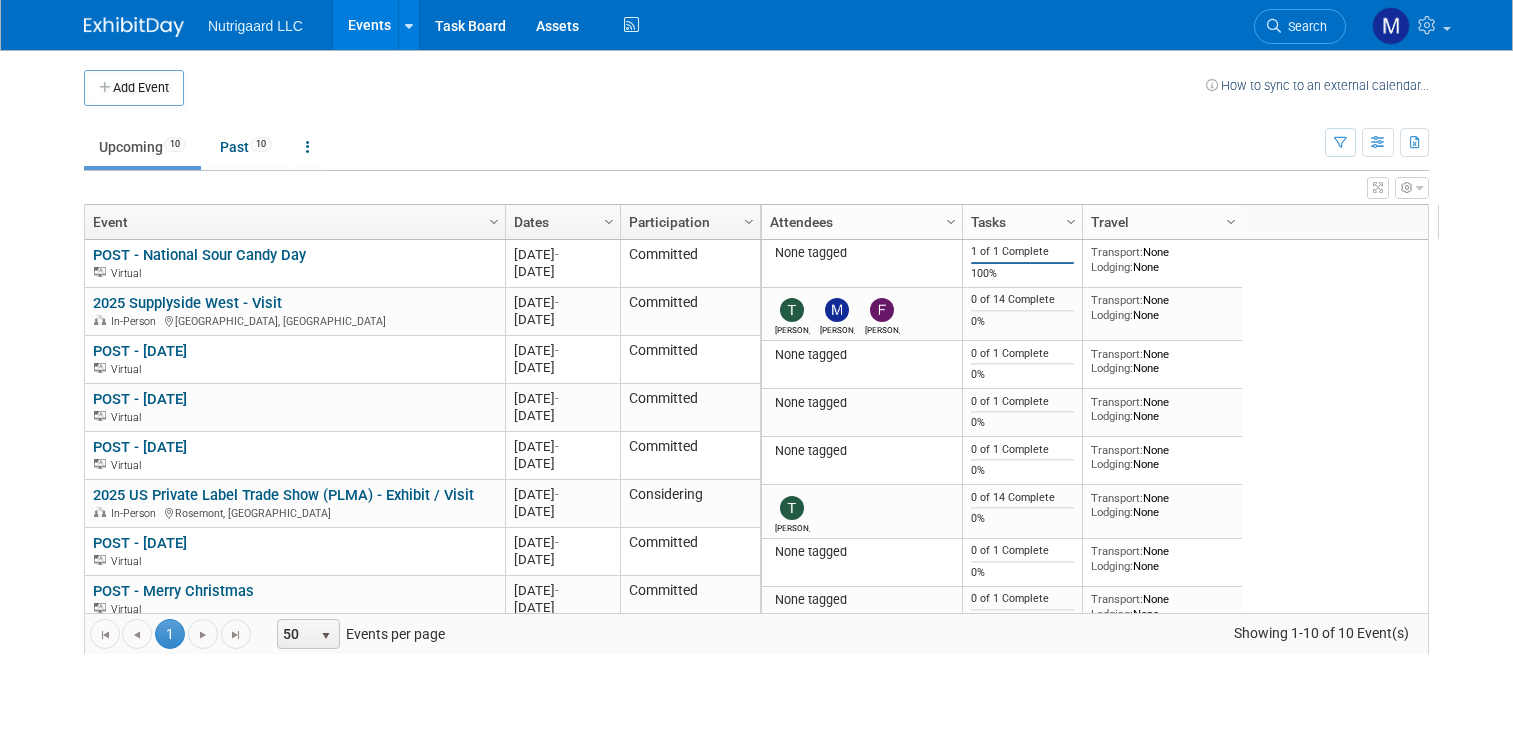 scroll, scrollTop: 0, scrollLeft: 0, axis: both 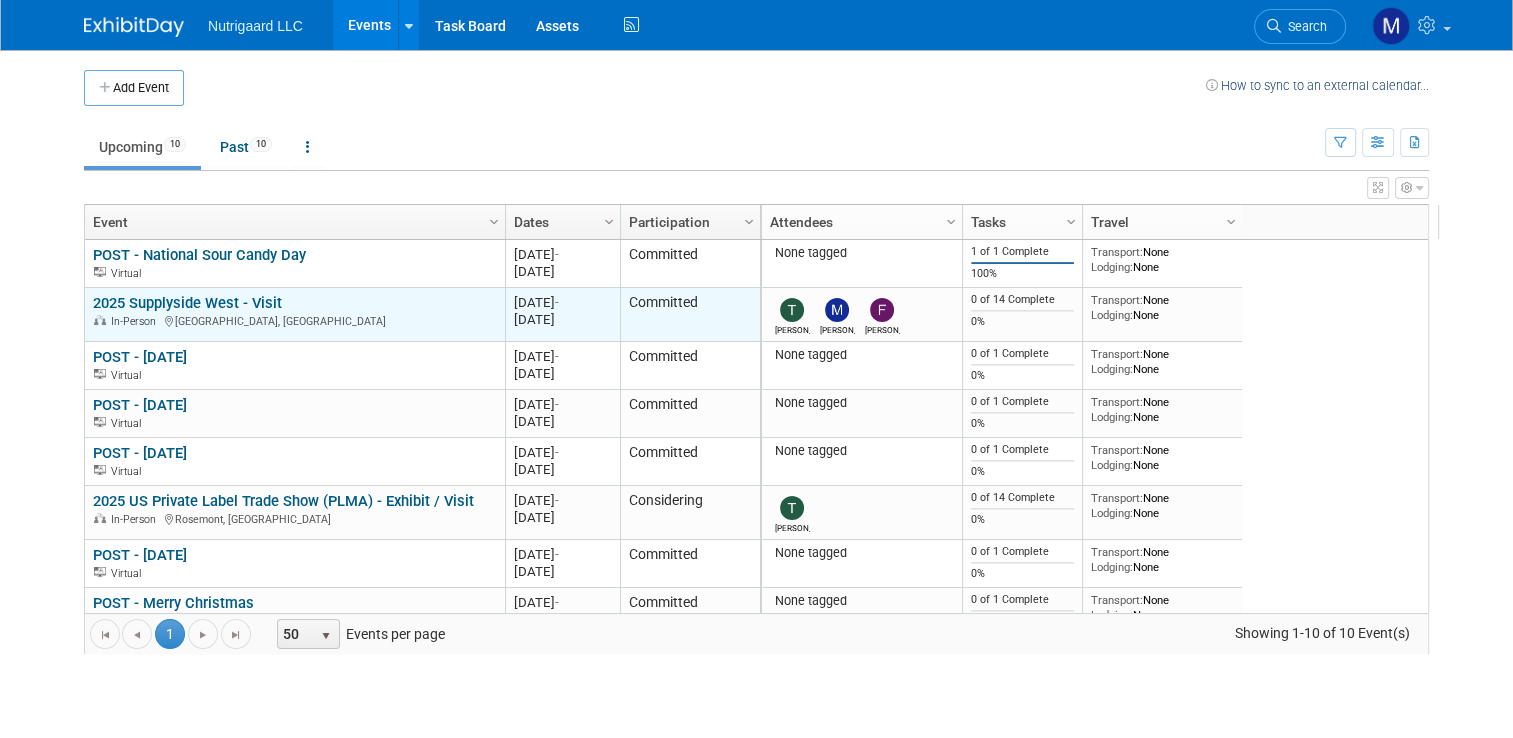 click on "2025 Supplyside West - Visit" at bounding box center [187, 303] 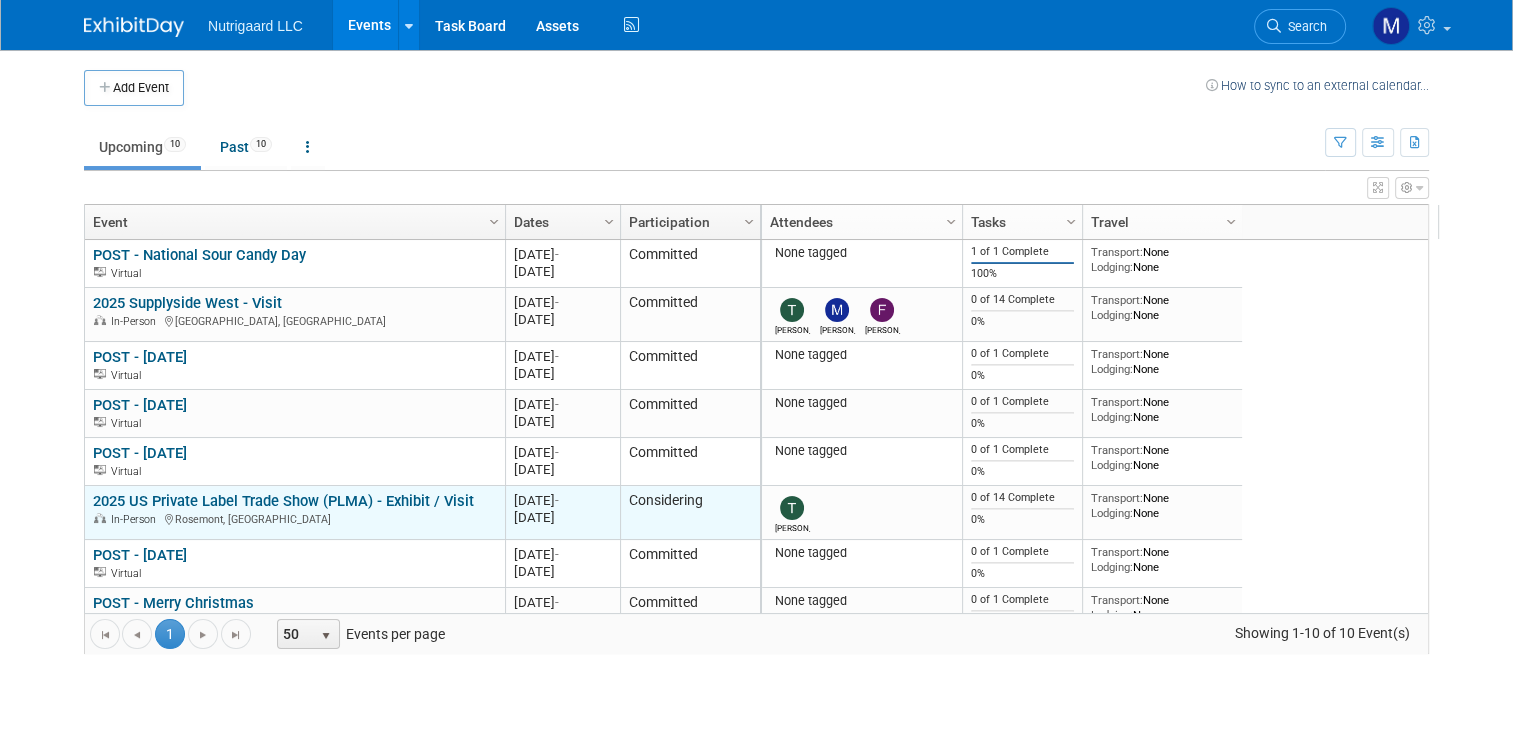 scroll, scrollTop: 20, scrollLeft: 0, axis: vertical 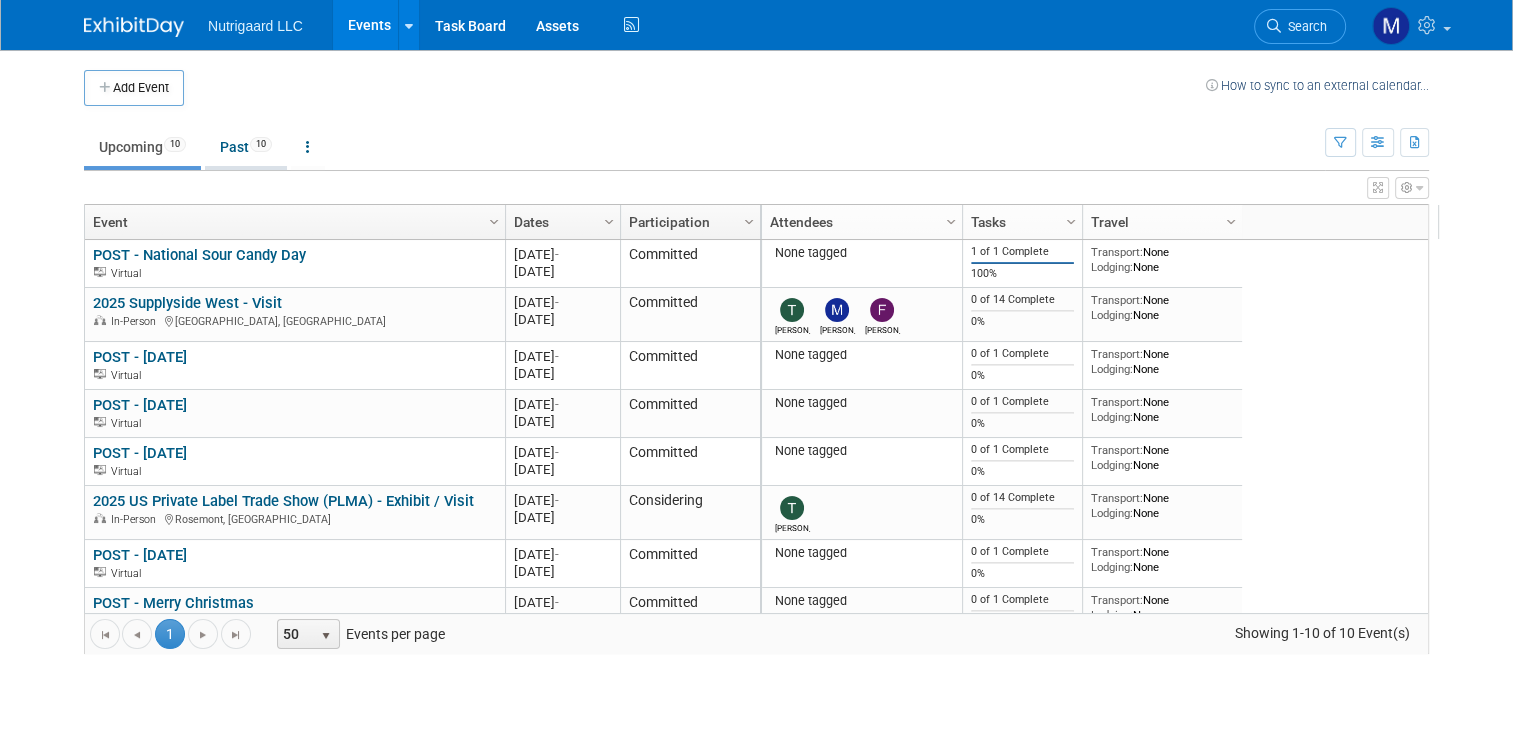 click on "Past
10" at bounding box center (246, 147) 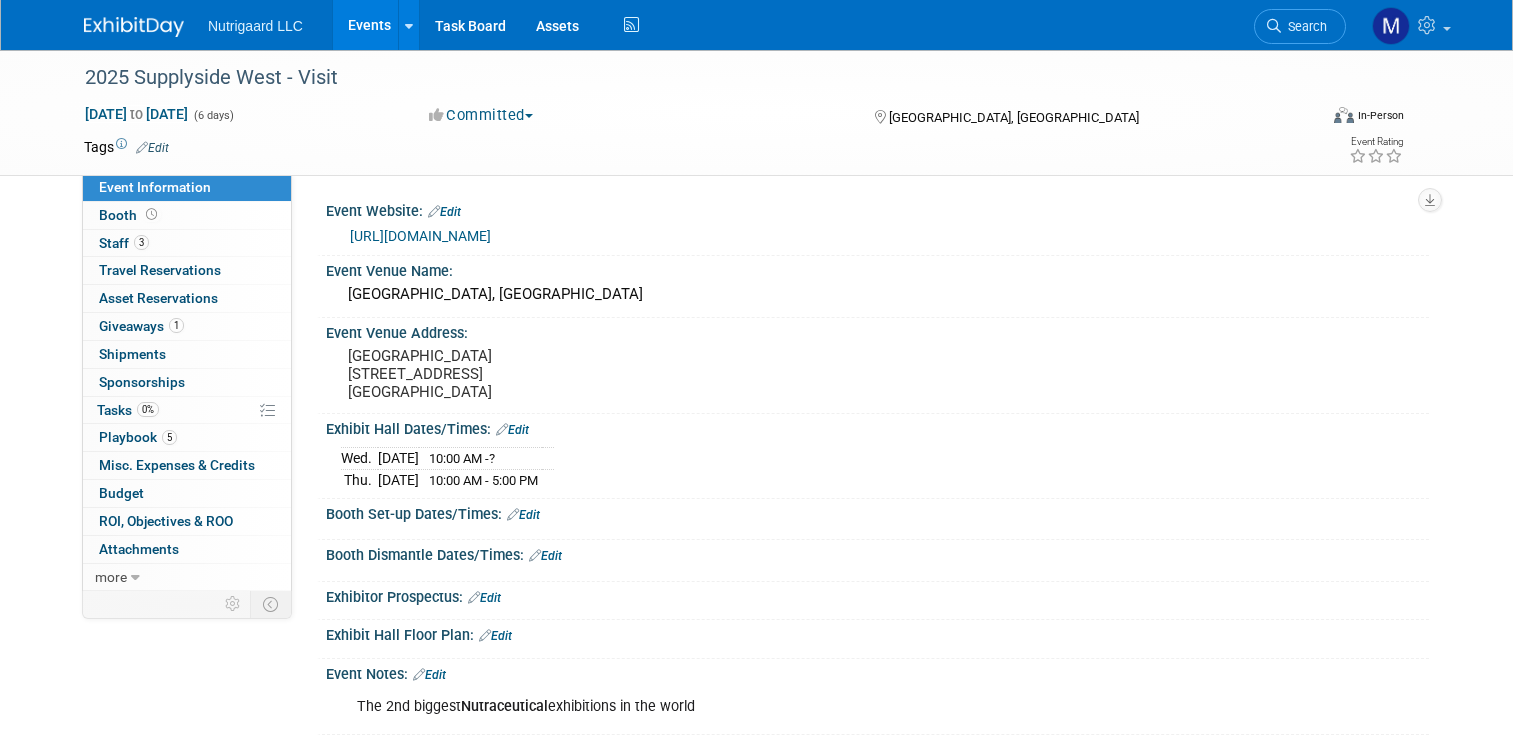 scroll, scrollTop: 0, scrollLeft: 0, axis: both 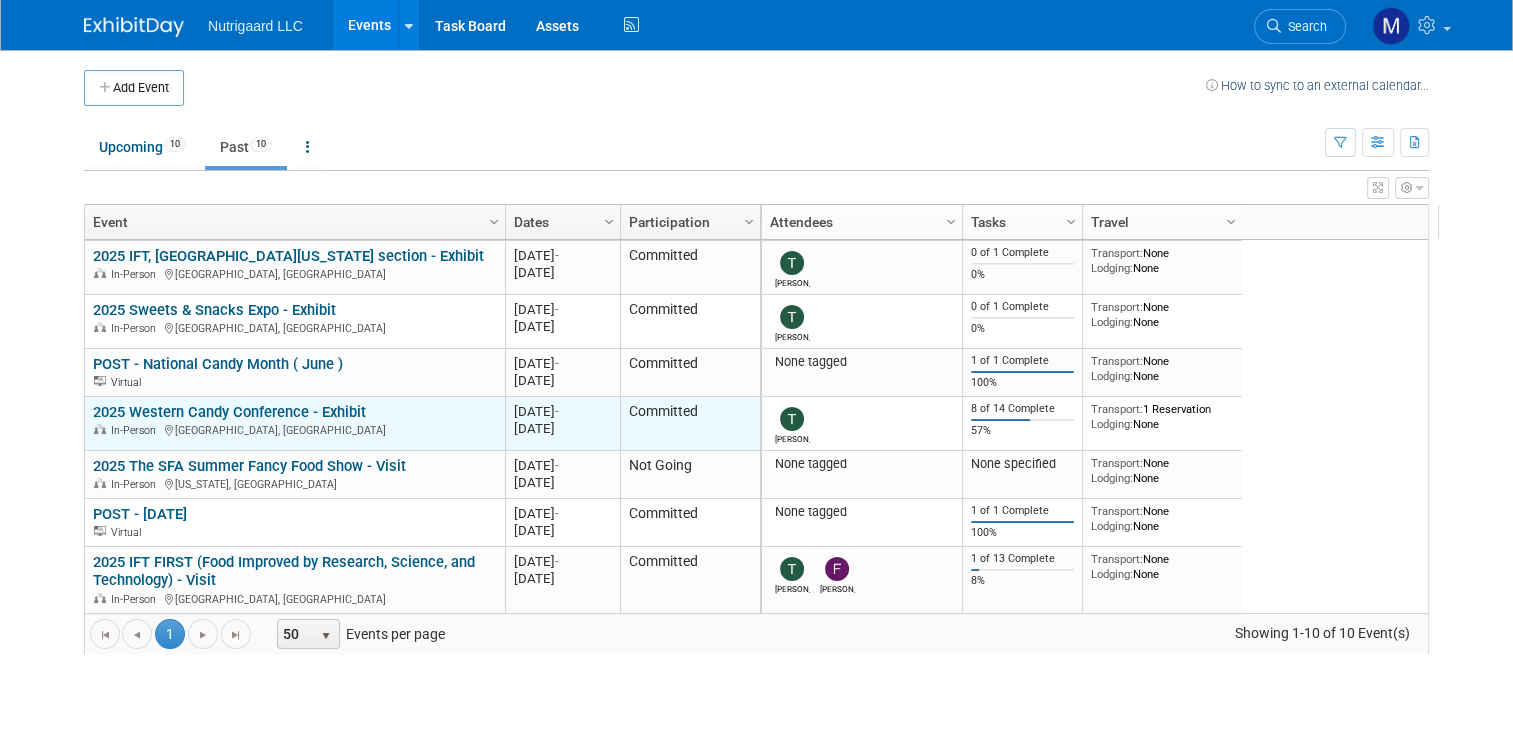 click on "2025 Western Candy Conference - Exhibit" at bounding box center (229, 412) 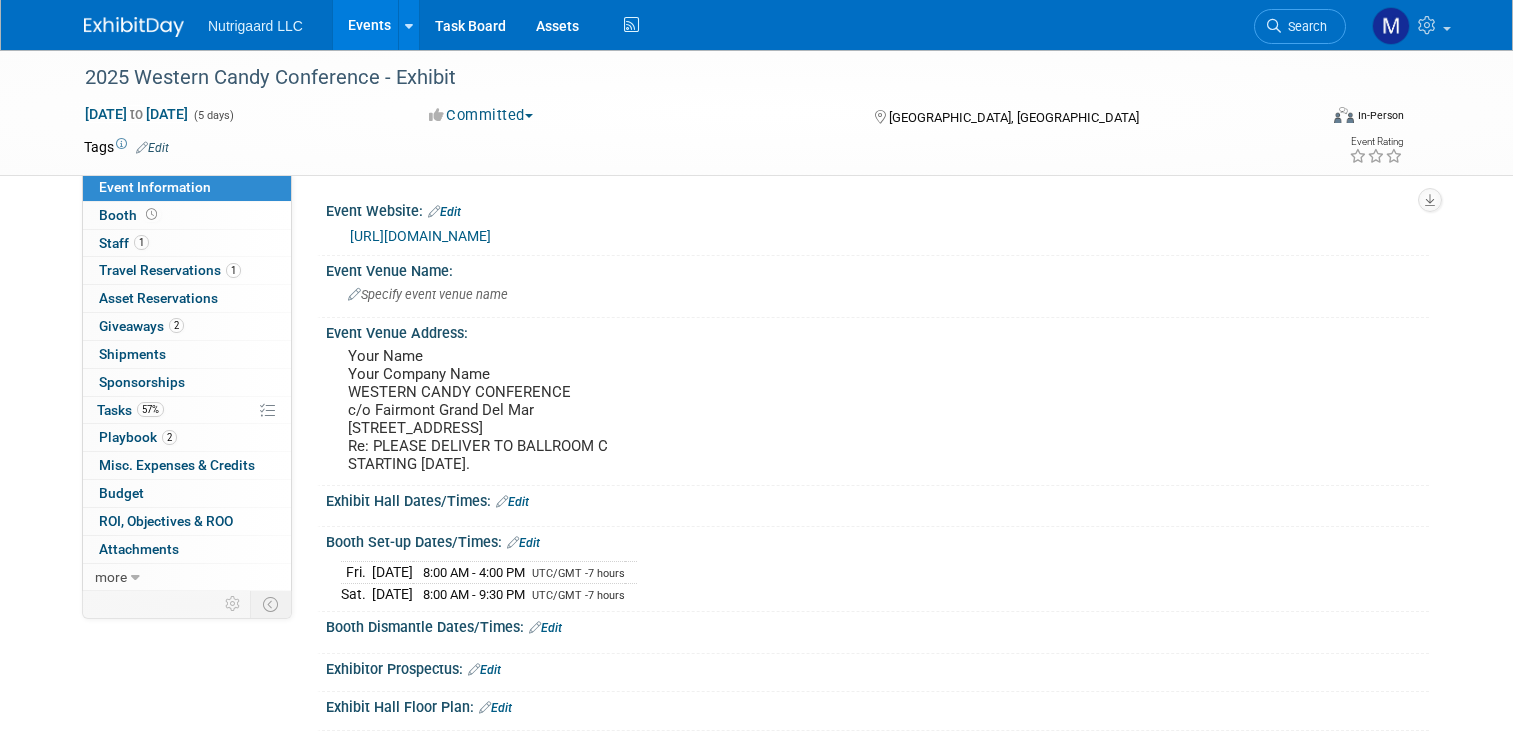 scroll, scrollTop: 0, scrollLeft: 0, axis: both 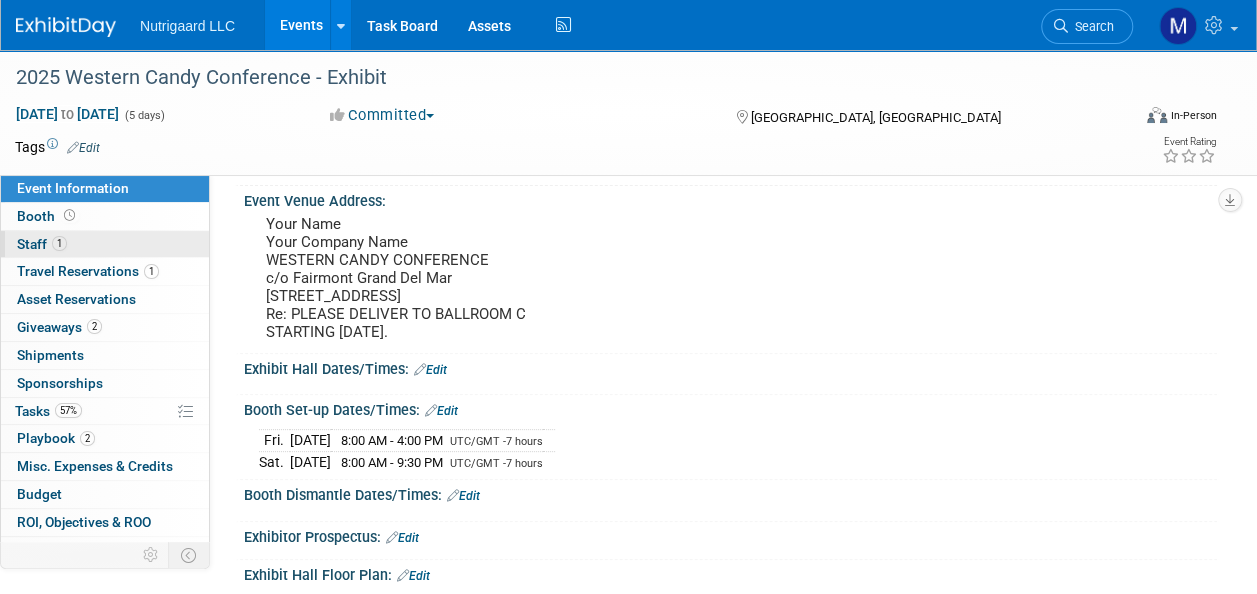 click on "Staff 1" at bounding box center [42, 244] 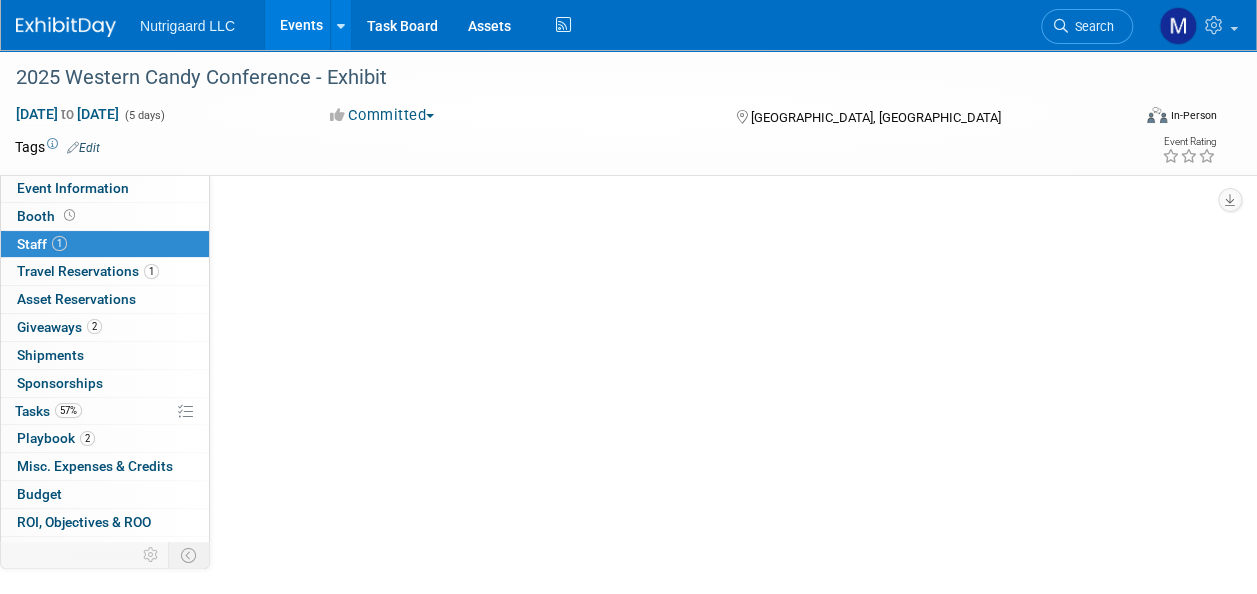 scroll, scrollTop: 0, scrollLeft: 0, axis: both 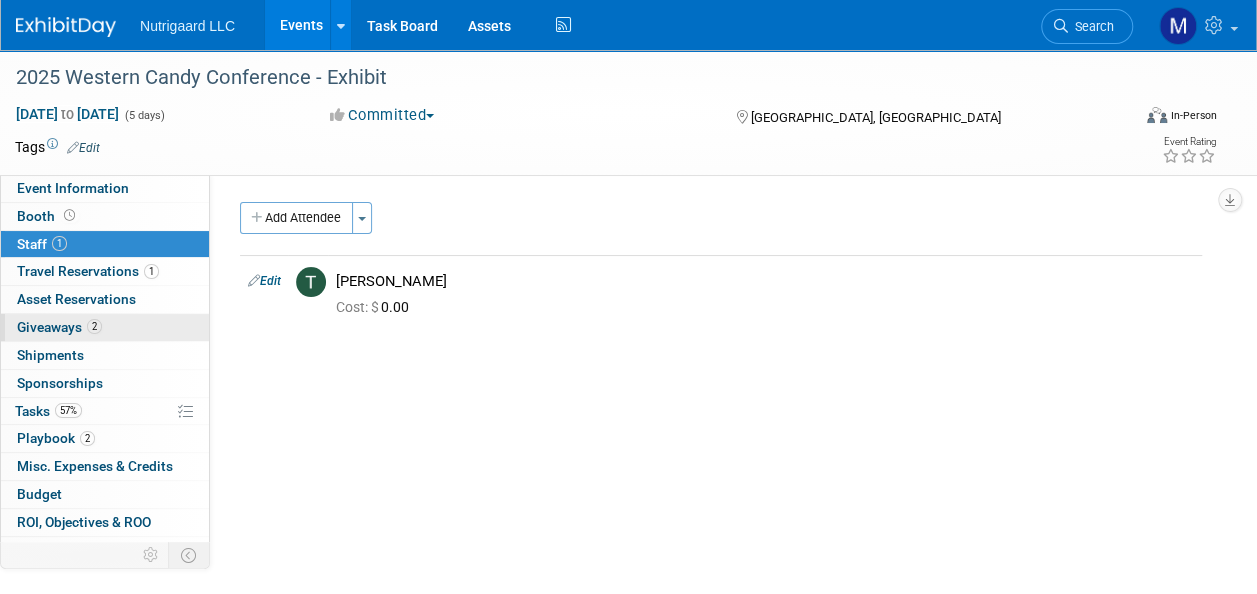 click on "Giveaways 2" at bounding box center [59, 327] 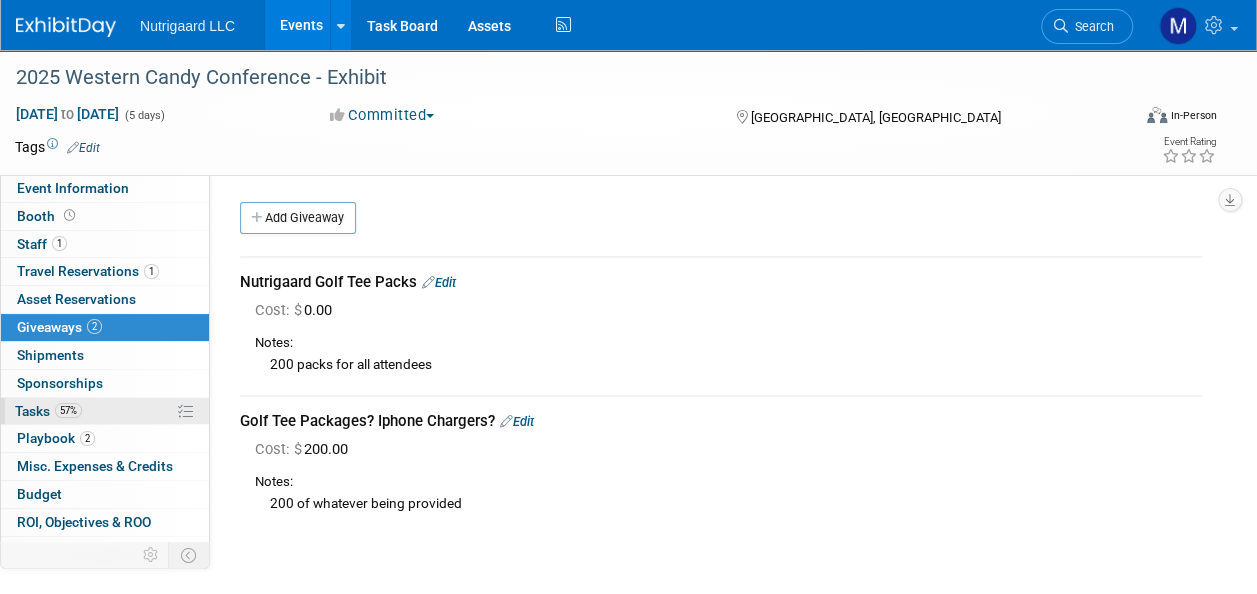 click on "57%
Tasks 57%" at bounding box center (105, 411) 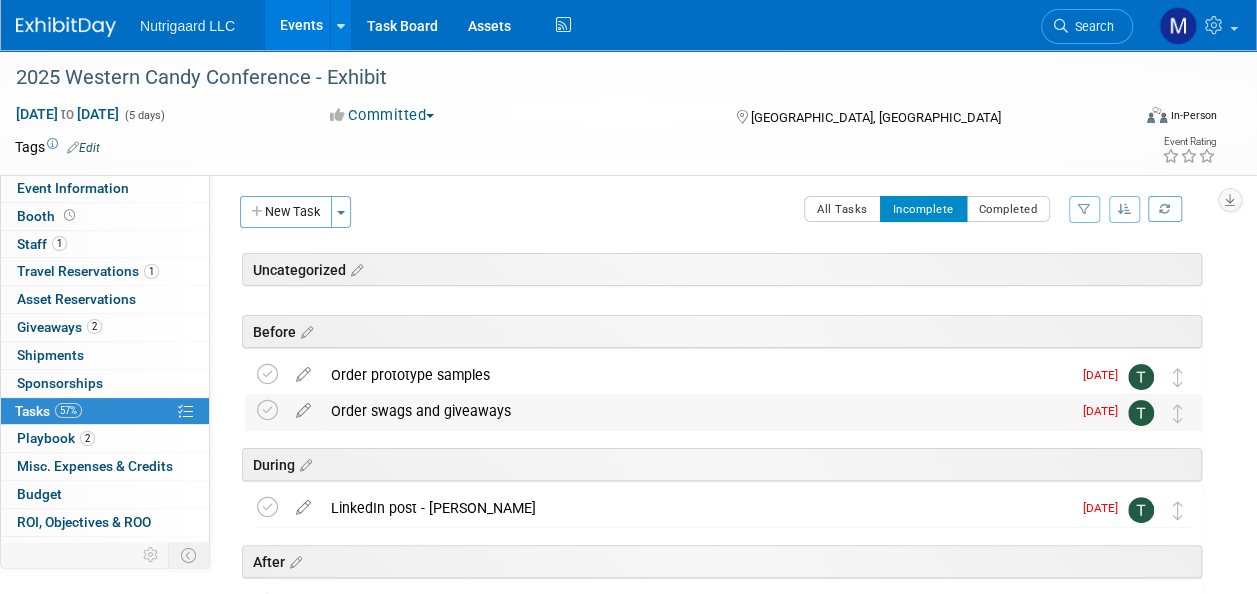 scroll, scrollTop: 0, scrollLeft: 0, axis: both 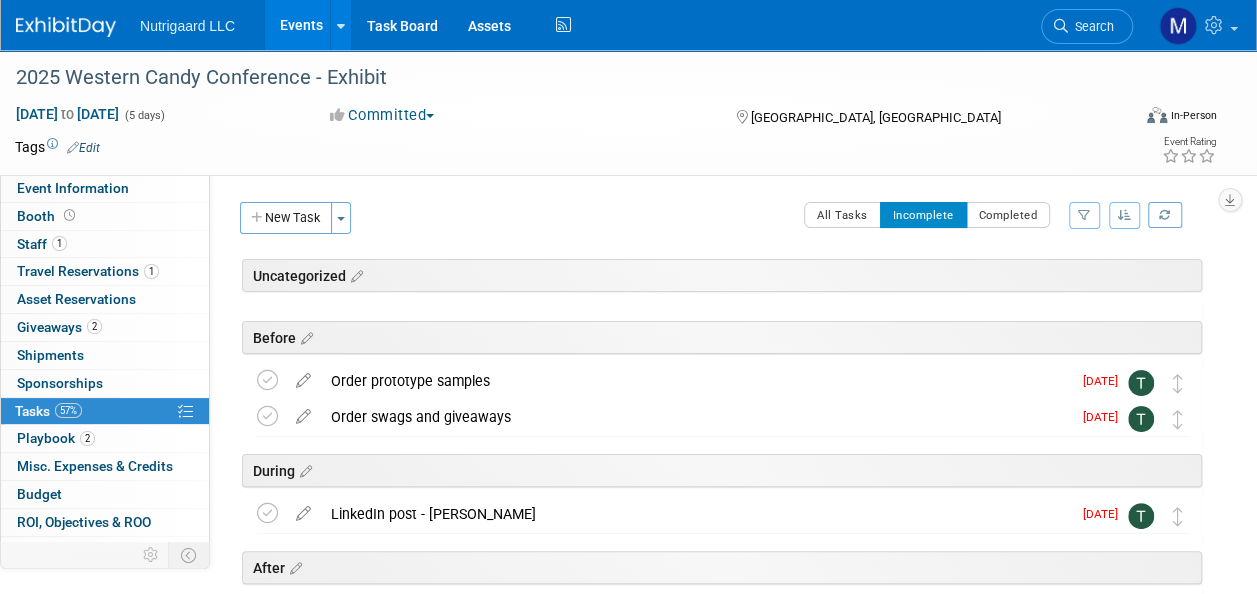 click on "Events" at bounding box center (301, 25) 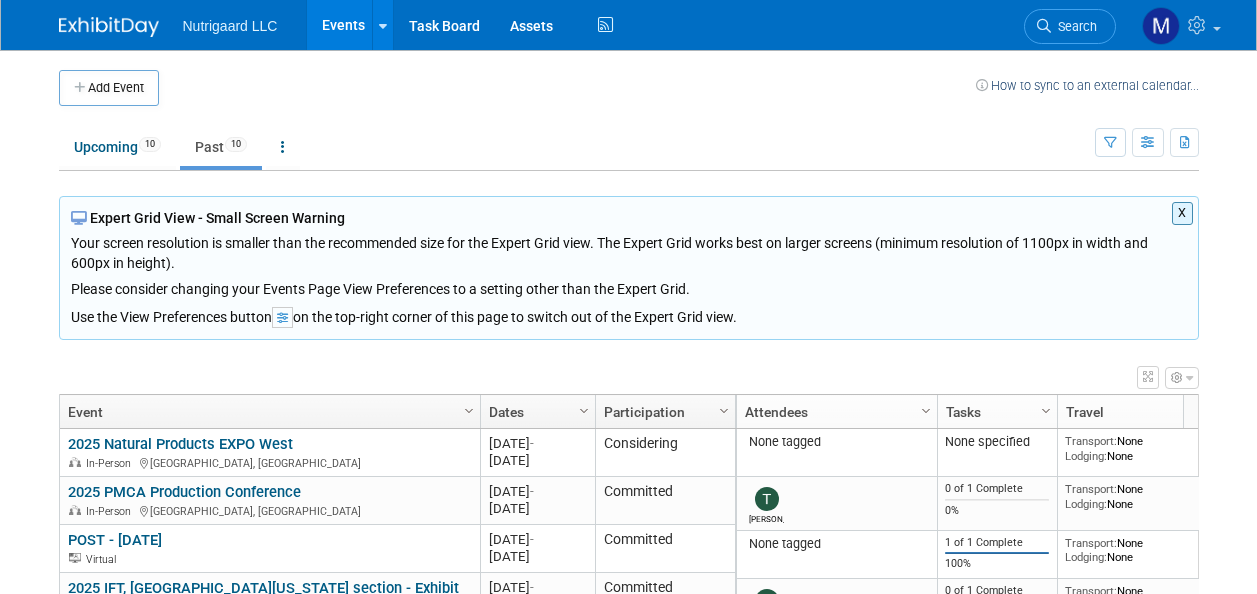 scroll, scrollTop: 0, scrollLeft: 0, axis: both 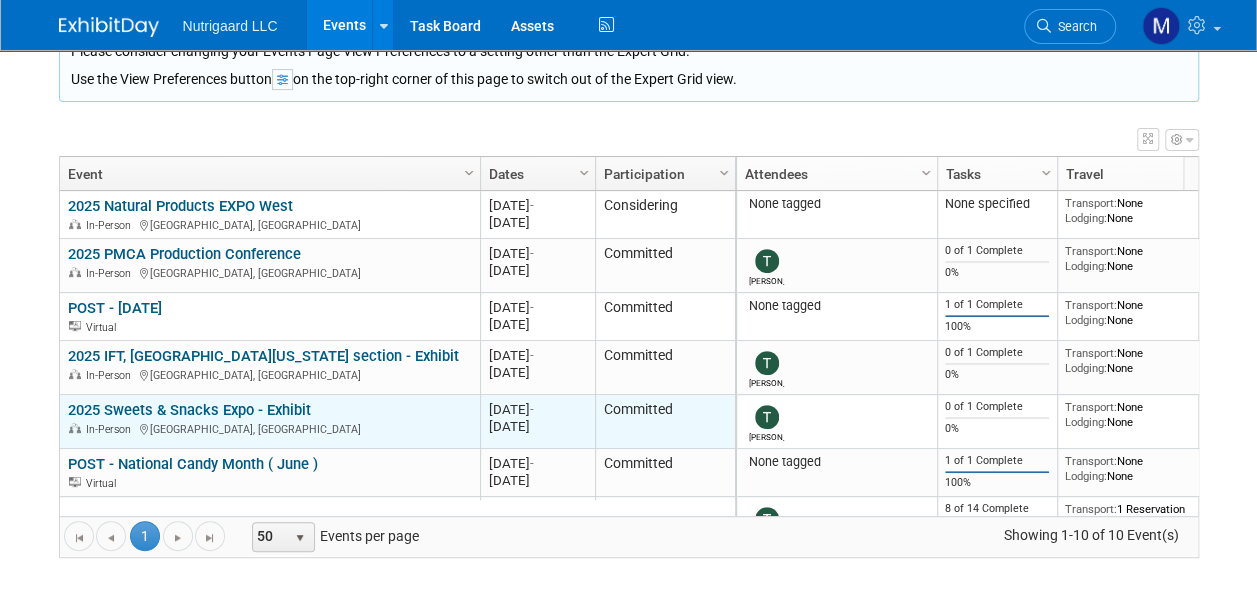 click on "2025 Sweets & Snacks Expo - Exhibit" at bounding box center (189, 410) 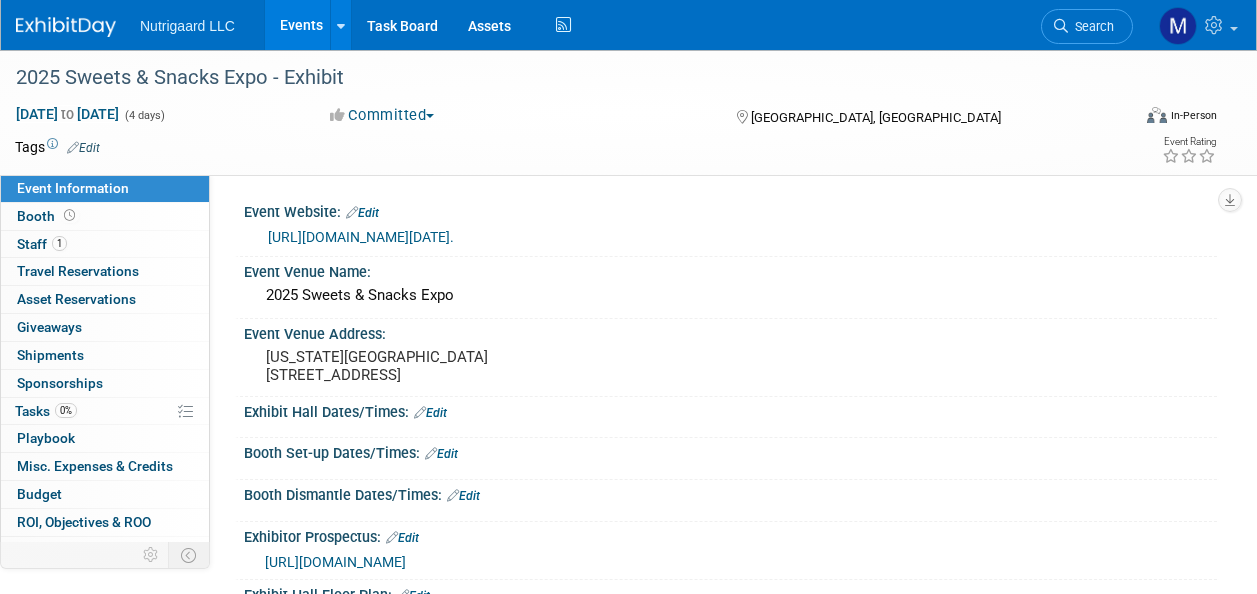 scroll, scrollTop: 0, scrollLeft: 0, axis: both 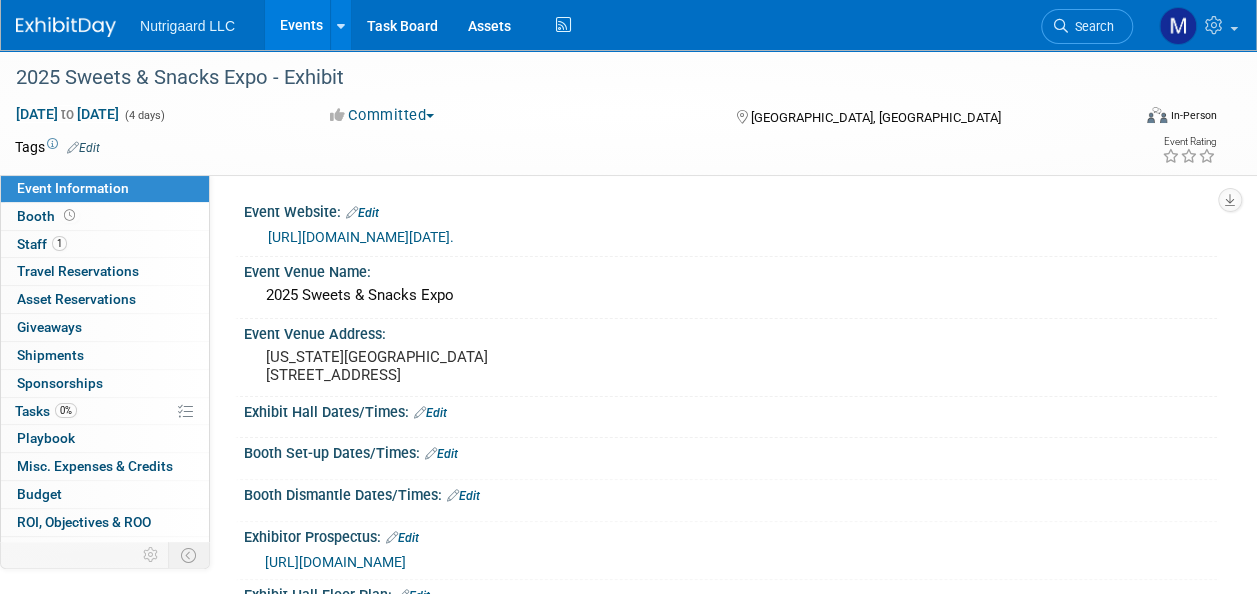 click on "0%
Tasks 0%" at bounding box center [105, 411] 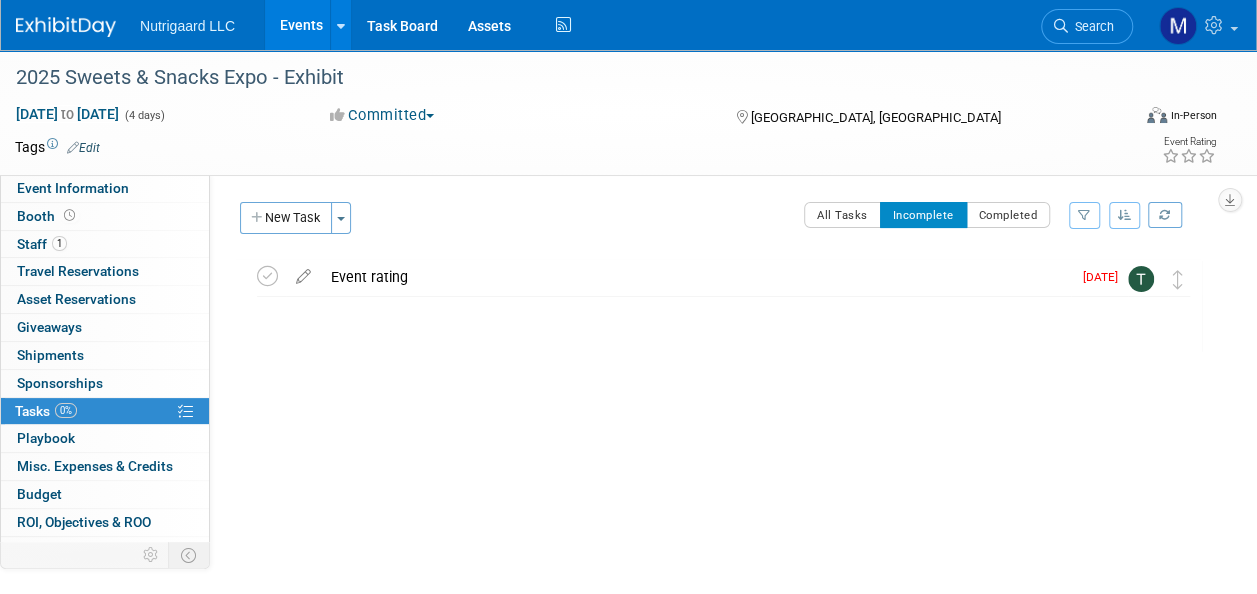 click on "Events" at bounding box center (301, 25) 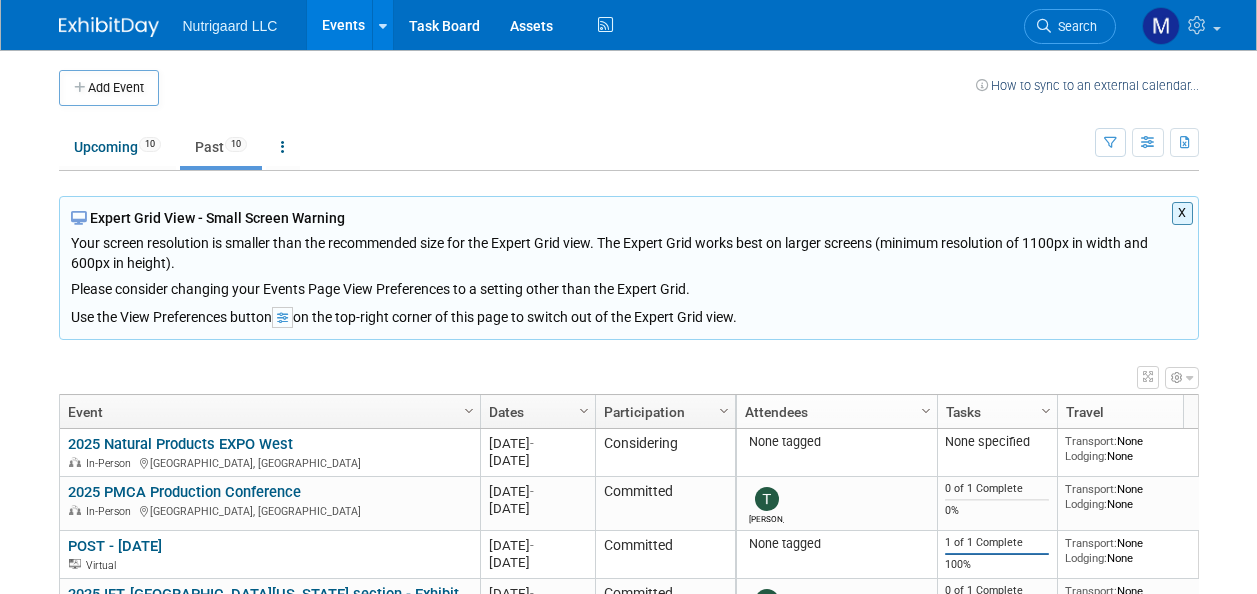 scroll, scrollTop: 0, scrollLeft: 0, axis: both 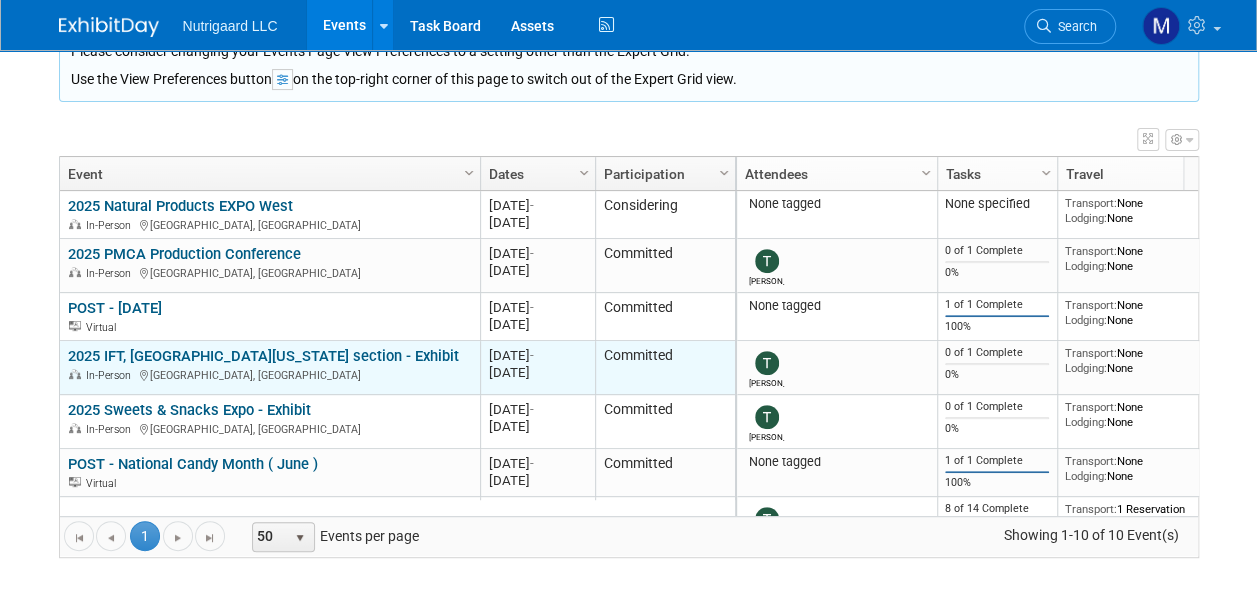 click on "2025 IFT, [GEOGRAPHIC_DATA][US_STATE] section - Exhibit" at bounding box center (263, 356) 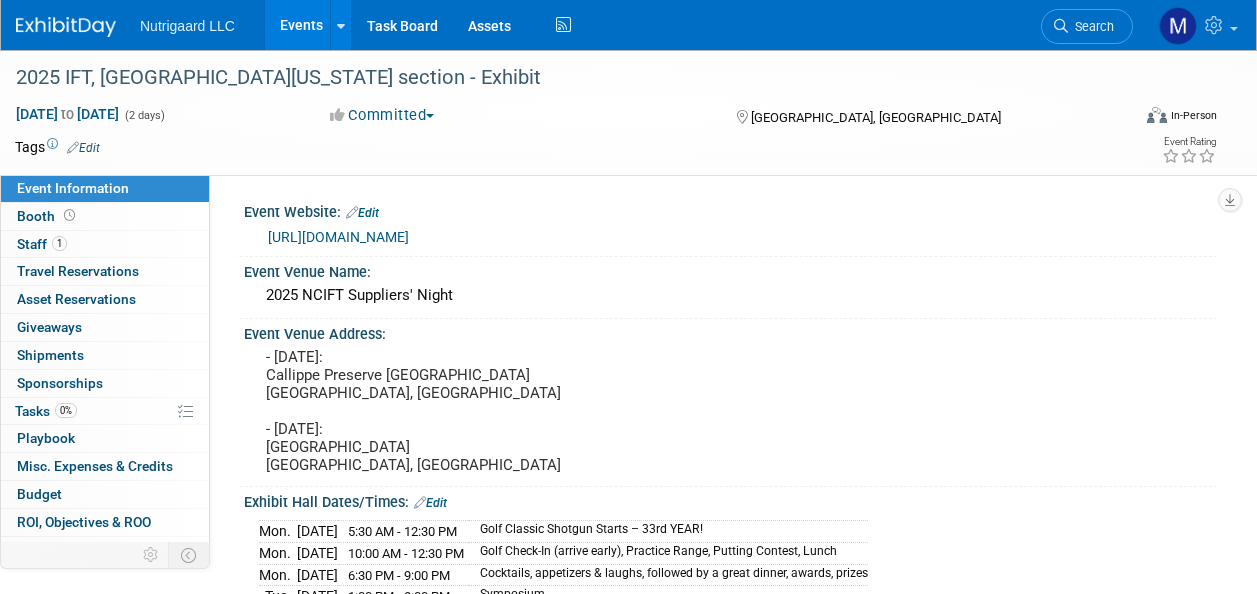 scroll, scrollTop: 0, scrollLeft: 0, axis: both 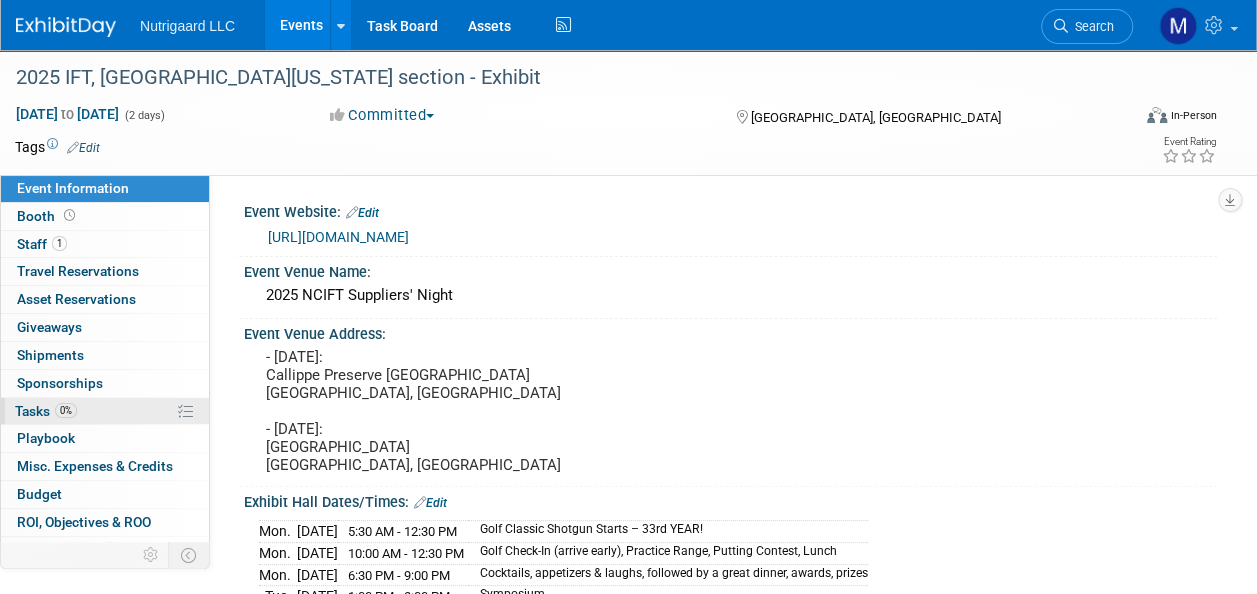 click on "0%" at bounding box center [66, 410] 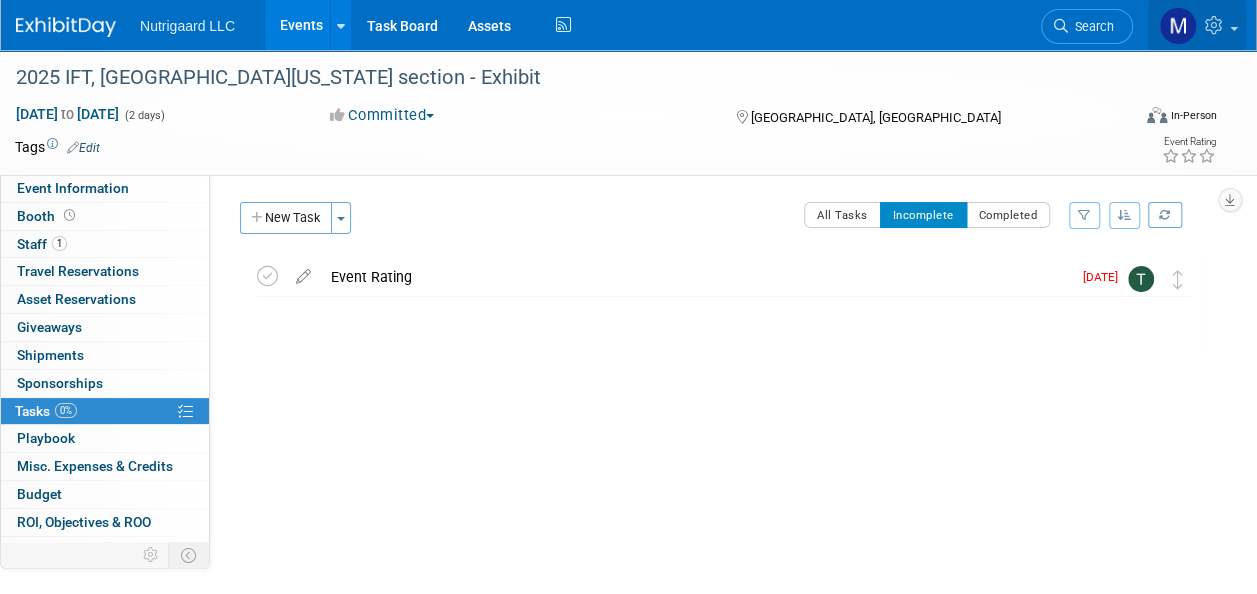 click at bounding box center (1197, 25) 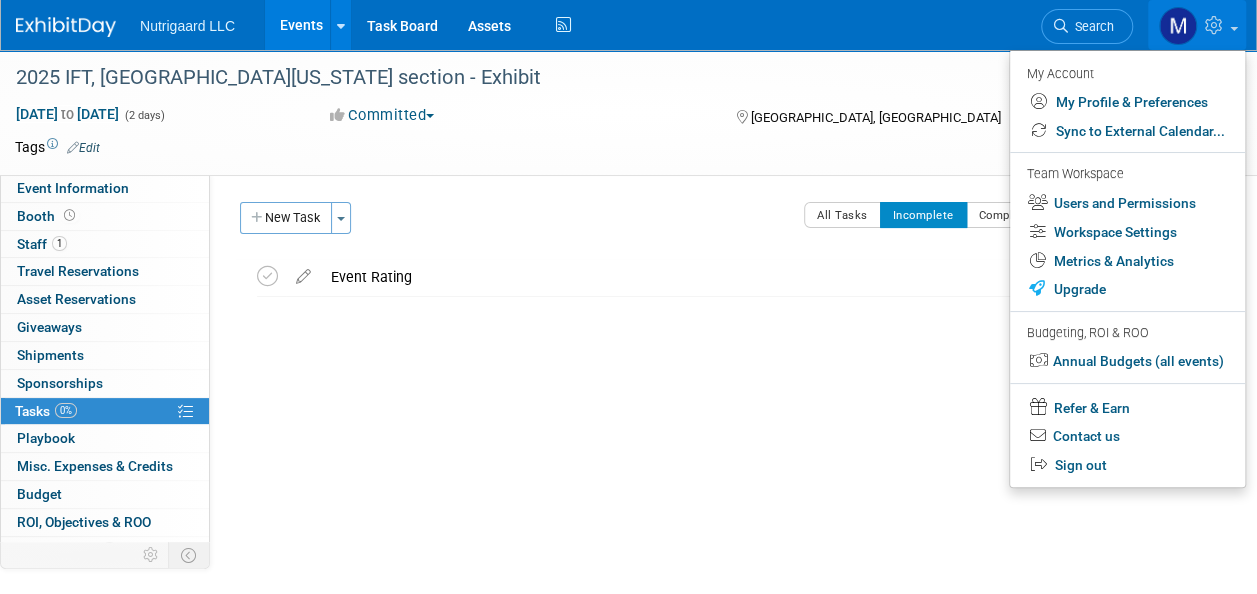 click on "Nutrigaard LLC
Events
Add Event
Bulk Upload Events
Shareable Event Boards
Recently Viewed Events:
2025 IFT, [GEOGRAPHIC_DATA][US_STATE] section - Exhibit
[GEOGRAPHIC_DATA], [GEOGRAPHIC_DATA]
[DATE]  to  [DATE]
2025 Sweets & Snacks Expo - Exhibit
[GEOGRAPHIC_DATA], [GEOGRAPHIC_DATA]
[DATE]  to  [DATE]
2025 Western Candy Conference - Exhibit
[GEOGRAPHIC_DATA], [GEOGRAPHIC_DATA]
[DATE]  to  [DATE]
Task Board
Assets
Activity Feed
My Account
My Profile & Preferences
Sync to External Calendar...
Team Workspace
Users and Permissions
Workspace Settings
Metrics & Analytics
Upgrade
Budgeting, ROI & ROO
Annual Budgets (all events)
Refer & Earn
Contact us
Sign out
Search" at bounding box center (616, 25) 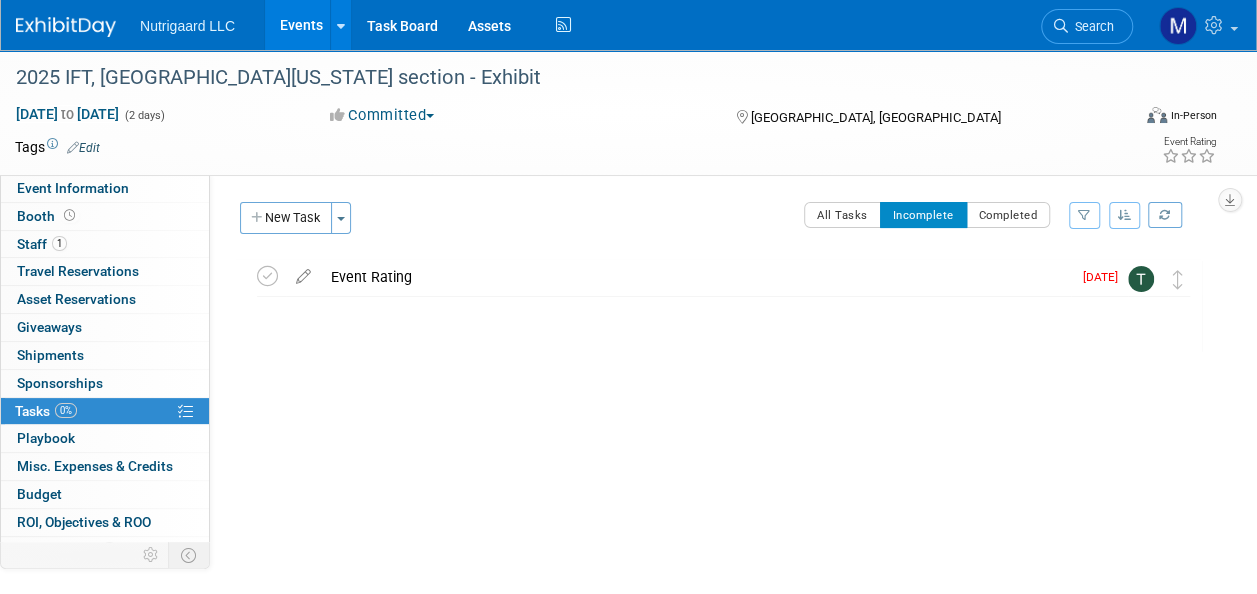 click on "Events" at bounding box center (301, 25) 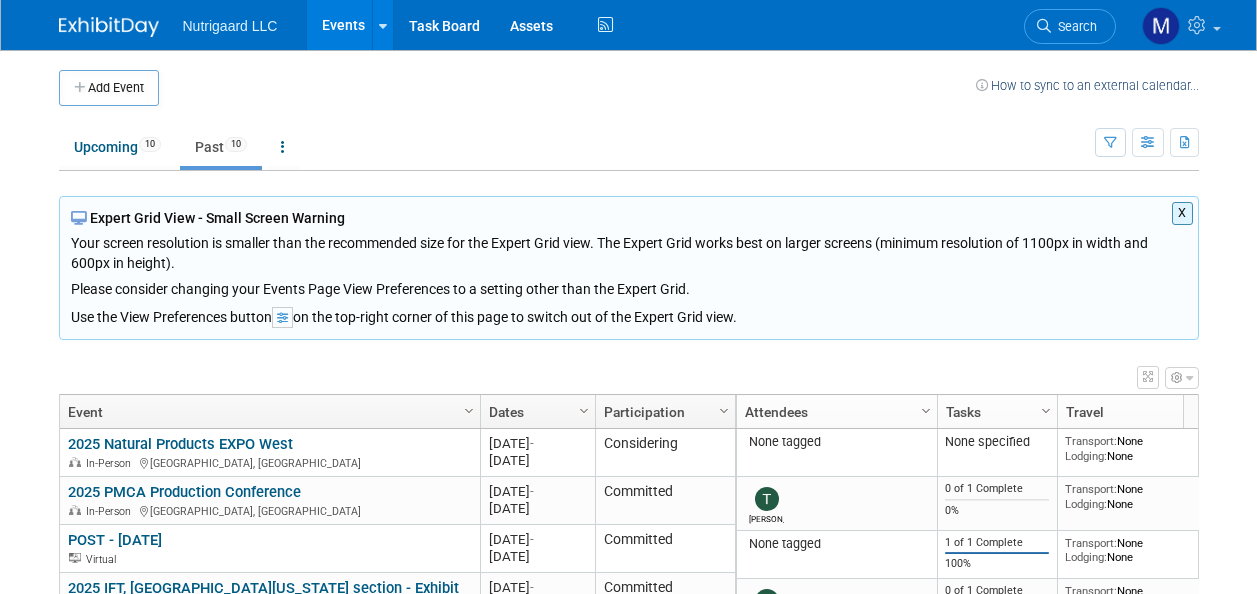 scroll, scrollTop: 0, scrollLeft: 0, axis: both 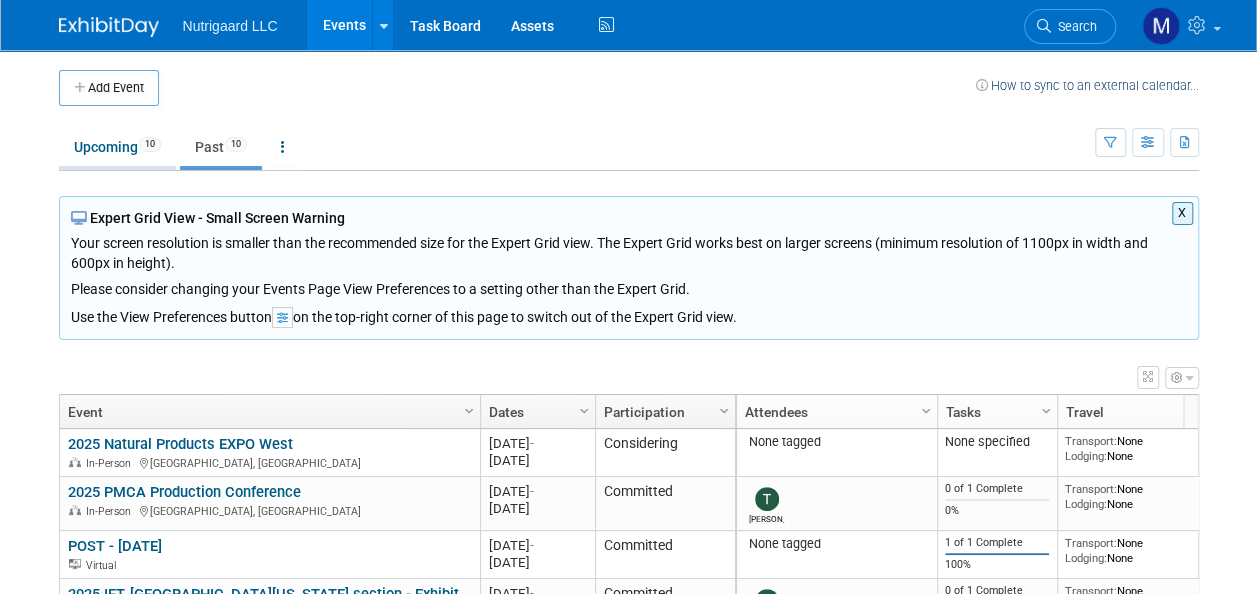 click on "Upcoming
10" at bounding box center (117, 147) 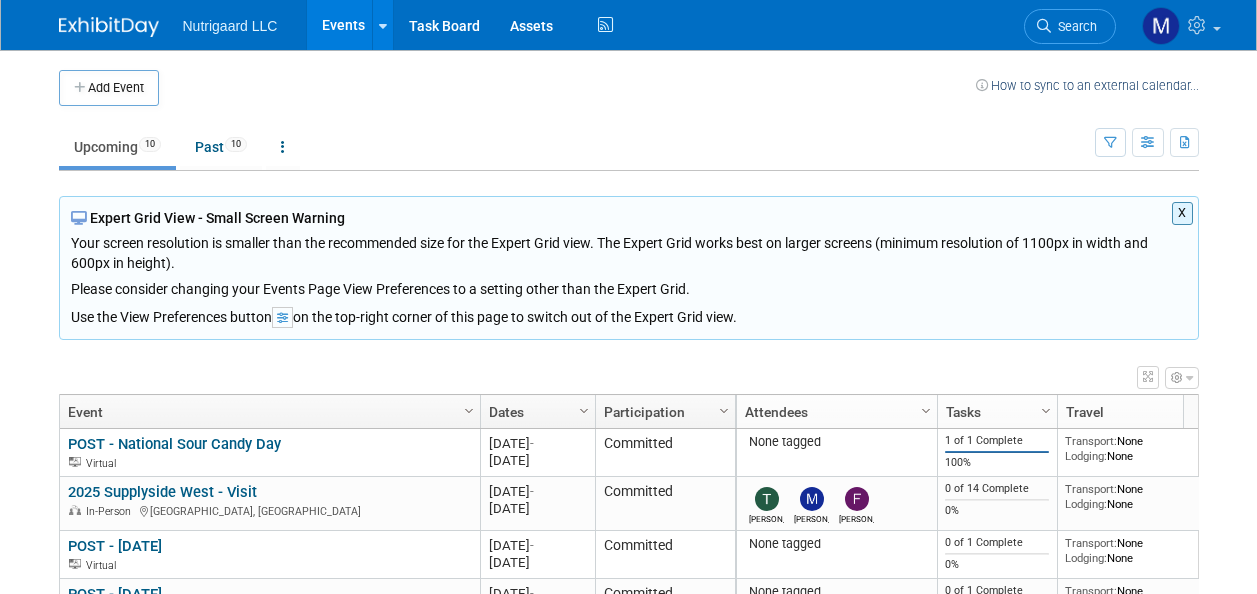 scroll, scrollTop: 0, scrollLeft: 0, axis: both 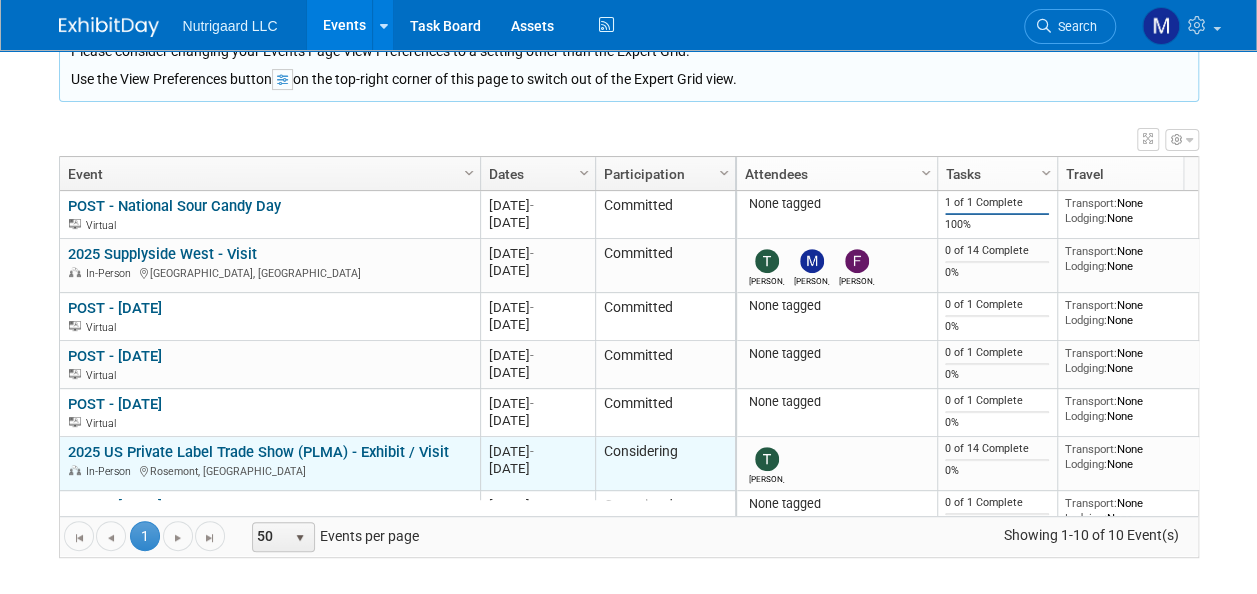 click on "2025 US Private Label Trade Show (PLMA) - Exhibit / Visit" at bounding box center (258, 452) 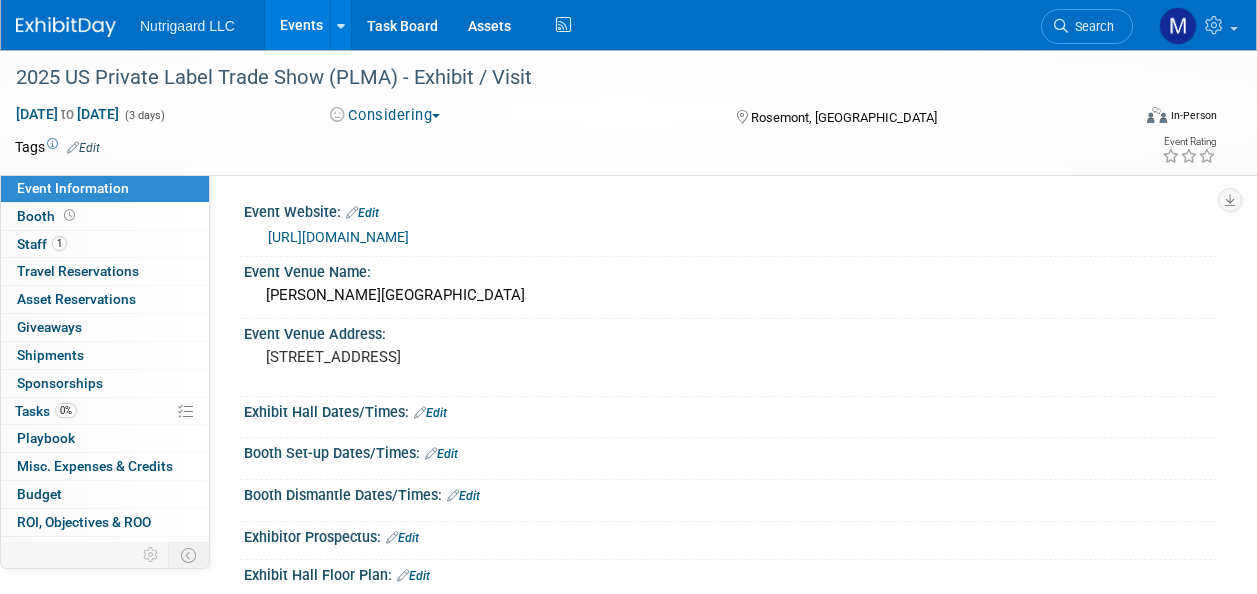 scroll, scrollTop: 0, scrollLeft: 0, axis: both 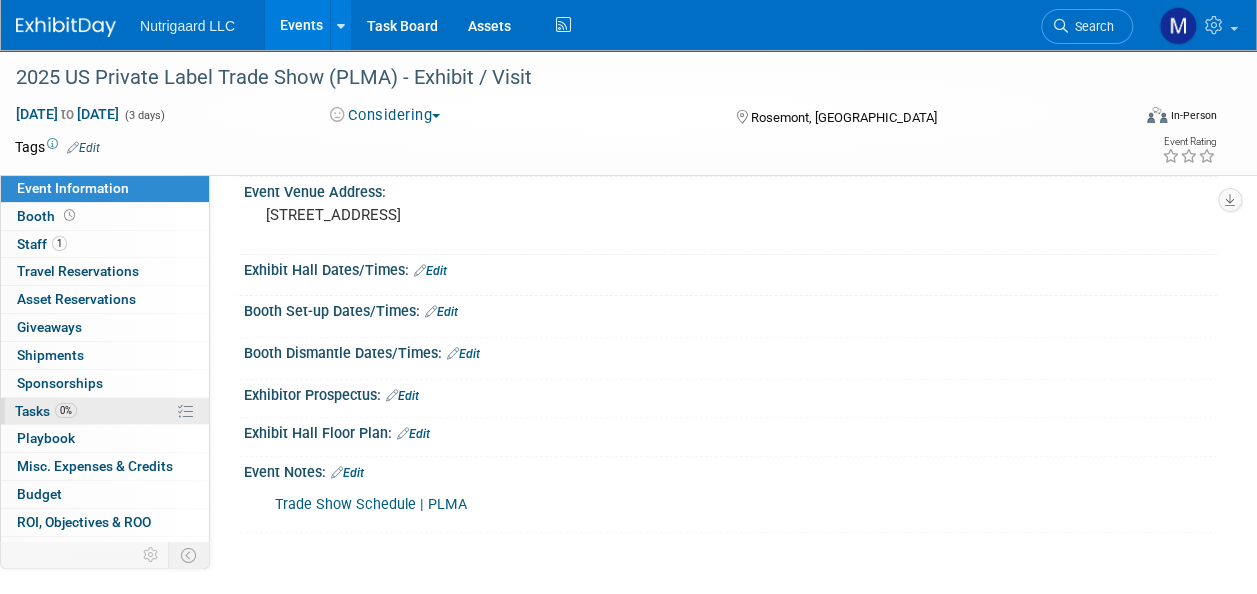click on "Tasks 0%" at bounding box center [46, 411] 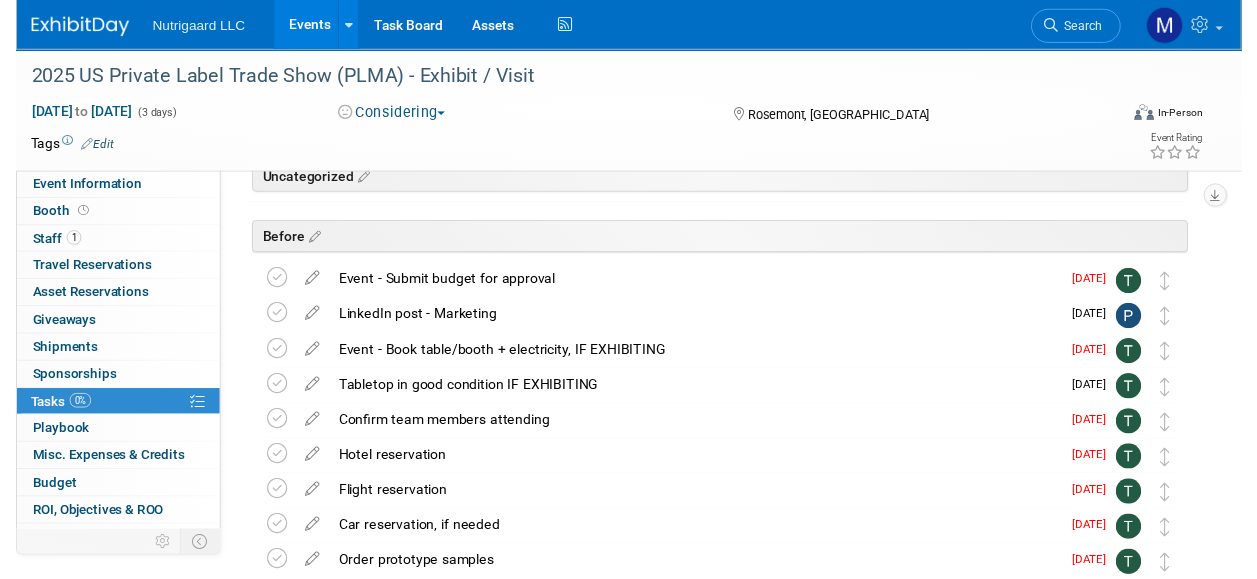 scroll, scrollTop: 75, scrollLeft: 0, axis: vertical 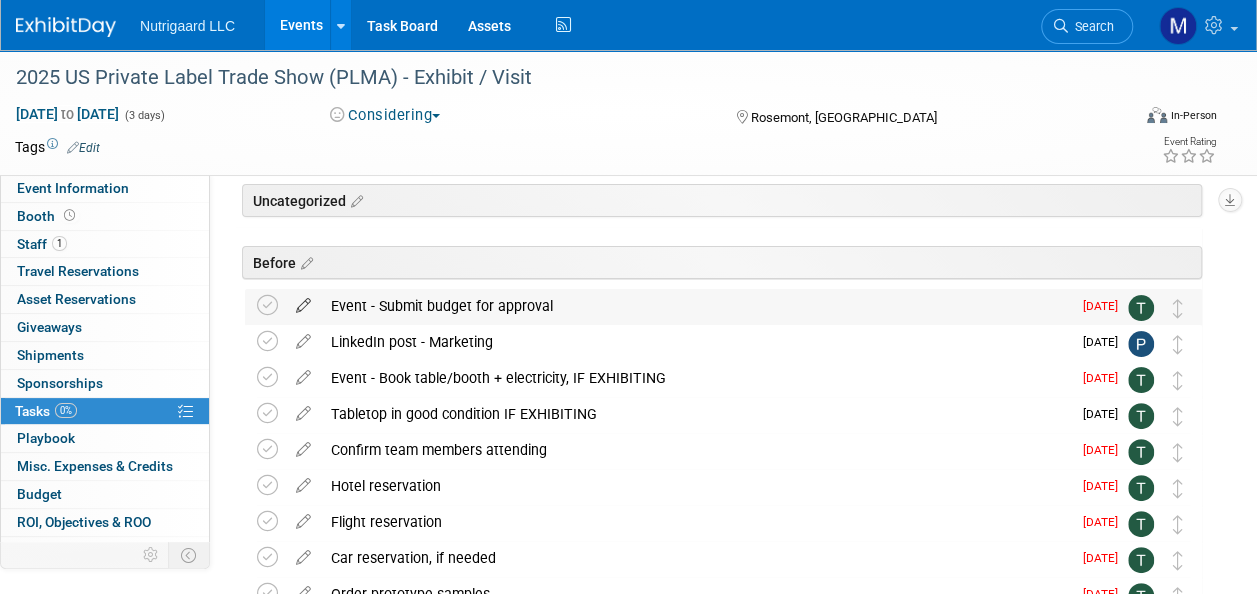 drag, startPoint x: 566, startPoint y: 308, endPoint x: 319, endPoint y: 298, distance: 247.20235 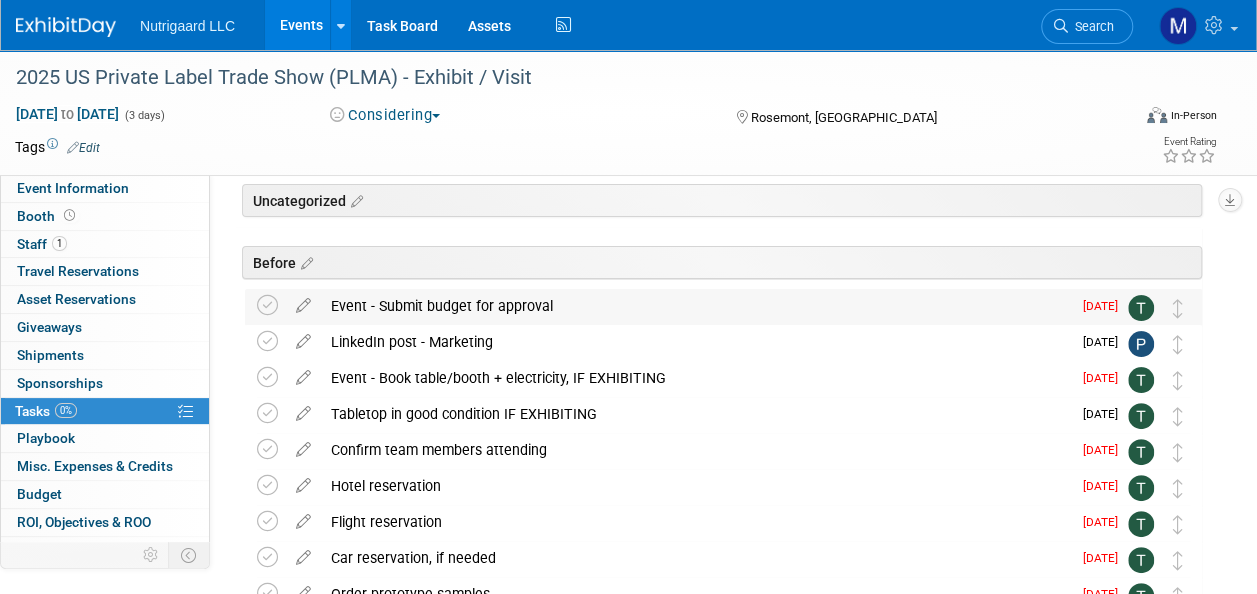 click on "Event - Submit budget for approval" at bounding box center (696, 306) 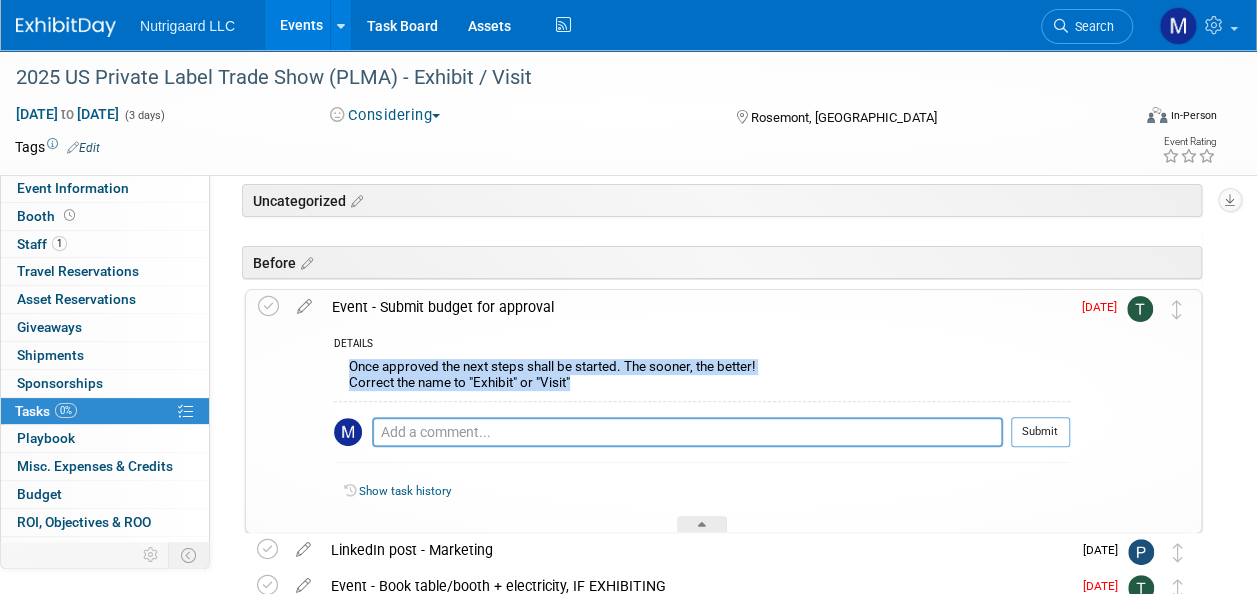 drag, startPoint x: 526, startPoint y: 385, endPoint x: 343, endPoint y: 367, distance: 183.88312 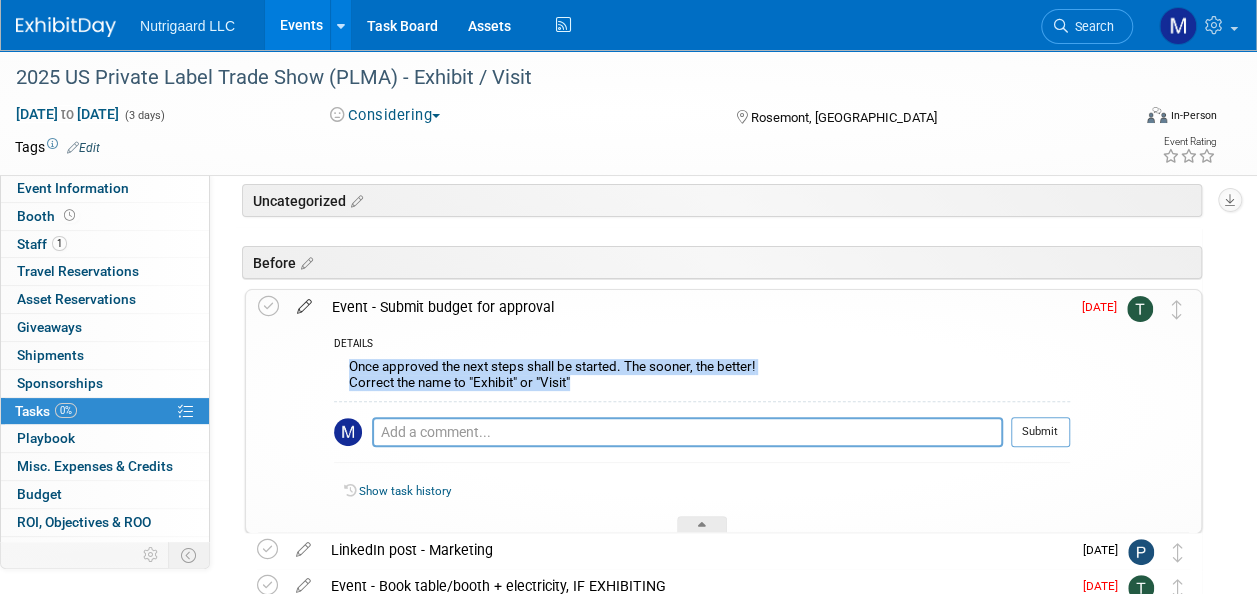 click at bounding box center (304, 302) 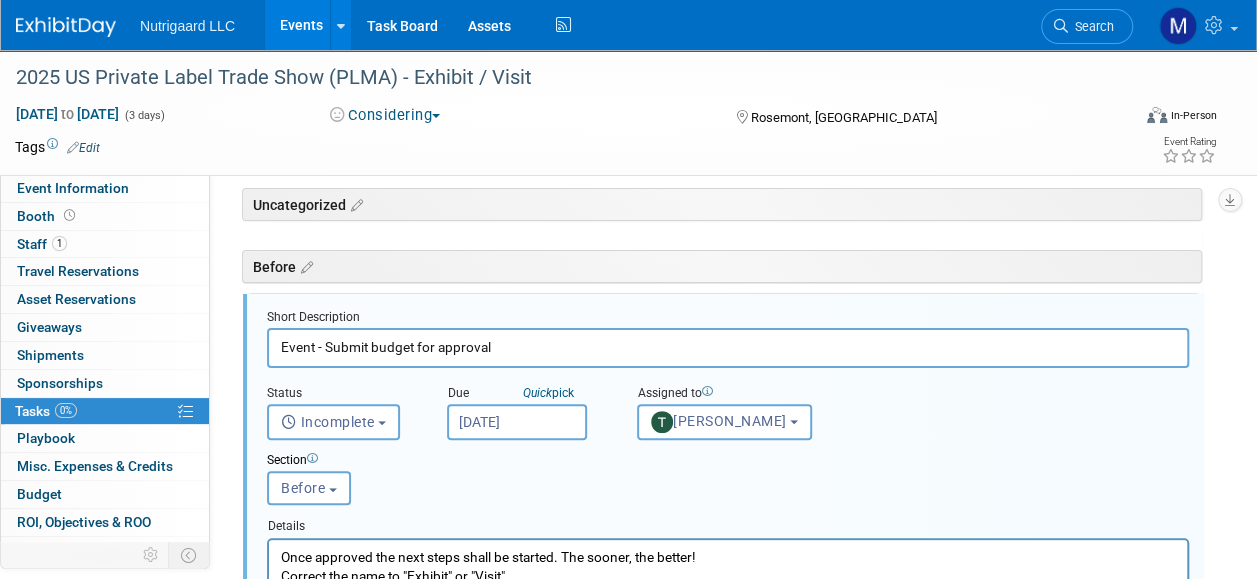 scroll, scrollTop: 70, scrollLeft: 0, axis: vertical 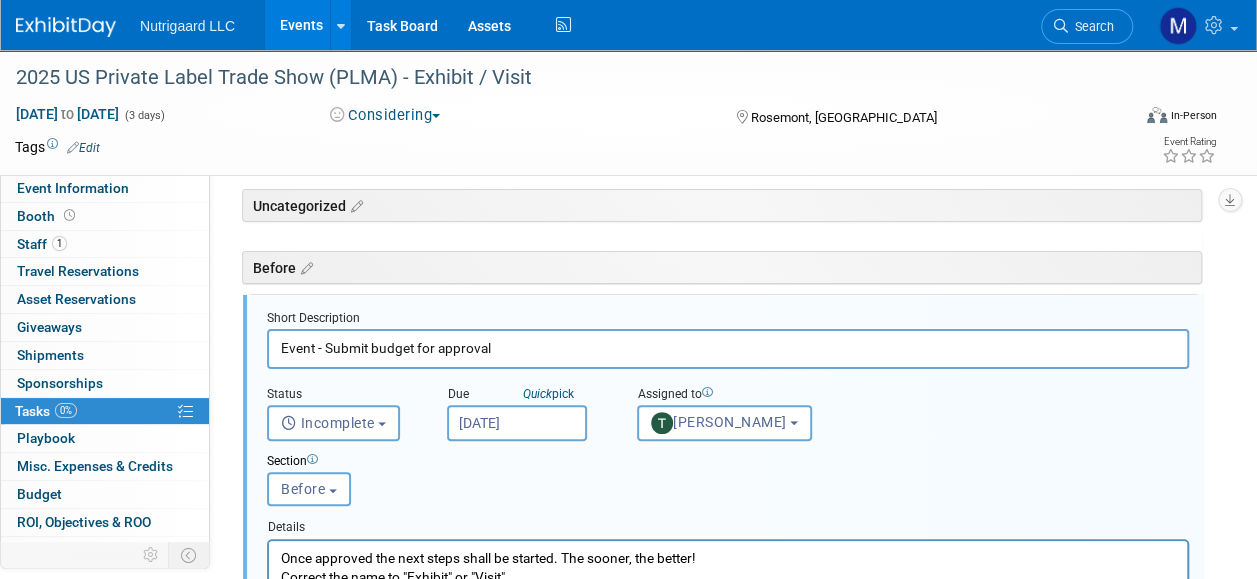 click on "0%
Tasks 0%" at bounding box center (105, 411) 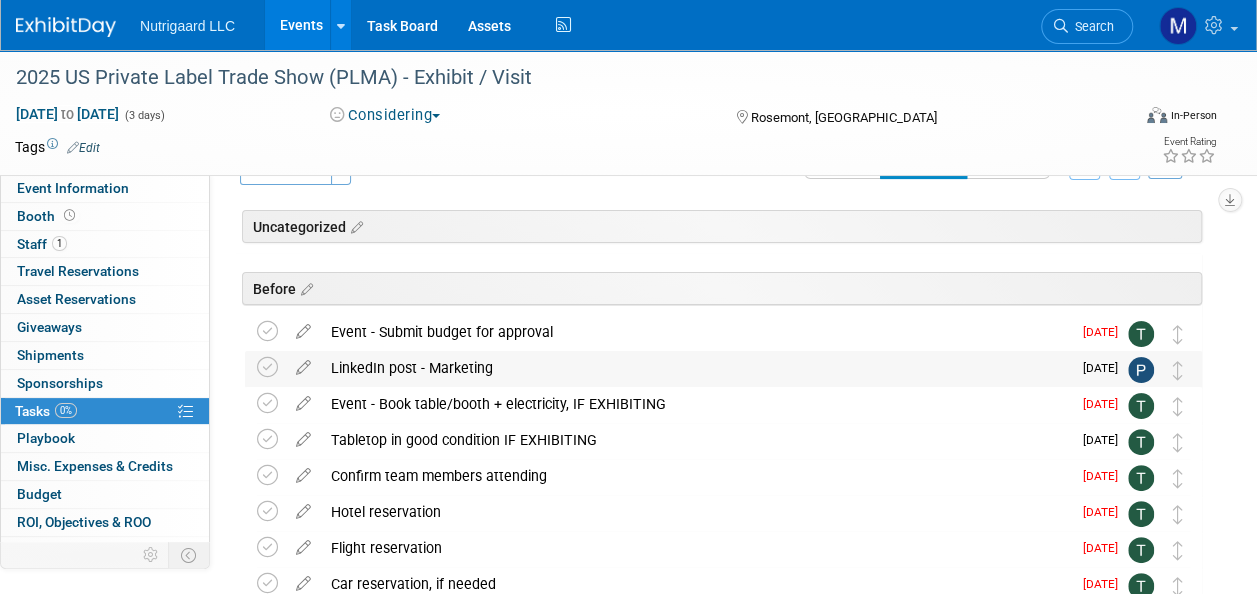 scroll, scrollTop: 50, scrollLeft: 0, axis: vertical 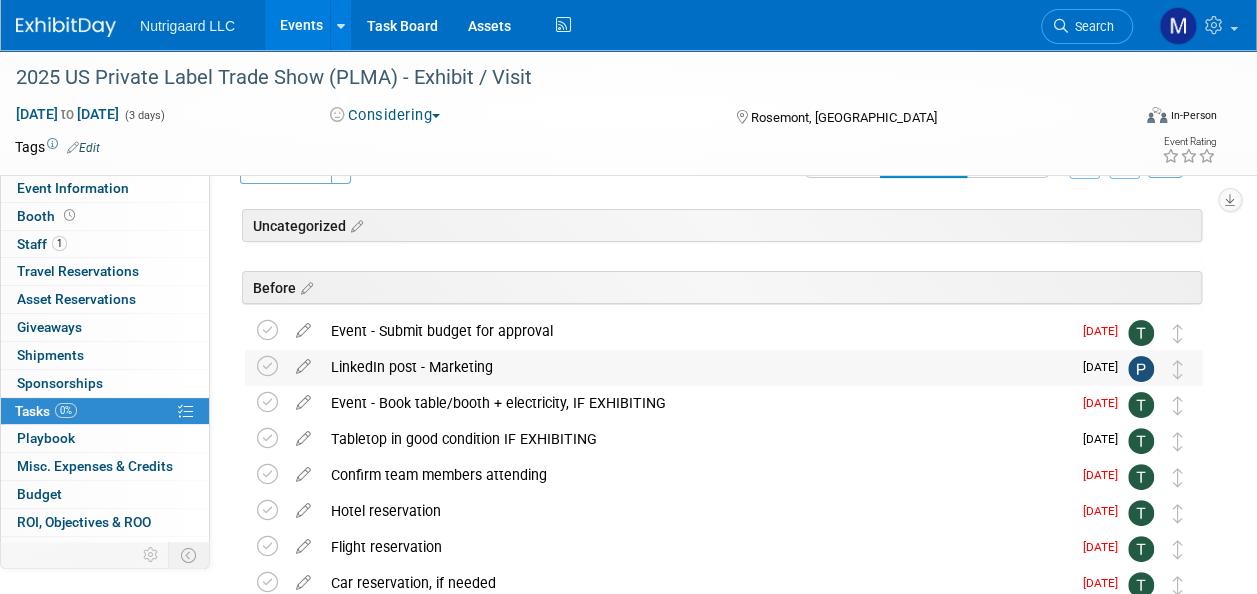 click on "LinkedIn post - Marketing" at bounding box center (696, 367) 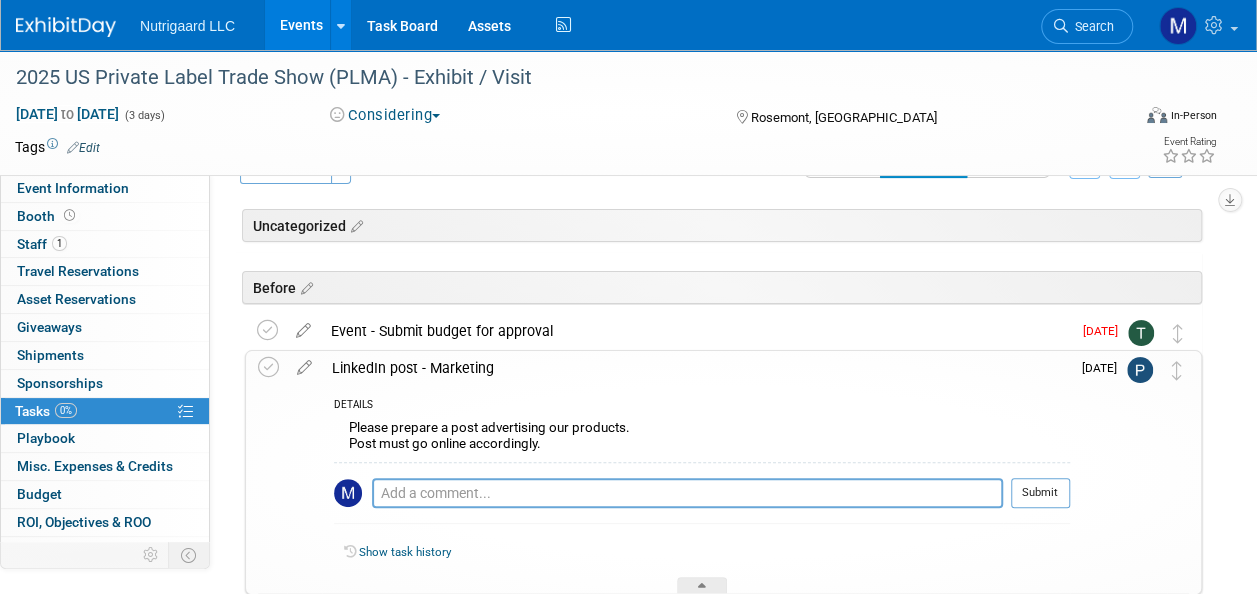 drag, startPoint x: 489, startPoint y: 368, endPoint x: 329, endPoint y: 372, distance: 160.04999 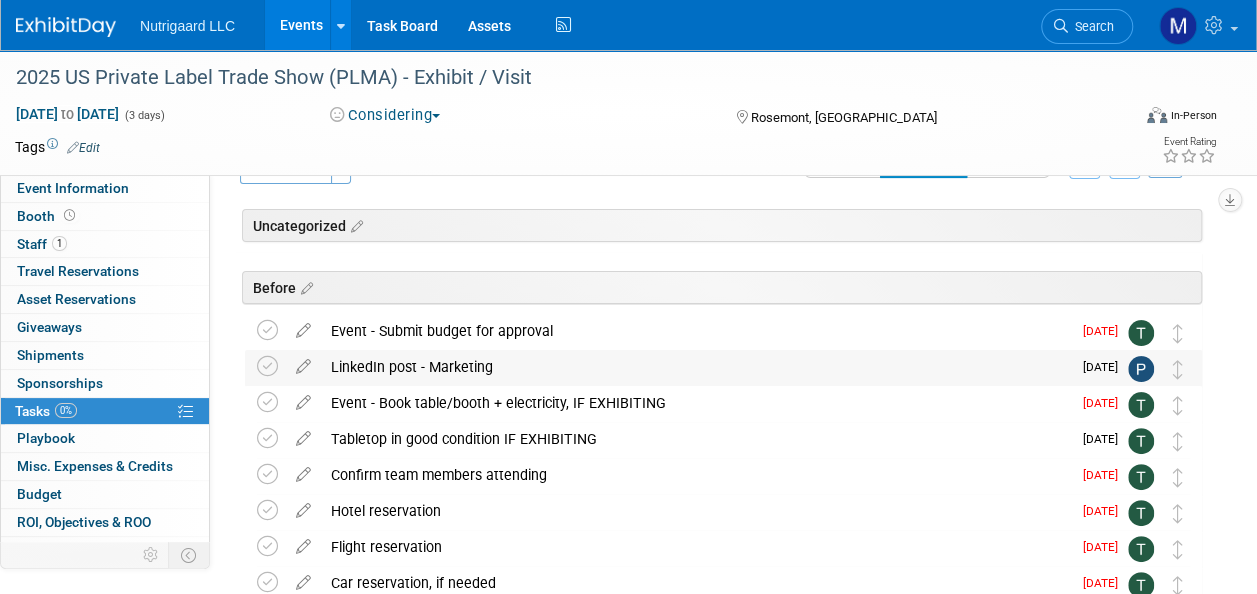 copy on "LinkedIn post - Marketing" 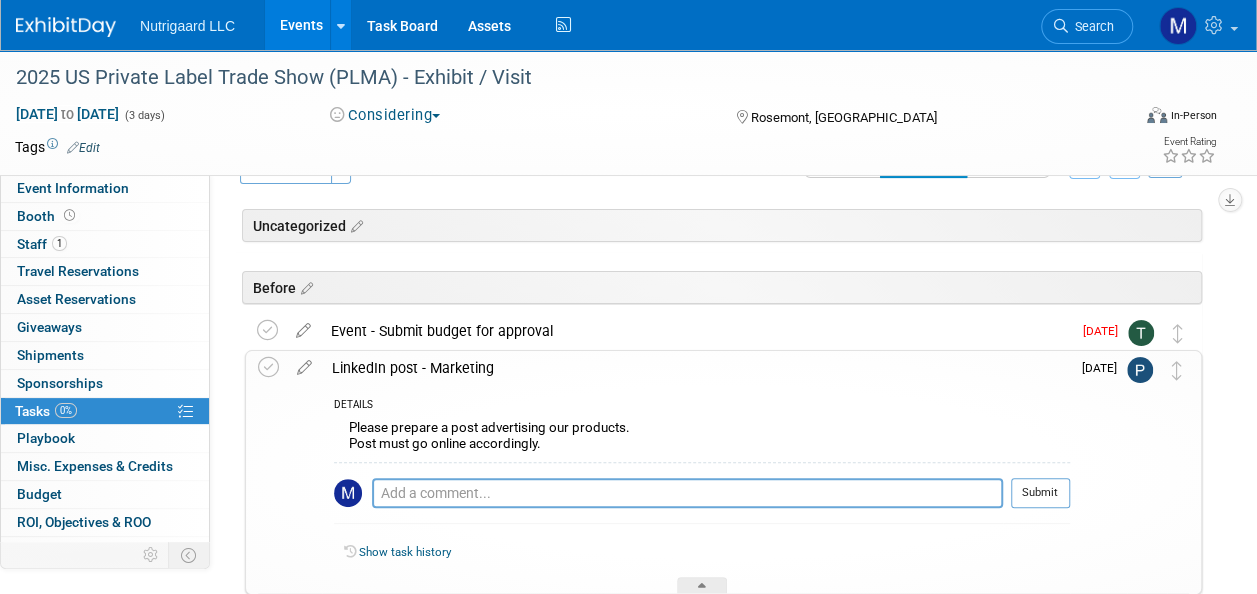 drag, startPoint x: 557, startPoint y: 439, endPoint x: 343, endPoint y: 430, distance: 214.18916 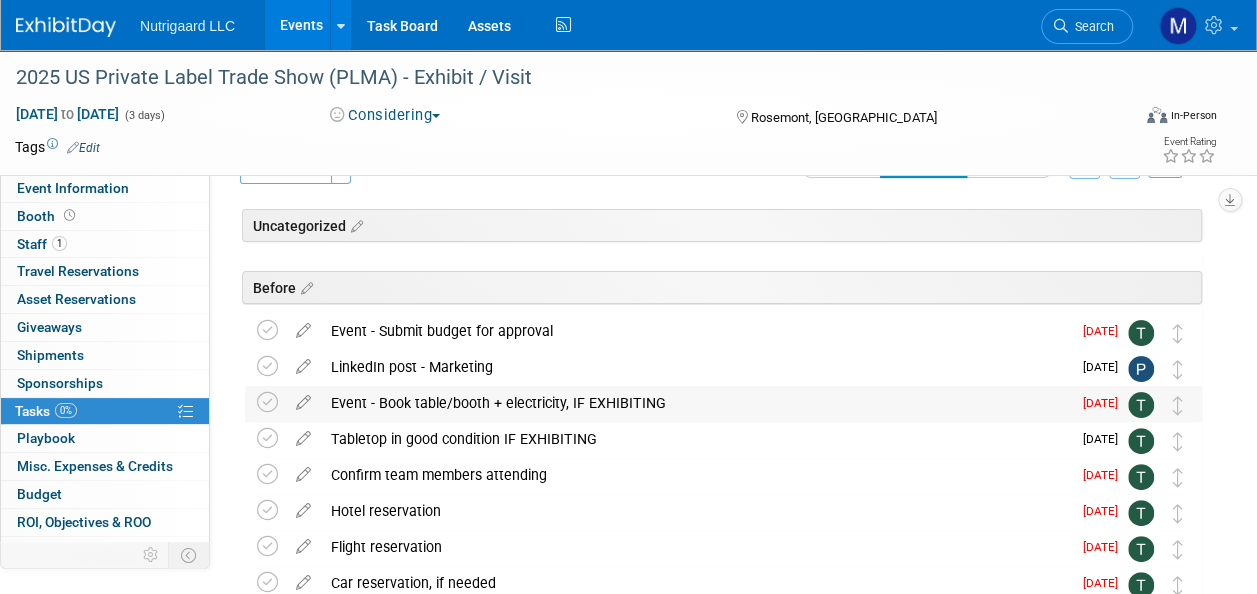 drag, startPoint x: 625, startPoint y: 401, endPoint x: 330, endPoint y: 401, distance: 295 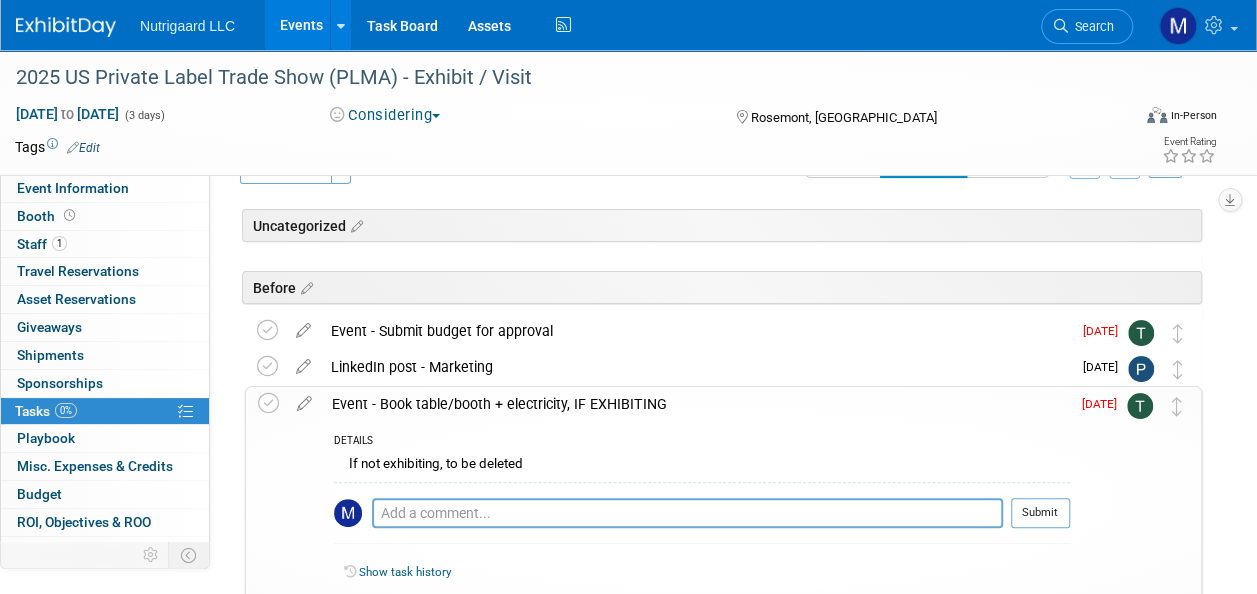 copy on "Event - Book table/booth + electricity, IF EXHIBITING" 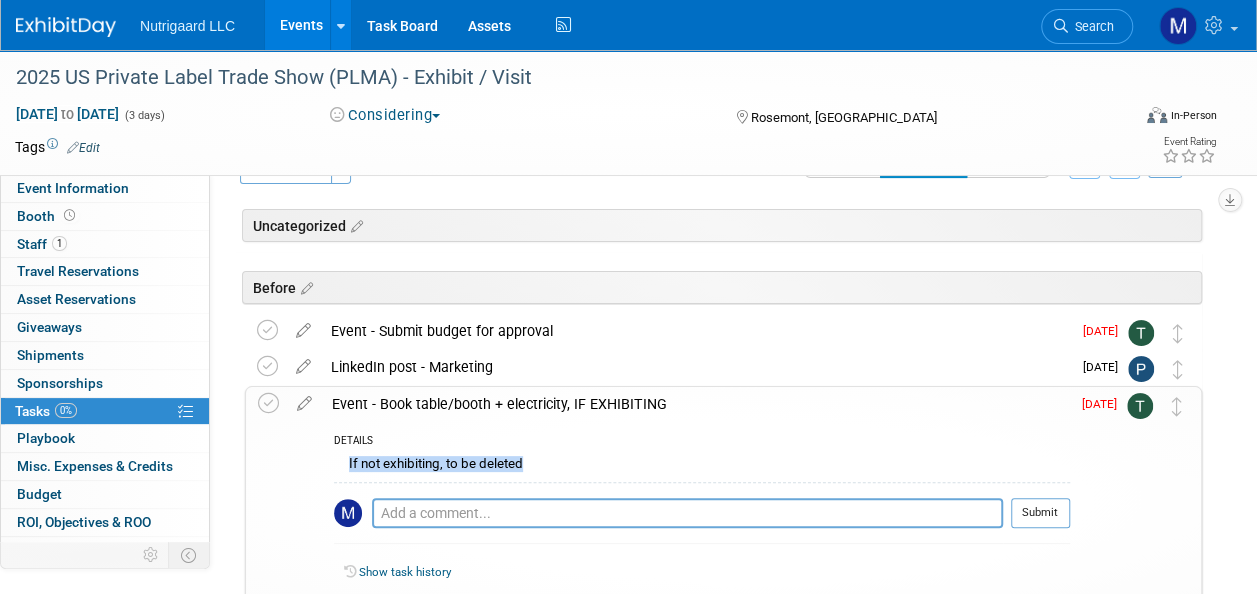 drag, startPoint x: 525, startPoint y: 462, endPoint x: 346, endPoint y: 464, distance: 179.01117 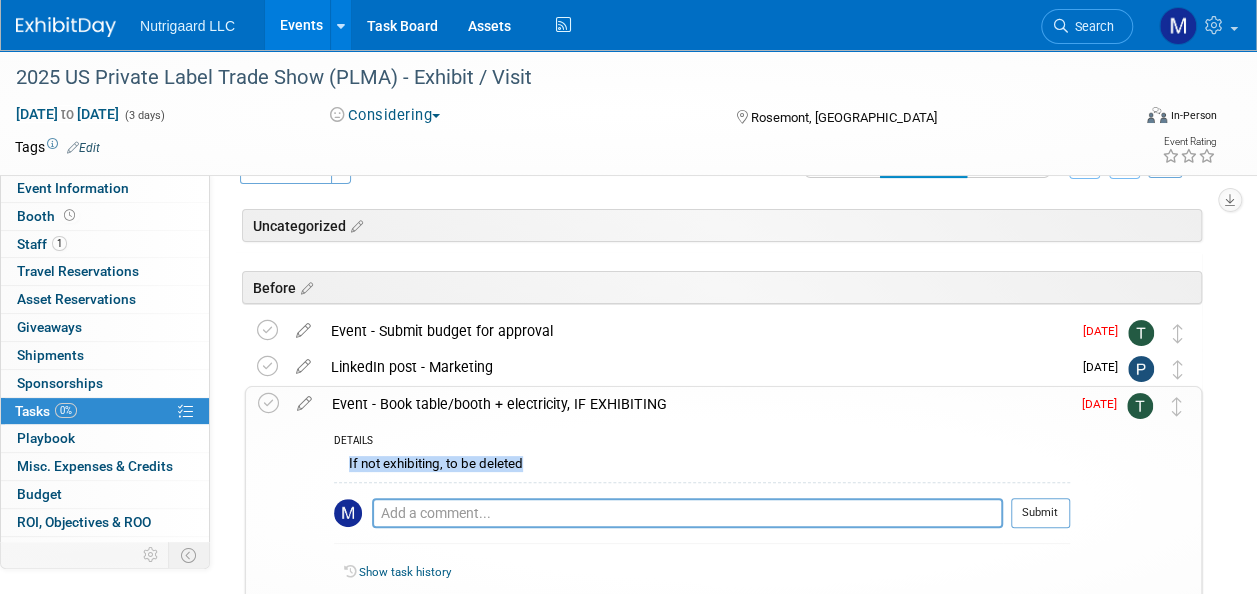 copy on "If not exhibiting, to be deleted" 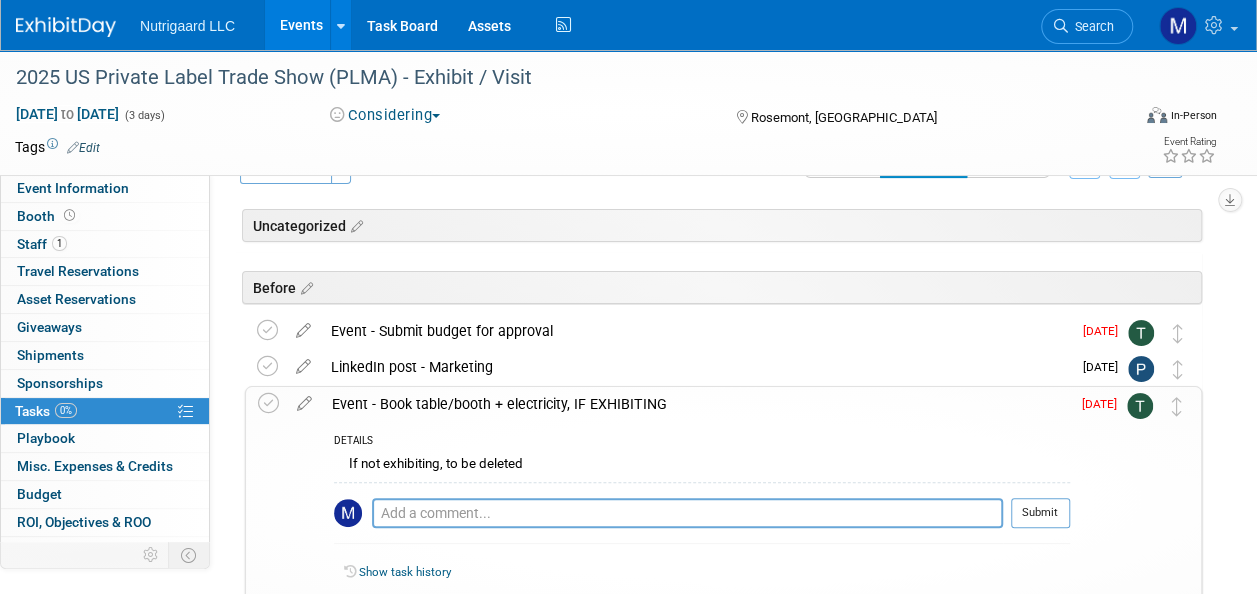 click on "Event - Book table/booth + electricity, IF EXHIBITING" at bounding box center (696, 404) 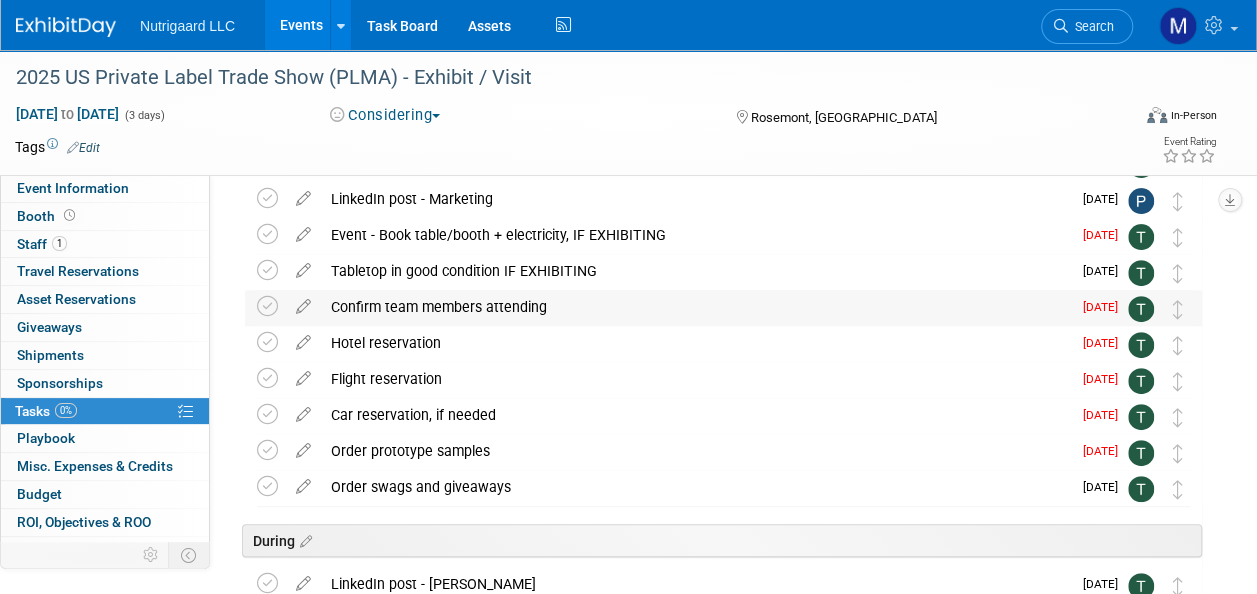 scroll, scrollTop: 218, scrollLeft: 0, axis: vertical 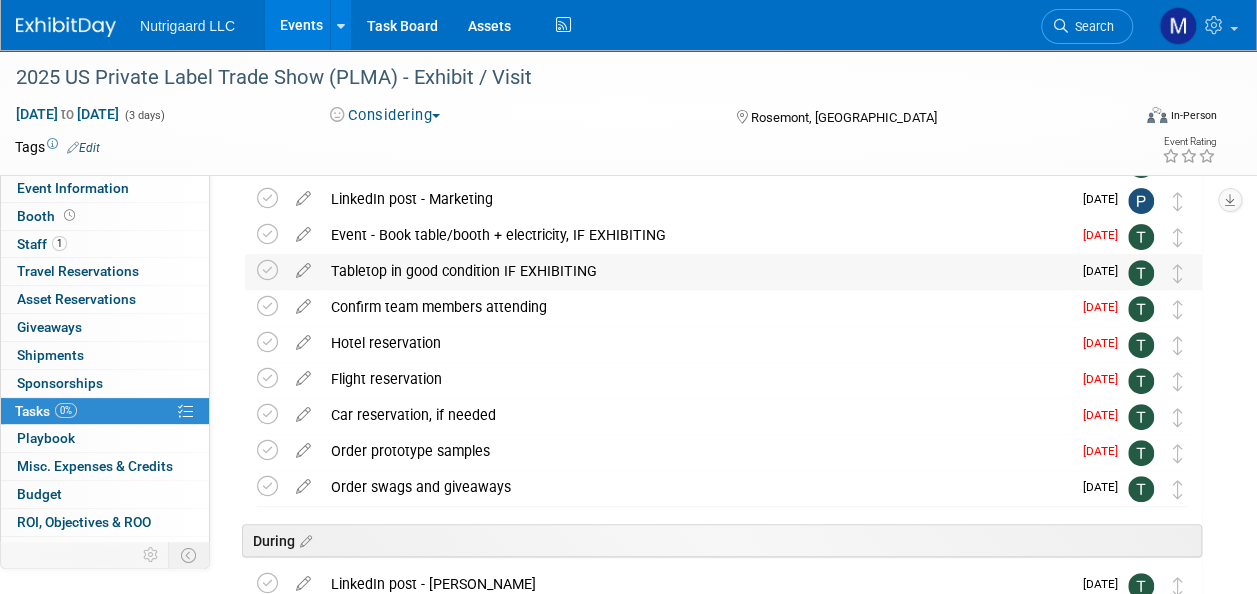 drag, startPoint x: 542, startPoint y: 273, endPoint x: 326, endPoint y: 276, distance: 216.02083 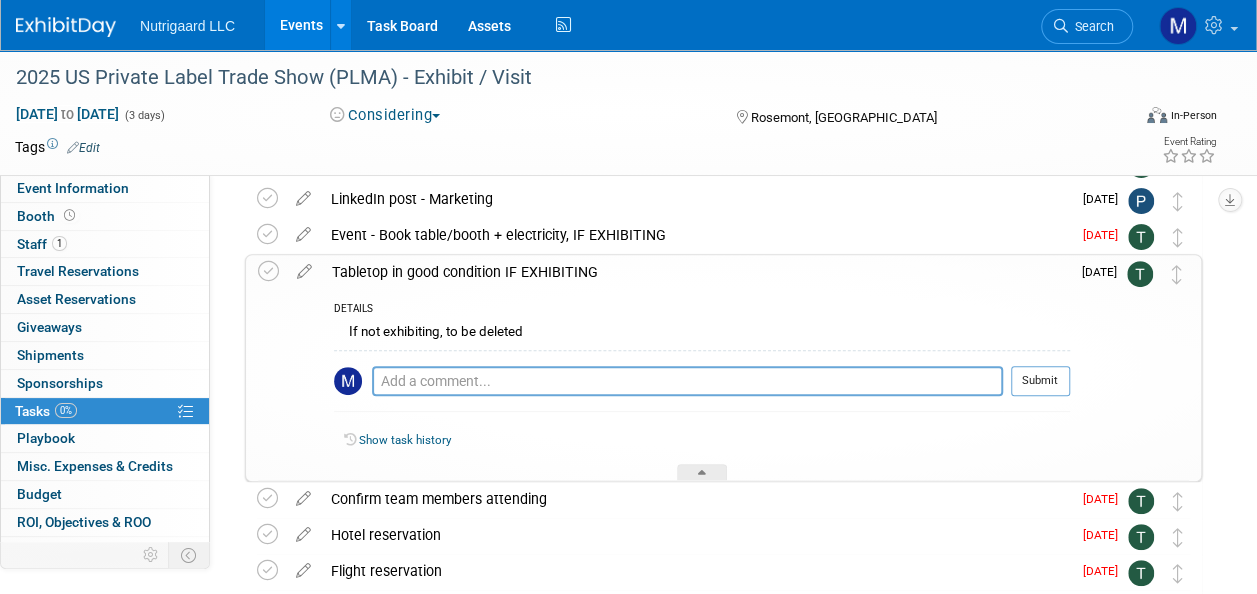 copy on "Tabletop in good condition IF EXHIBITING" 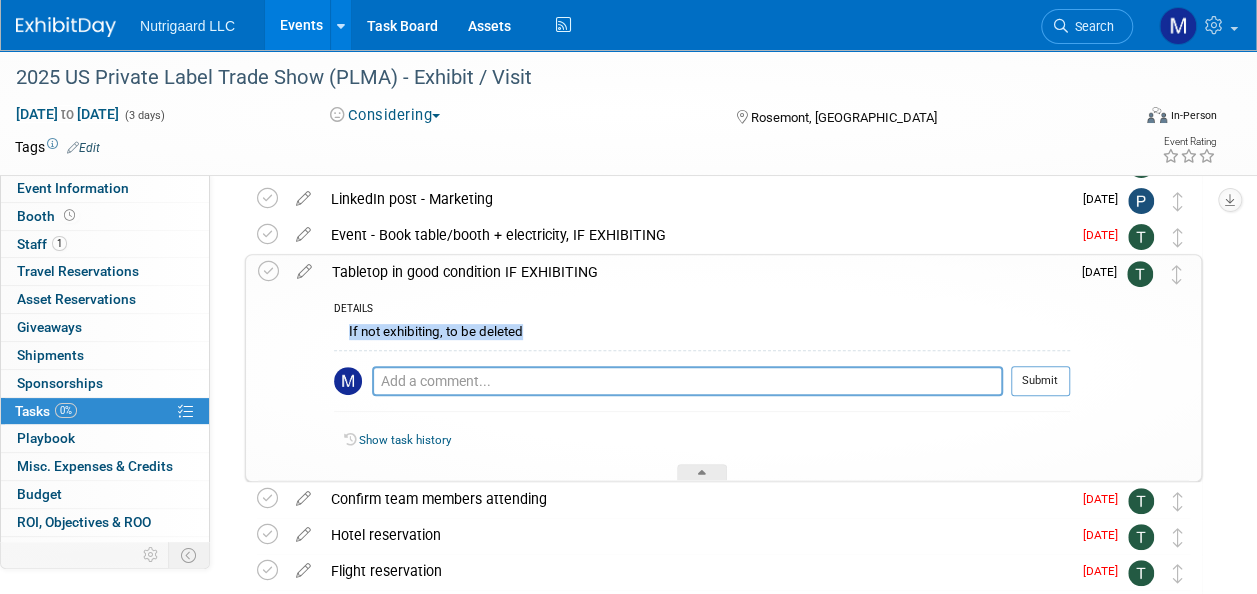 drag, startPoint x: 490, startPoint y: 329, endPoint x: 332, endPoint y: 331, distance: 158.01266 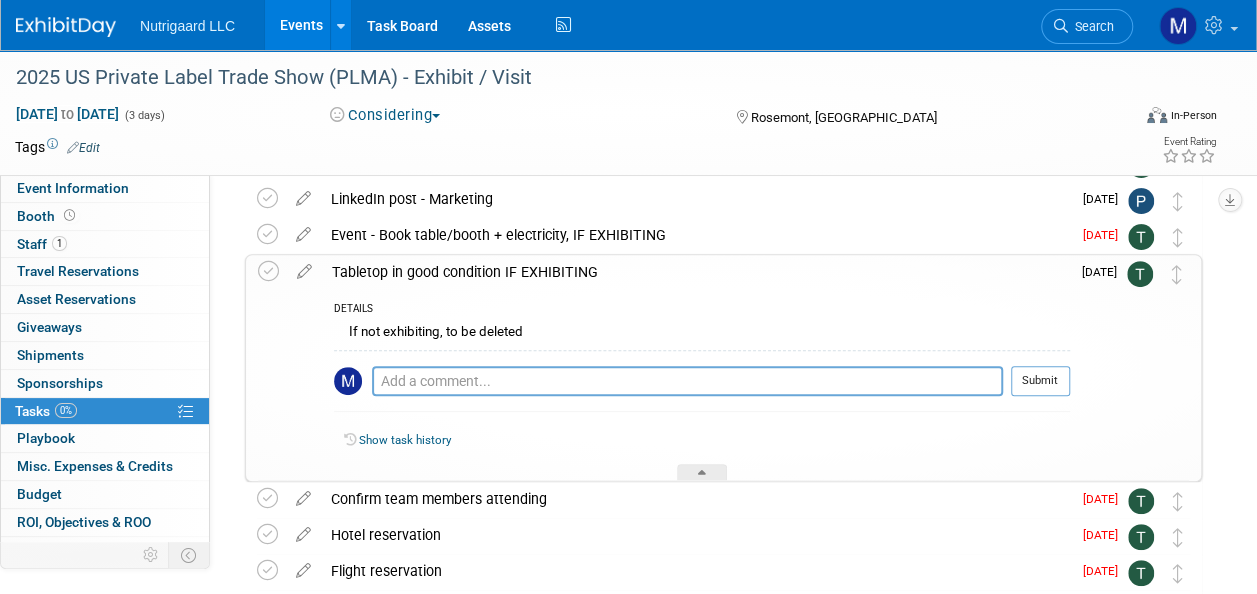 click on "Tabletop in good condition IF EXHIBITING" at bounding box center [696, 272] 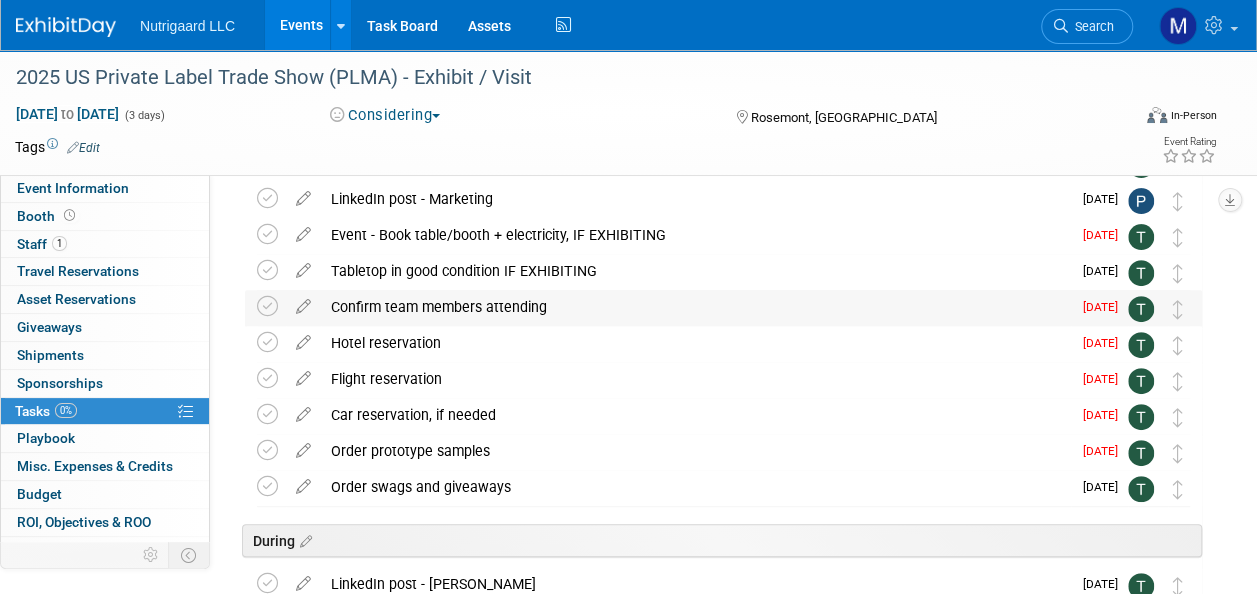 drag, startPoint x: 562, startPoint y: 306, endPoint x: 328, endPoint y: 305, distance: 234.00214 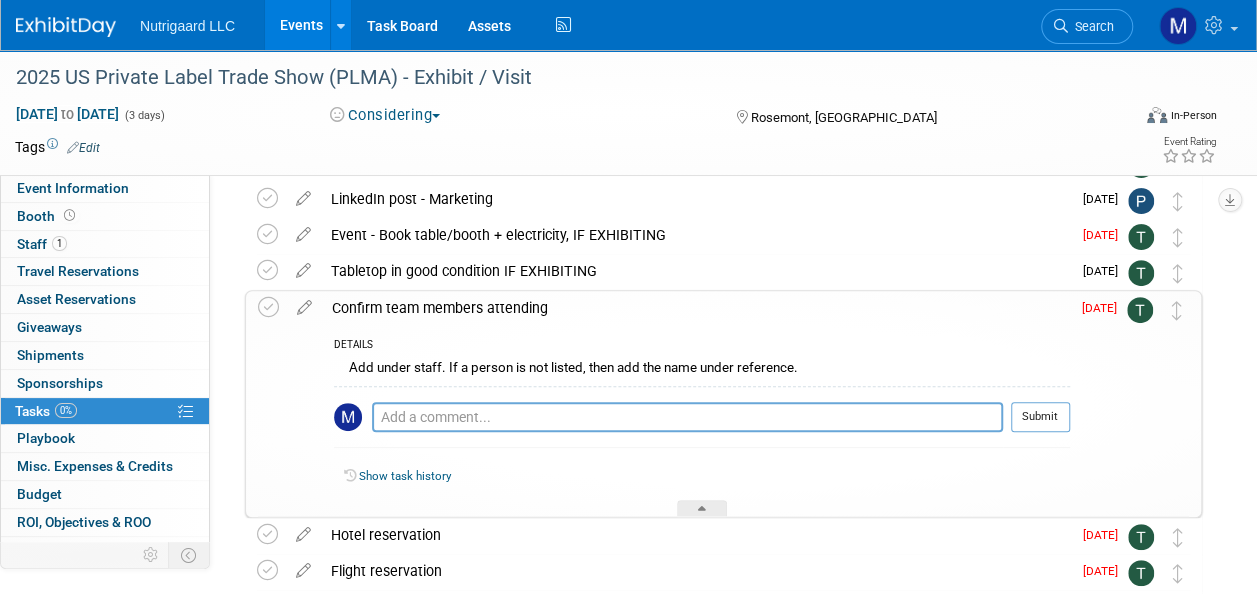 copy on "Confirm team members attending" 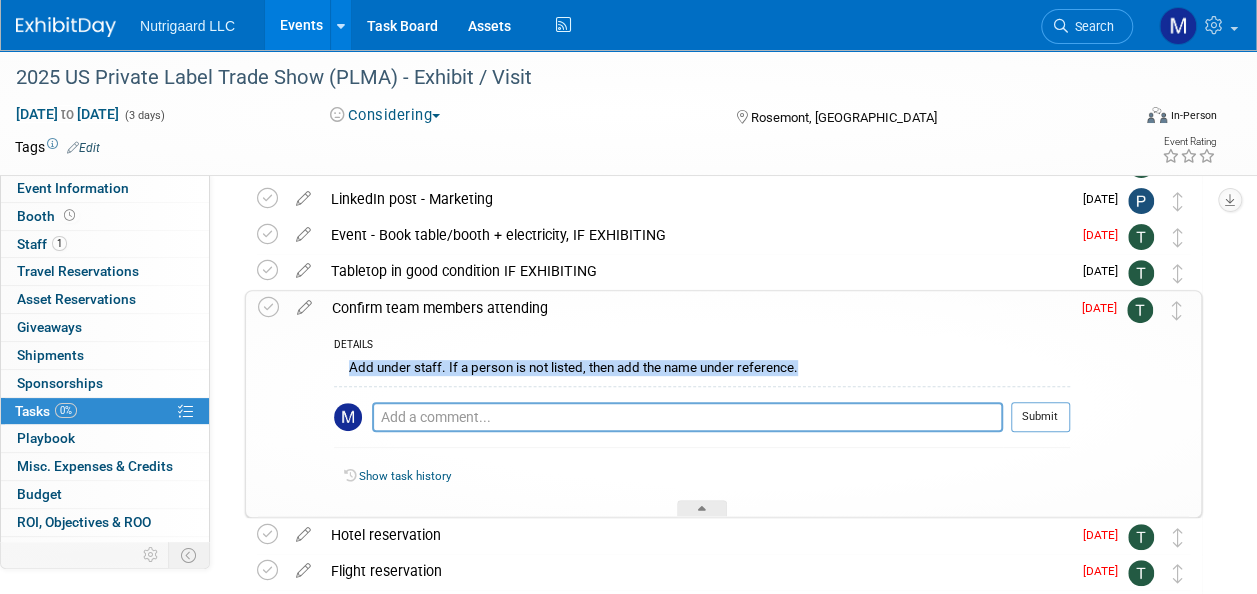drag, startPoint x: 810, startPoint y: 367, endPoint x: 323, endPoint y: 364, distance: 487.00925 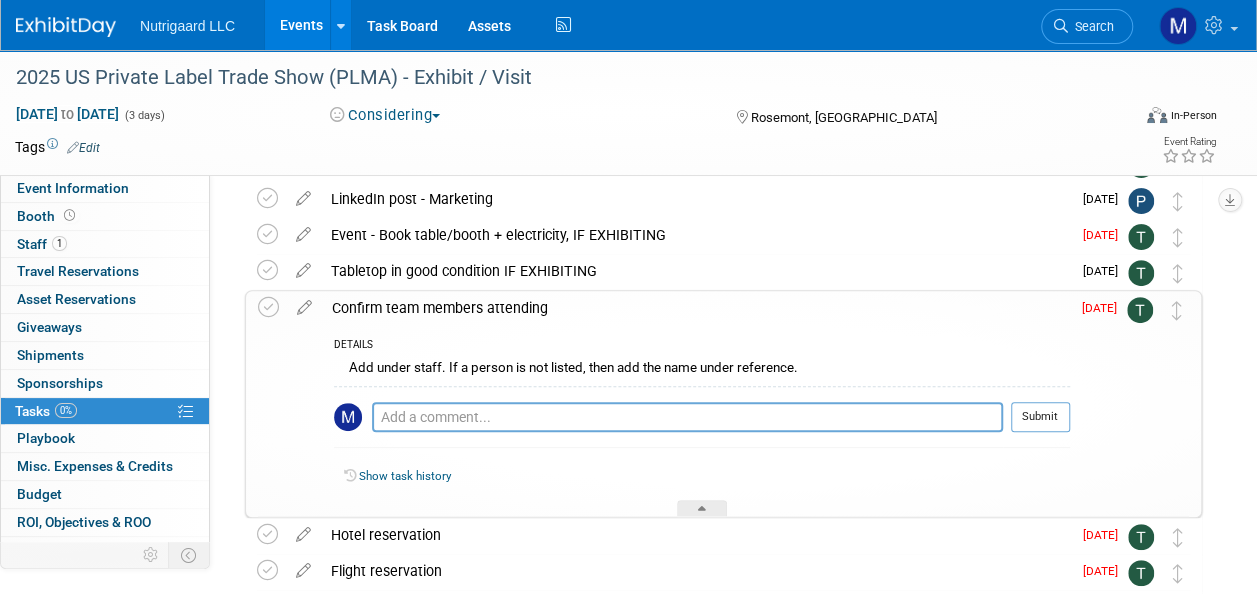click on "Confirm team members attending" at bounding box center [696, 308] 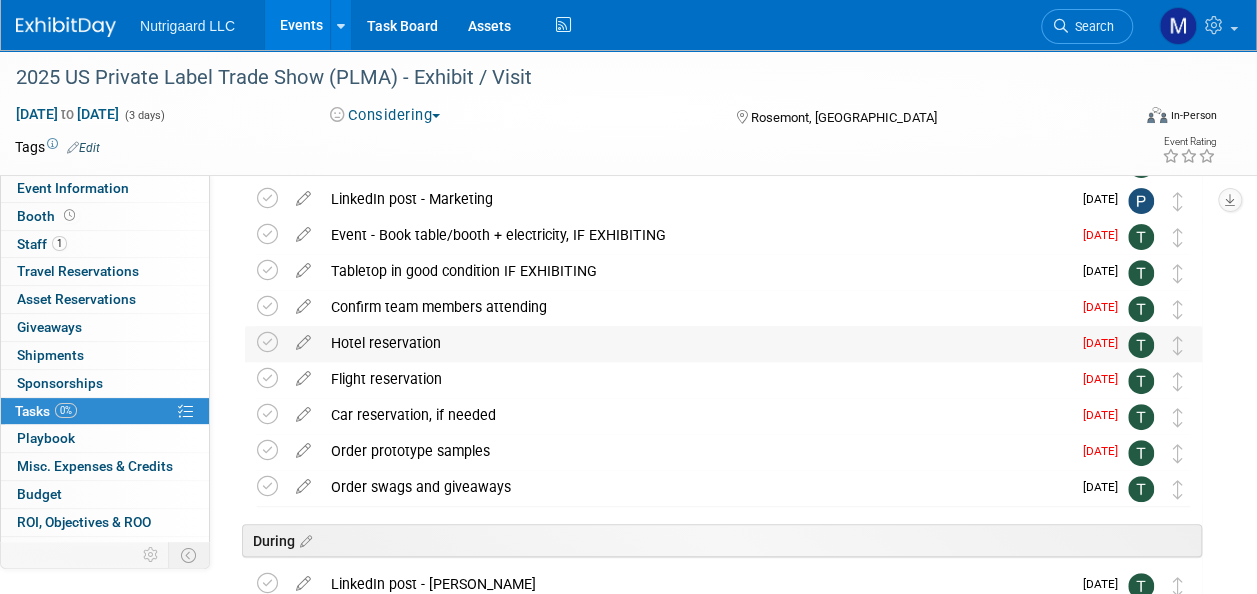 click on "Hotel reservation" at bounding box center (696, 343) 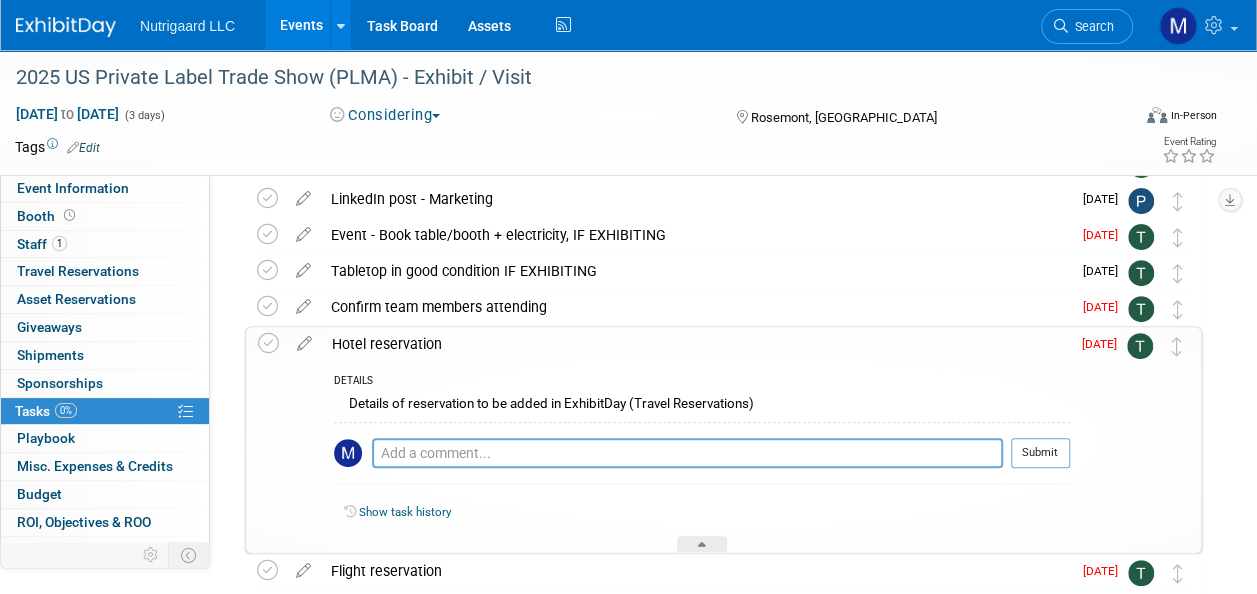 drag, startPoint x: 444, startPoint y: 341, endPoint x: 252, endPoint y: 332, distance: 192.21082 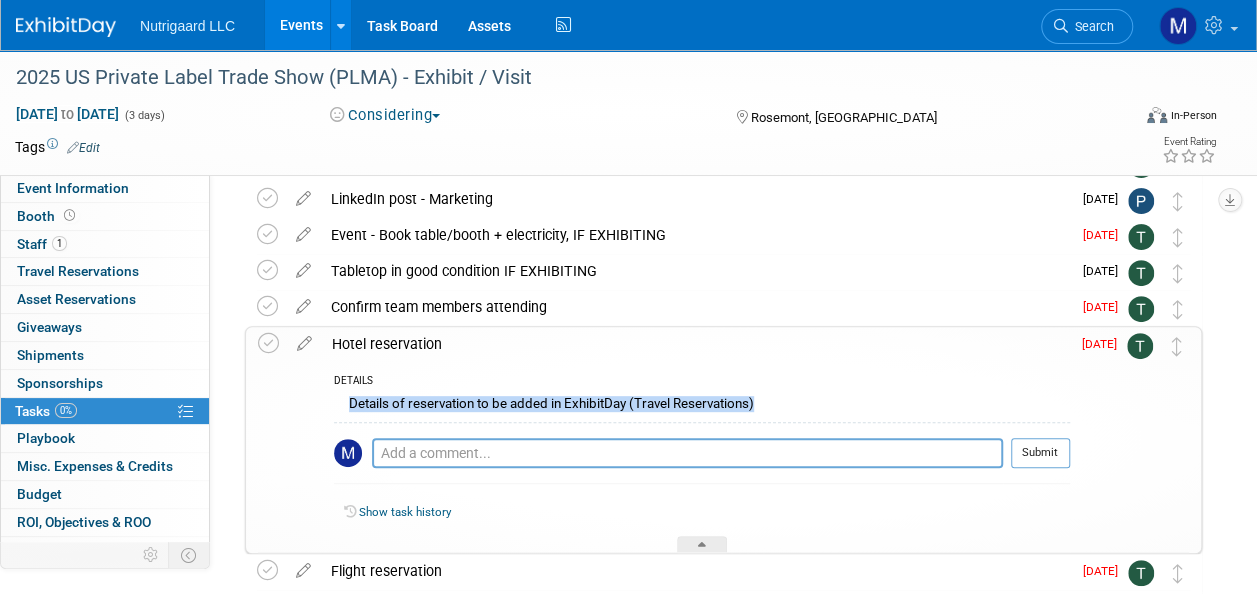 drag, startPoint x: 793, startPoint y: 398, endPoint x: 336, endPoint y: 392, distance: 457.0394 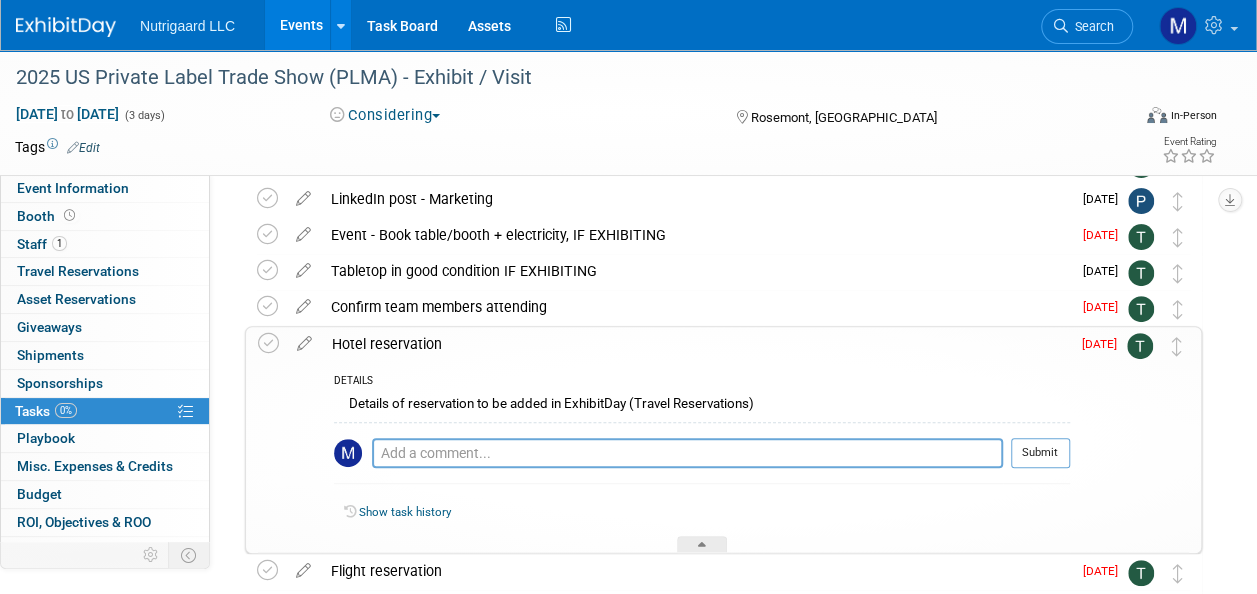 click on "Hotel reservation" at bounding box center (696, 344) 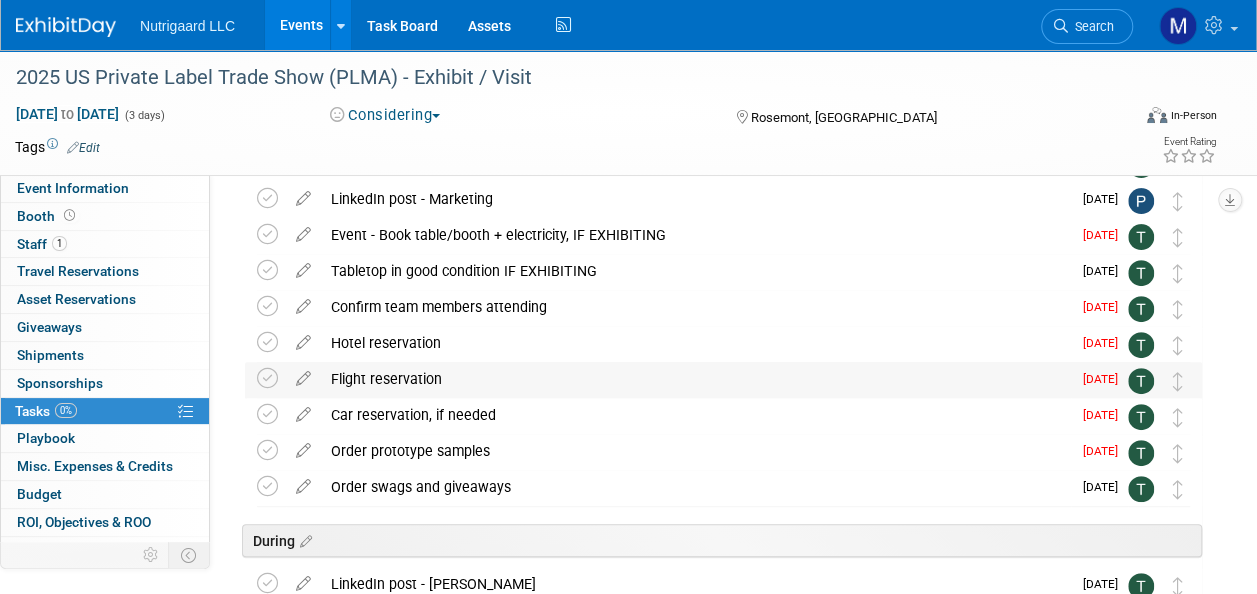 click on "Flight reservation" at bounding box center [696, 379] 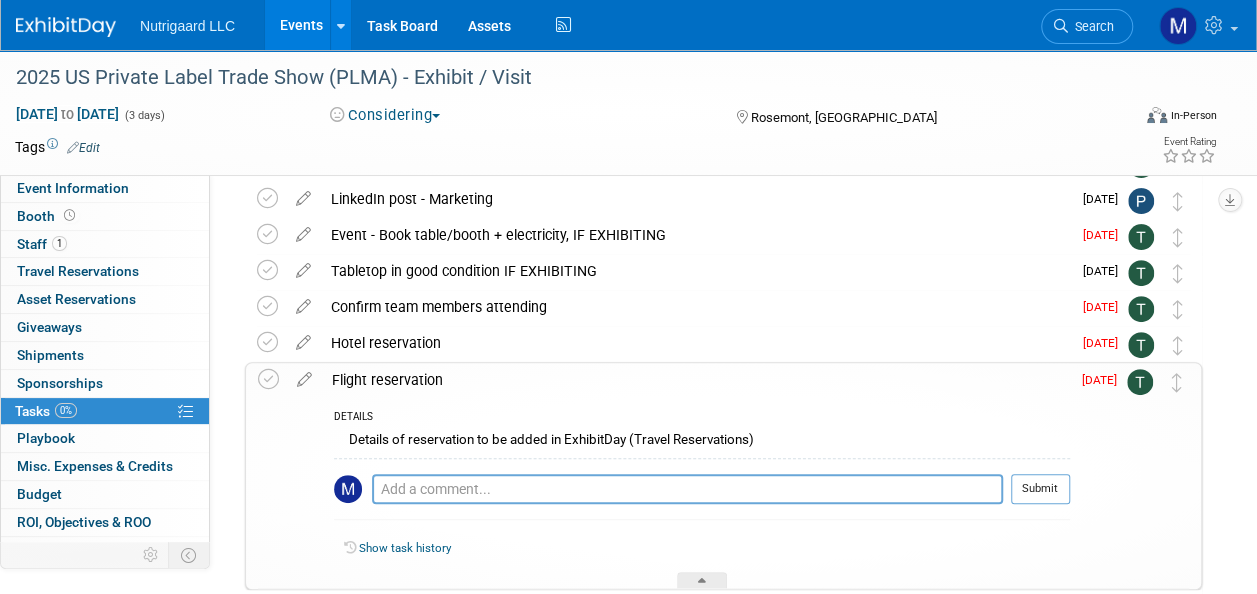 drag, startPoint x: 456, startPoint y: 380, endPoint x: 328, endPoint y: 380, distance: 128 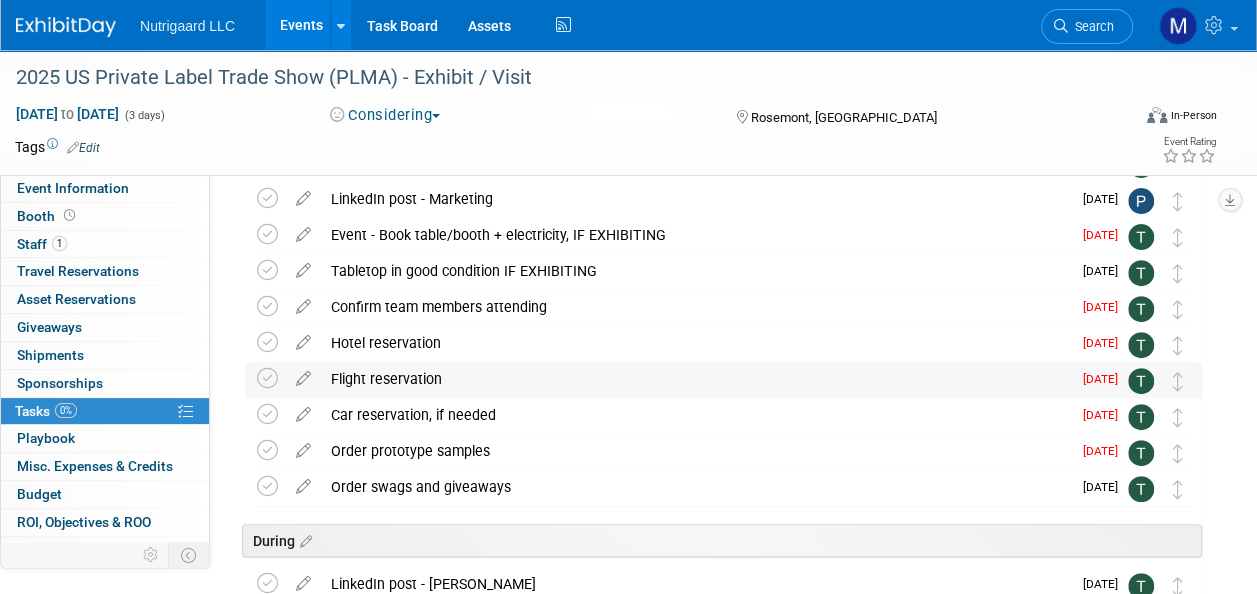 click on "Flight reservation" at bounding box center [696, 379] 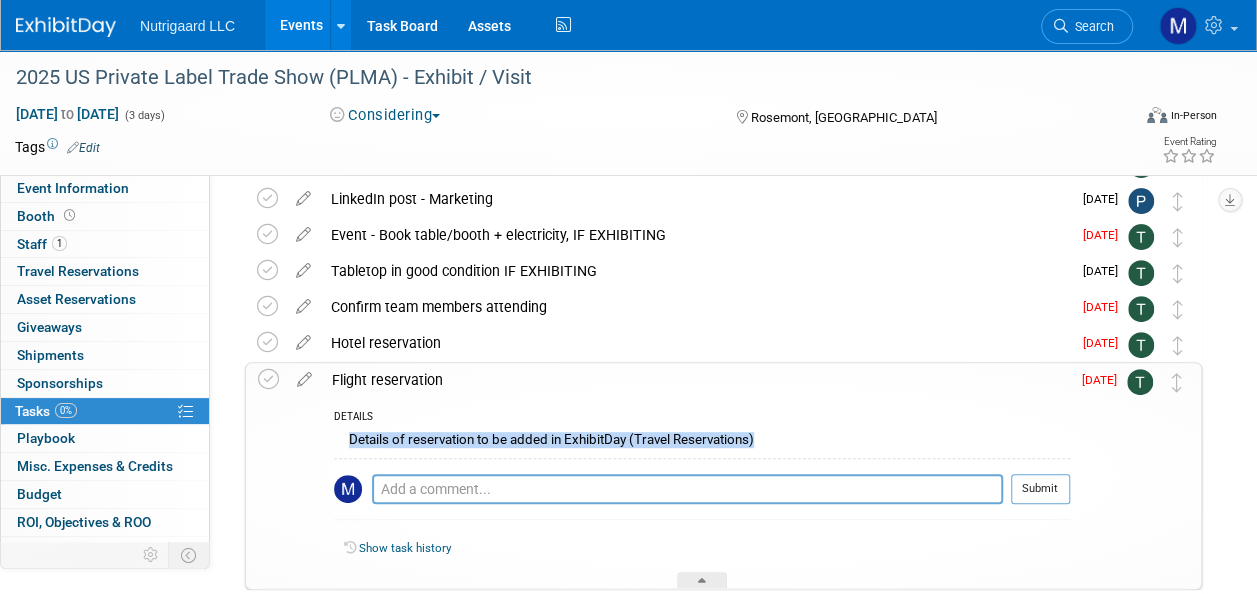 drag, startPoint x: 780, startPoint y: 437, endPoint x: 345, endPoint y: 440, distance: 435.01035 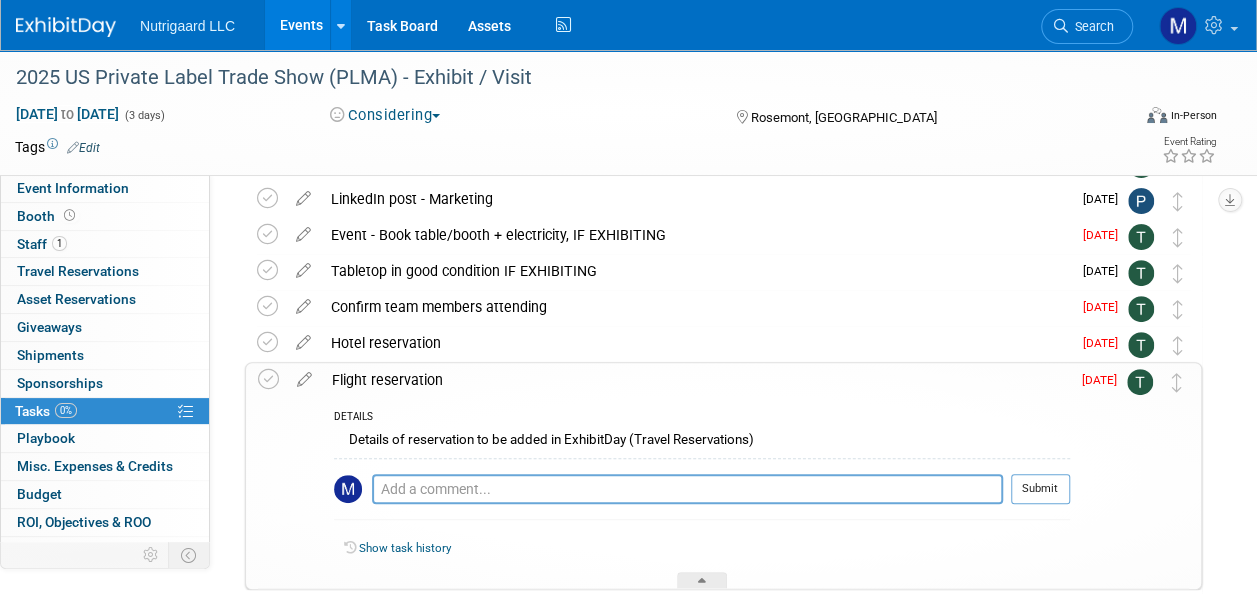 click on "Flight reservation" at bounding box center [696, 380] 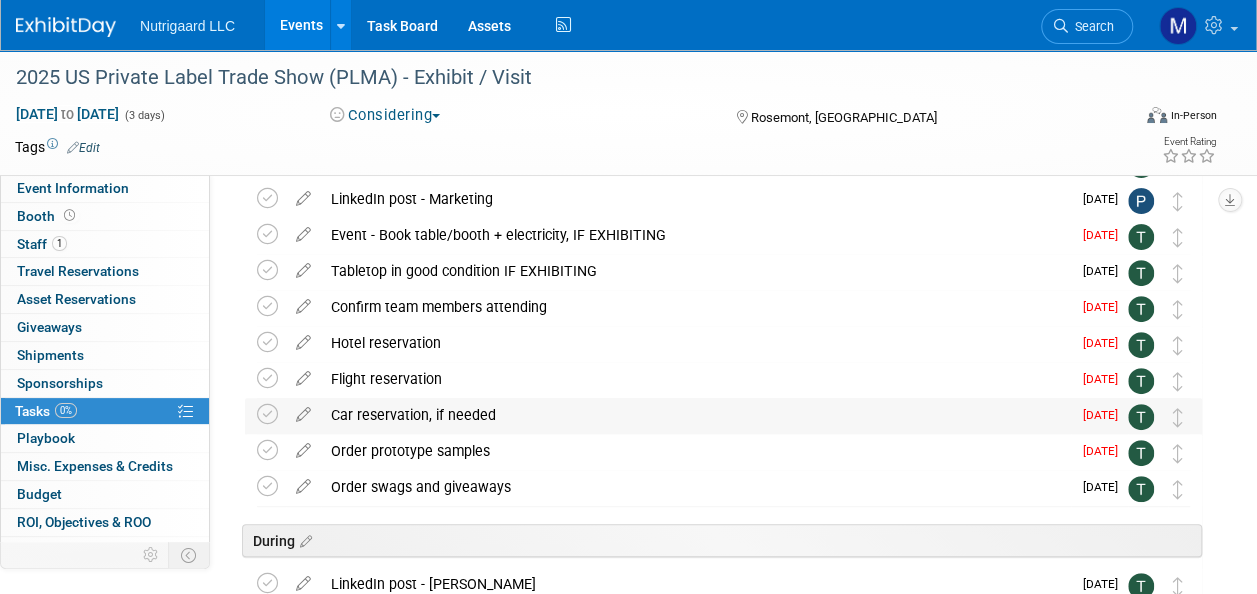 click on "Car reservation, if needed" at bounding box center (696, 415) 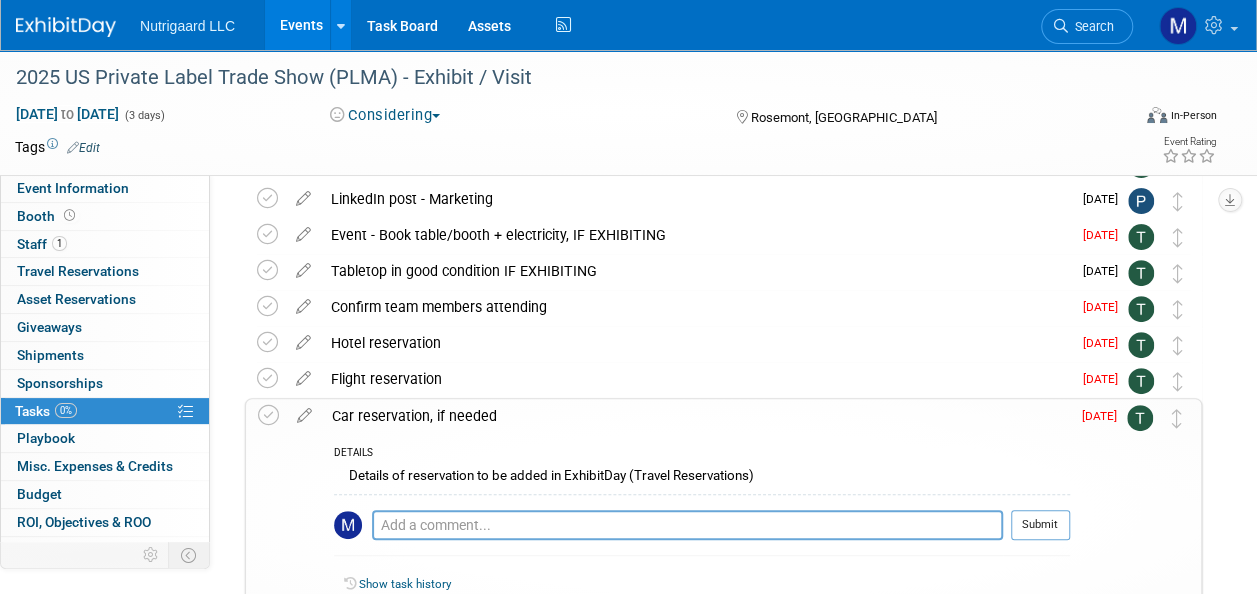 drag, startPoint x: 542, startPoint y: 420, endPoint x: 329, endPoint y: 417, distance: 213.02112 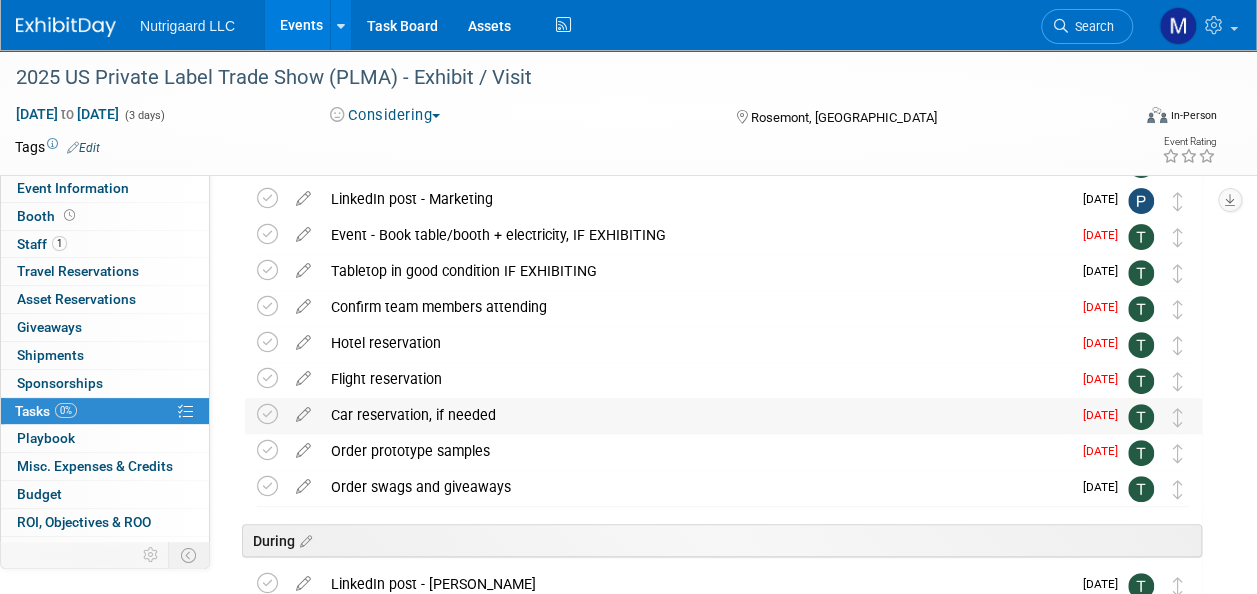 click on "Car reservation, if needed" at bounding box center (696, 415) 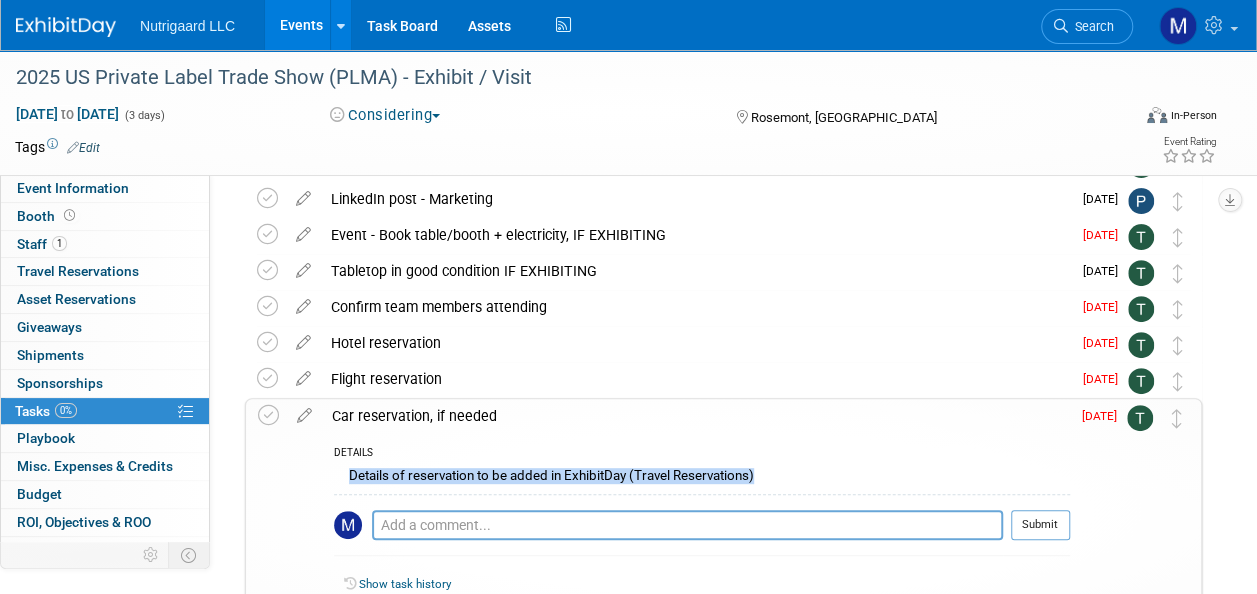 drag, startPoint x: 709, startPoint y: 475, endPoint x: 339, endPoint y: 478, distance: 370.01218 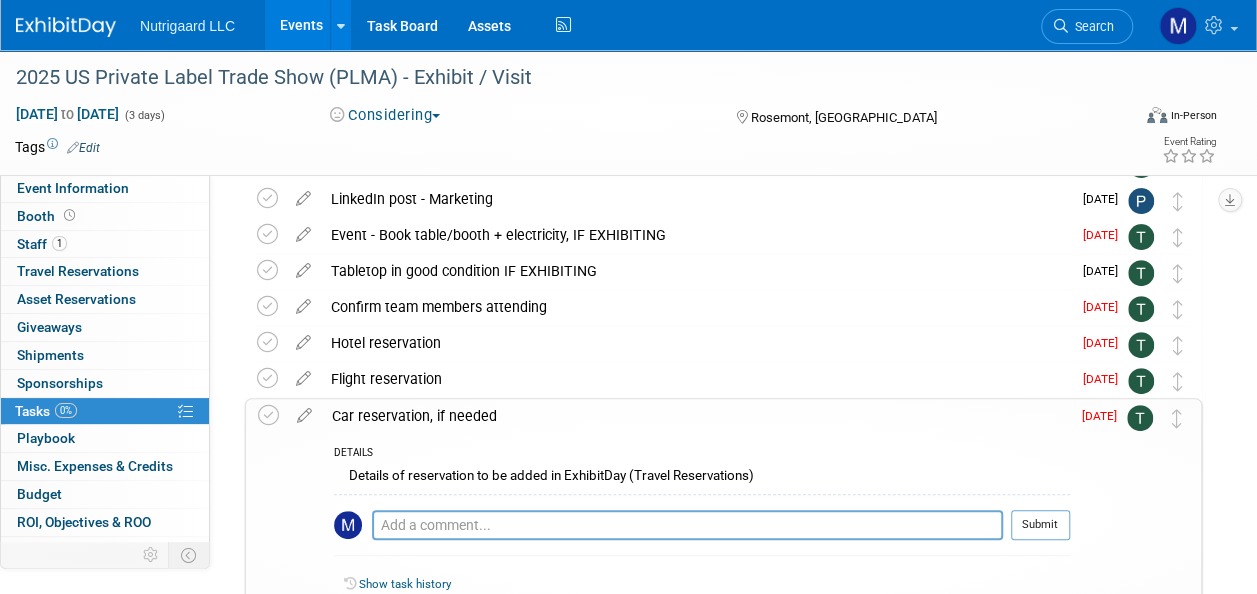 click on "Car reservation, if needed" at bounding box center [696, 416] 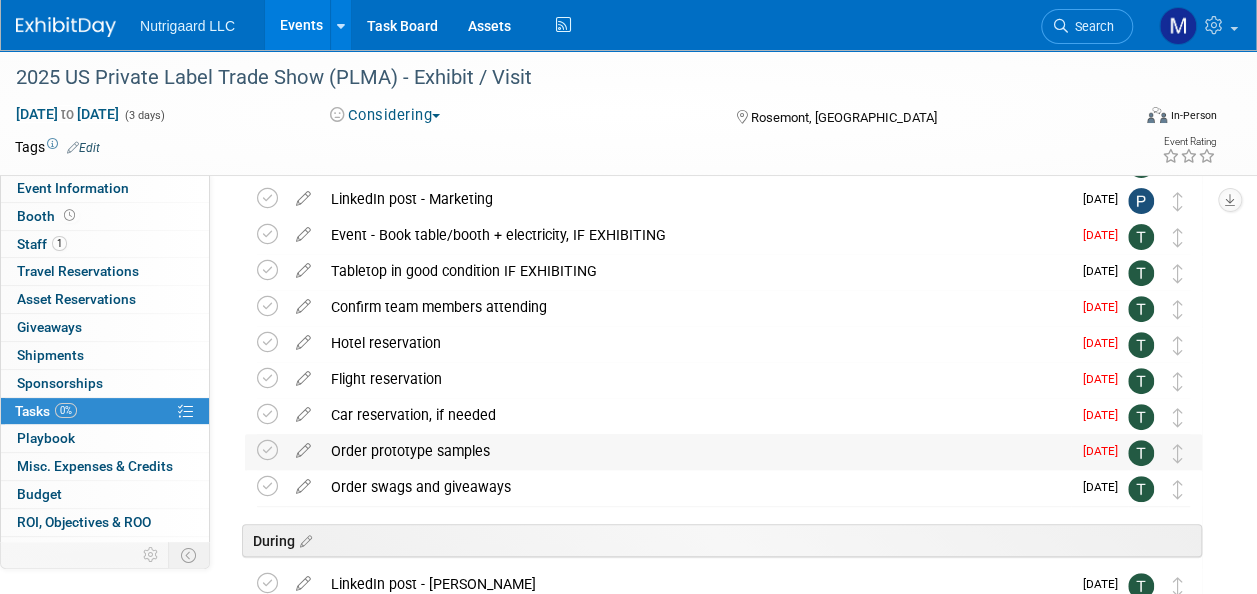 click on "Order prototype samples" at bounding box center [696, 451] 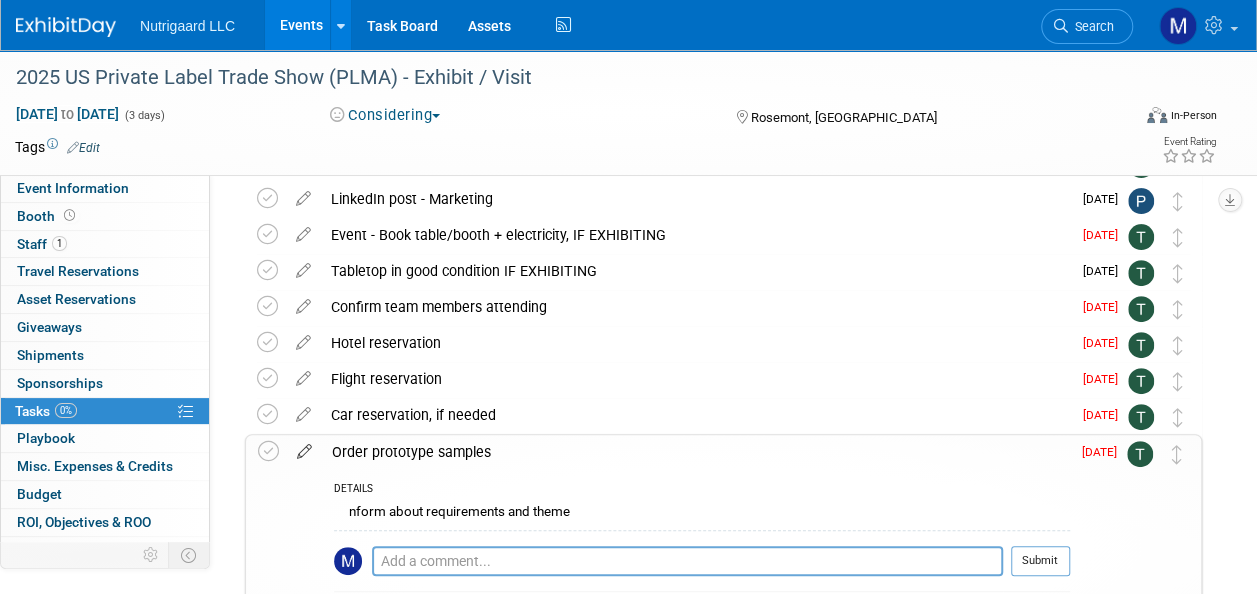 drag, startPoint x: 446, startPoint y: 448, endPoint x: 320, endPoint y: 450, distance: 126.01587 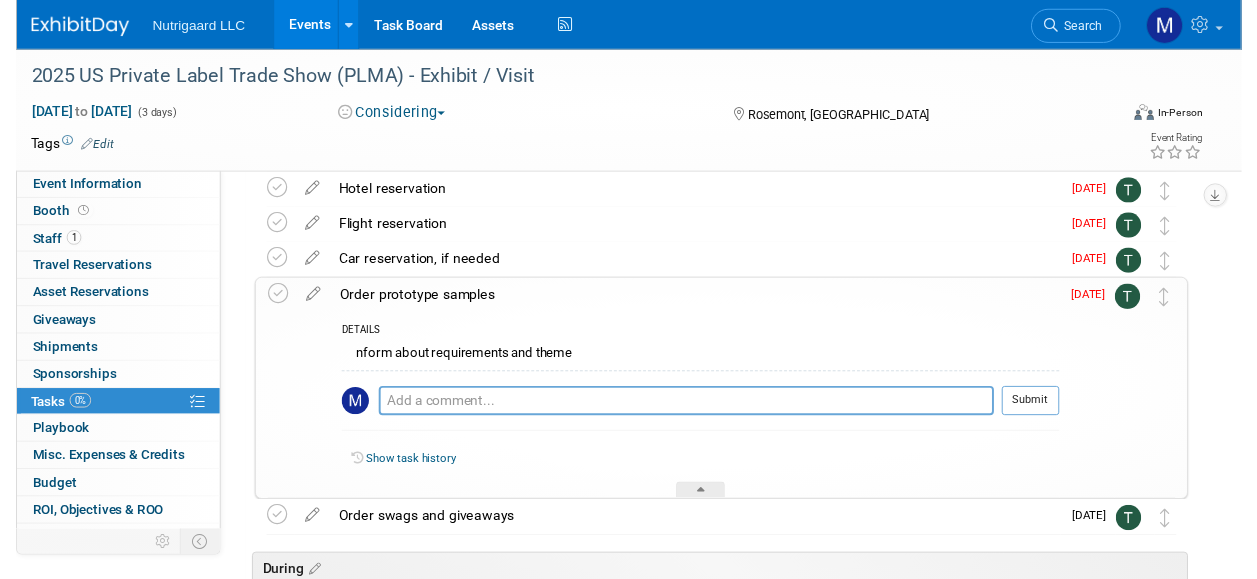 scroll, scrollTop: 368, scrollLeft: 0, axis: vertical 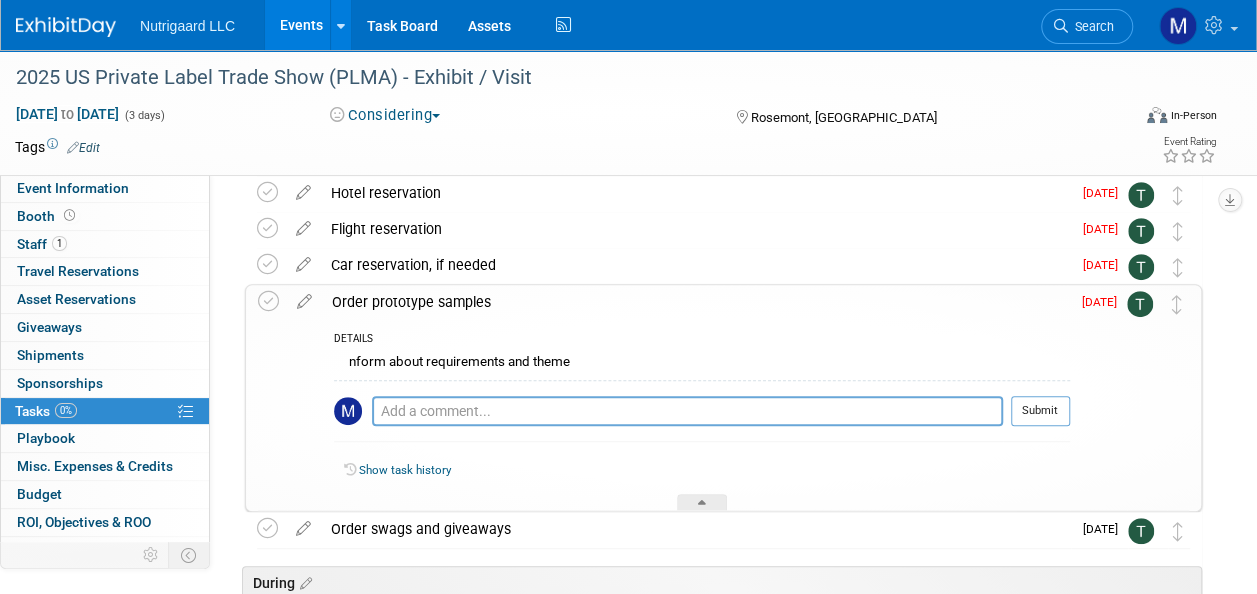 click on "nform about requirements and theme" at bounding box center [702, 364] 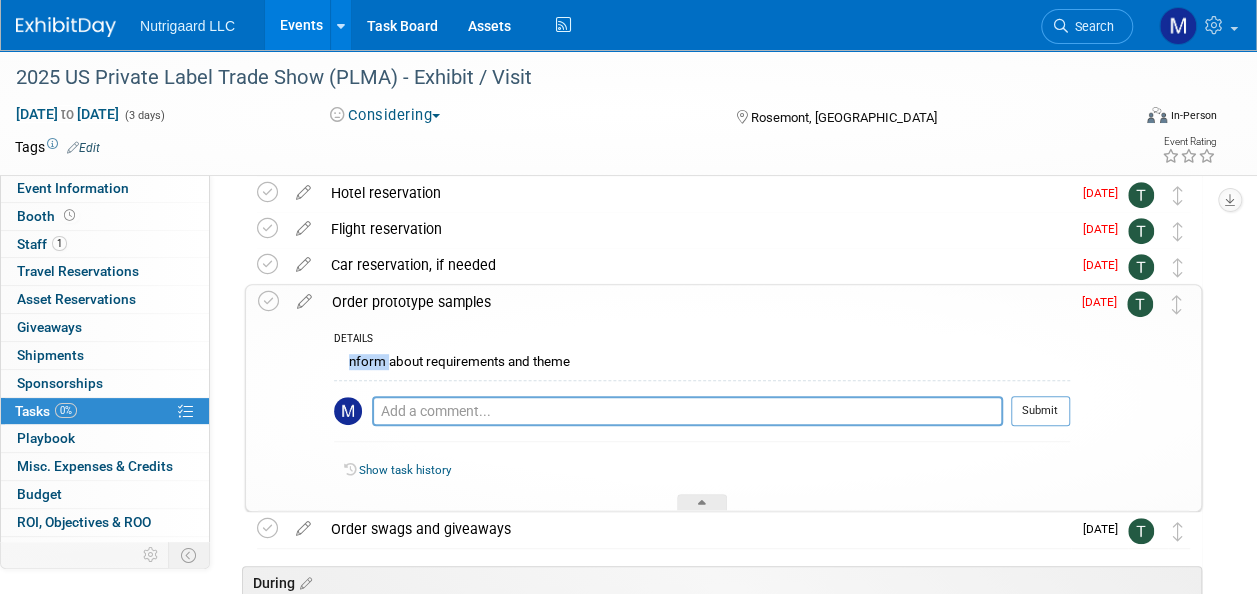 click on "nform about requirements and theme" at bounding box center [702, 364] 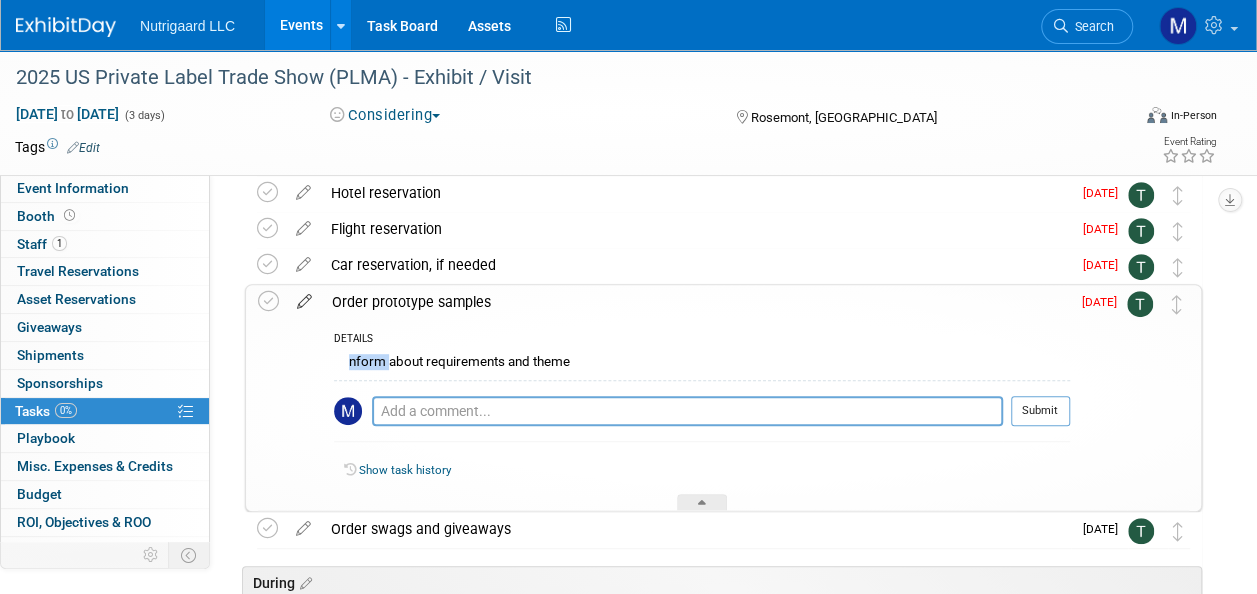 click at bounding box center (304, 297) 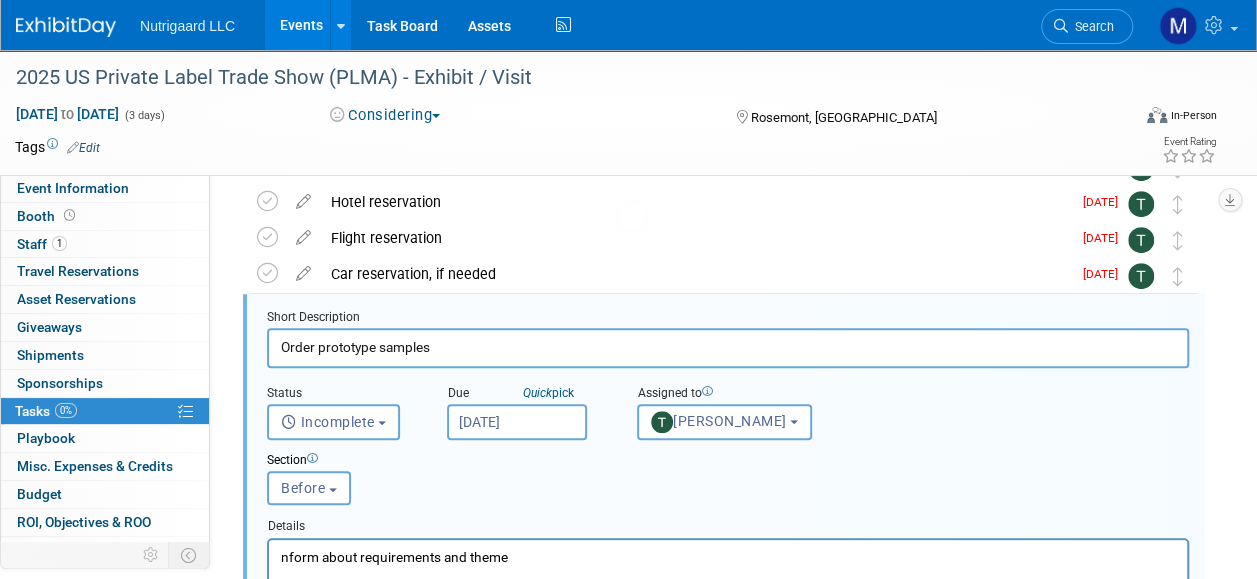 scroll, scrollTop: 358, scrollLeft: 0, axis: vertical 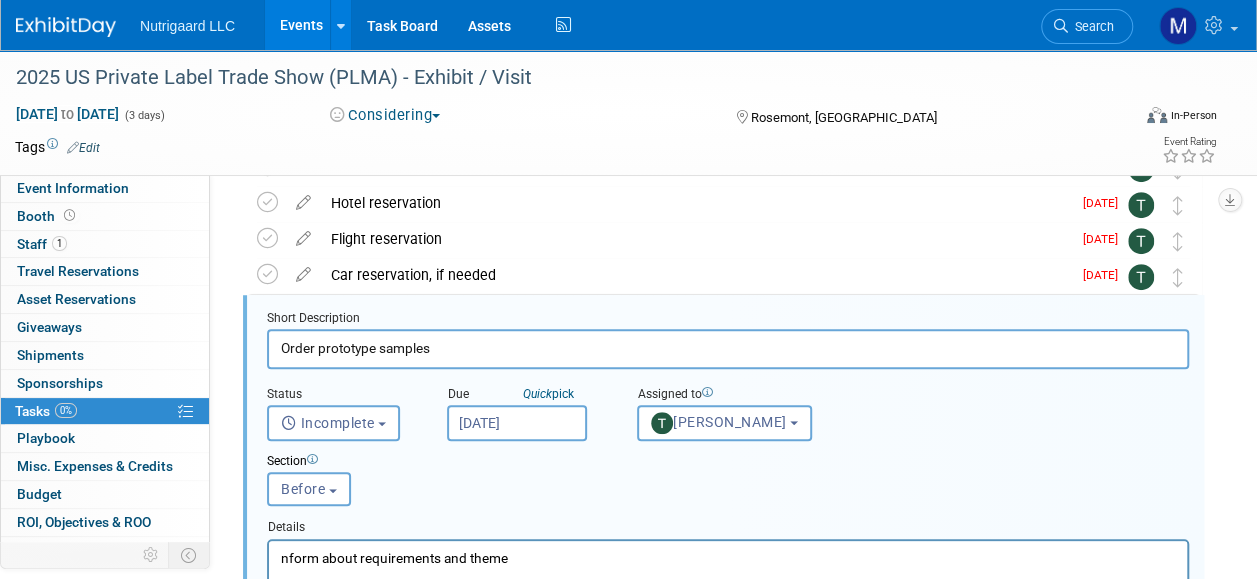 click on "nform about requirements and theme" at bounding box center (728, 553) 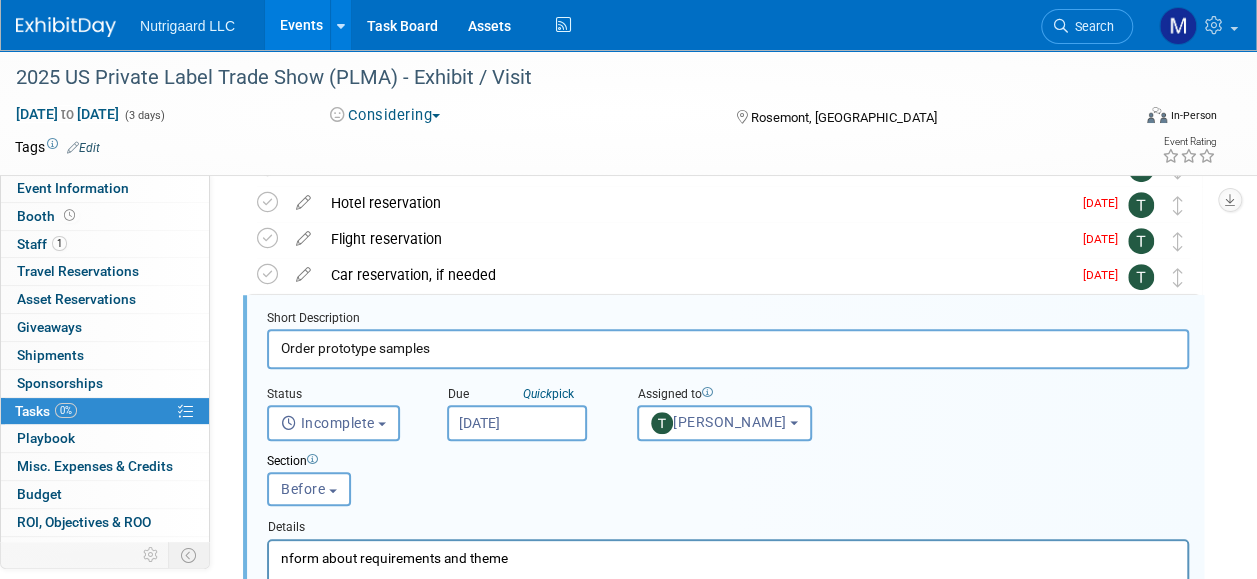 type 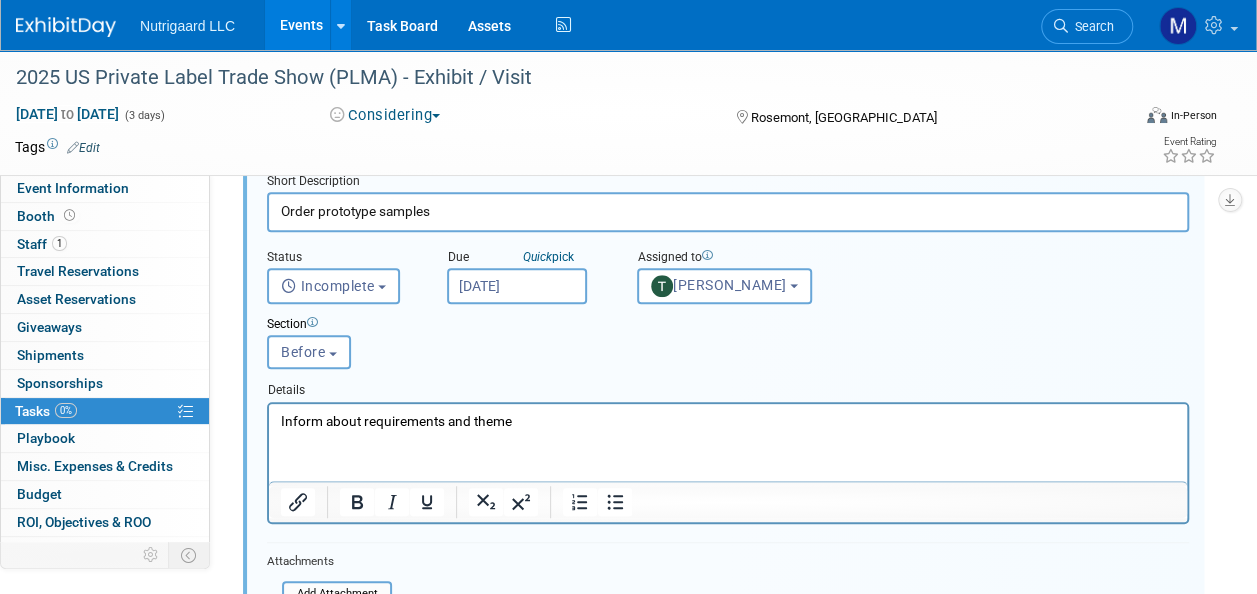 scroll, scrollTop: 496, scrollLeft: 0, axis: vertical 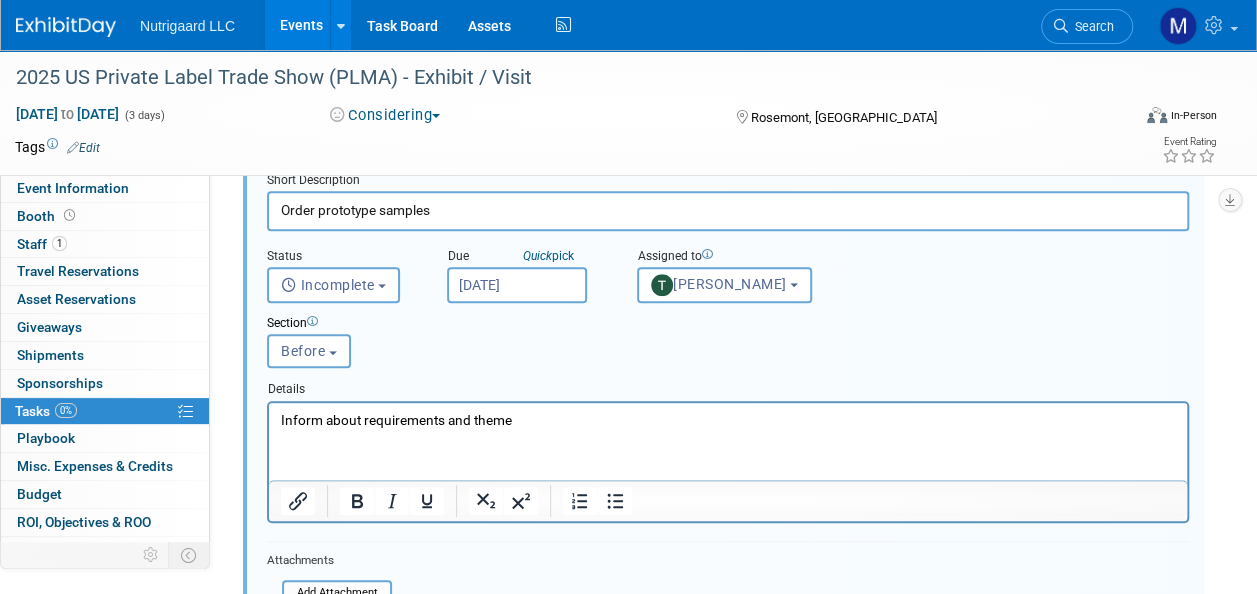 drag, startPoint x: 526, startPoint y: 418, endPoint x: 491, endPoint y: 819, distance: 402.52454 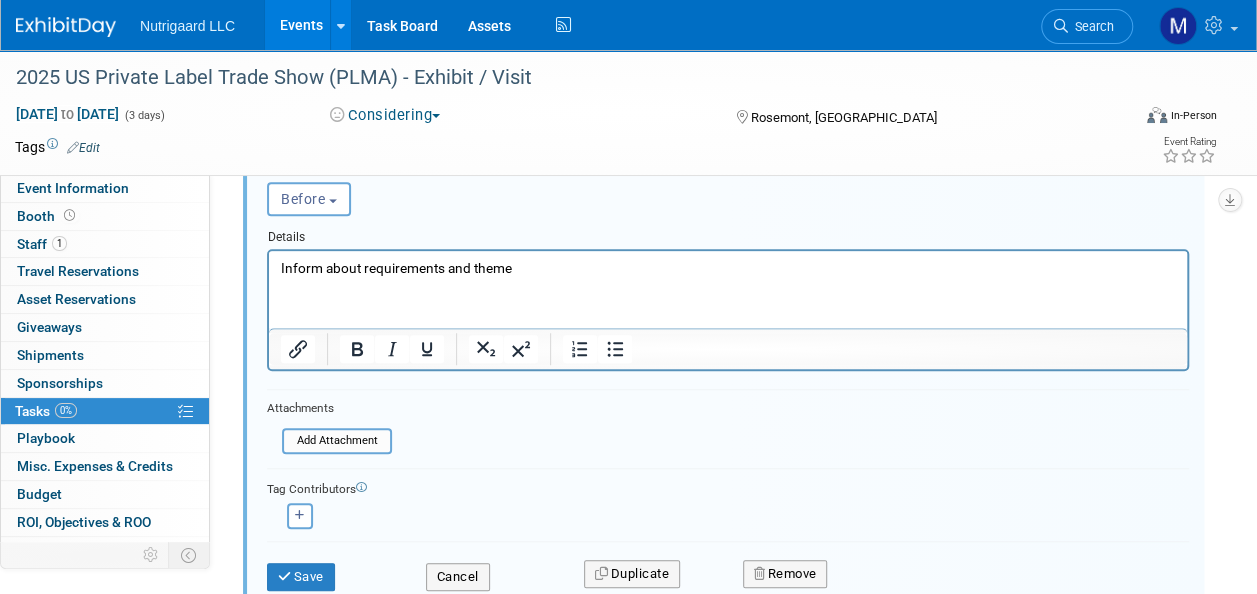 scroll, scrollTop: 650, scrollLeft: 0, axis: vertical 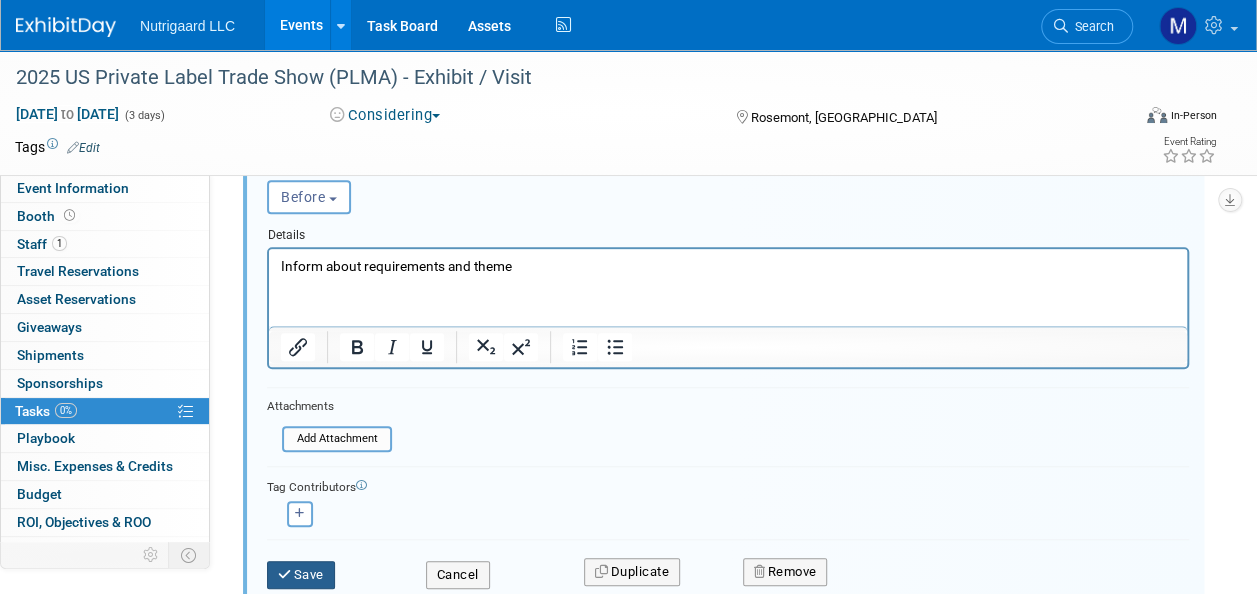 click on "Save" at bounding box center [301, 575] 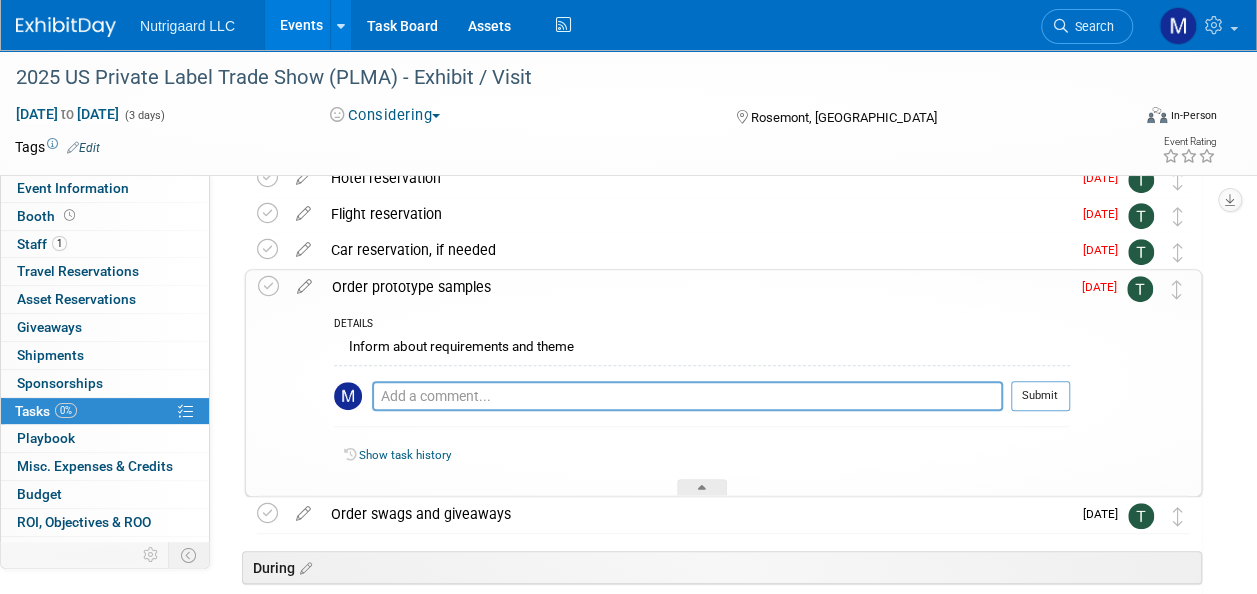 scroll, scrollTop: 363, scrollLeft: 0, axis: vertical 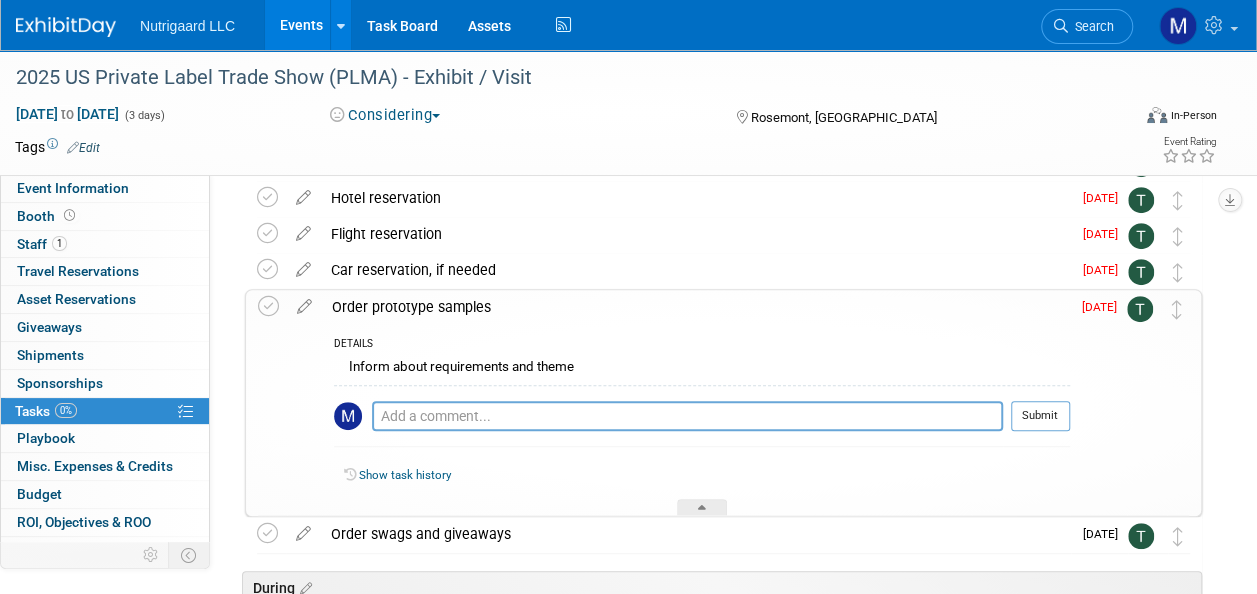 click on "Order prototype samples" at bounding box center [696, 307] 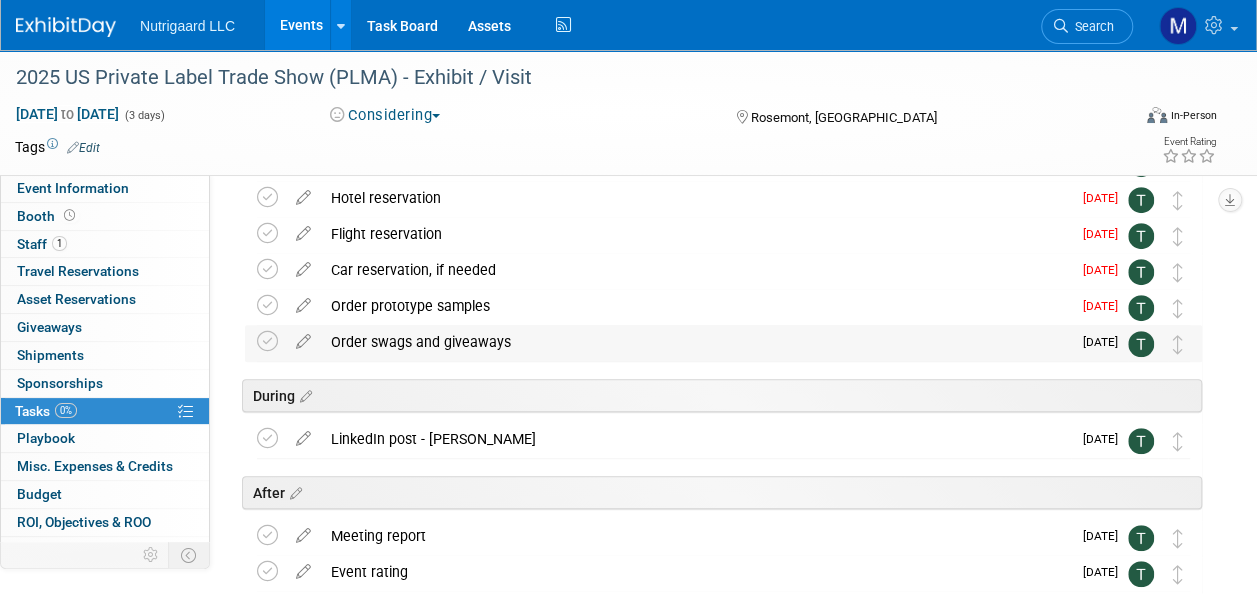 drag, startPoint x: 590, startPoint y: 338, endPoint x: 330, endPoint y: 340, distance: 260.0077 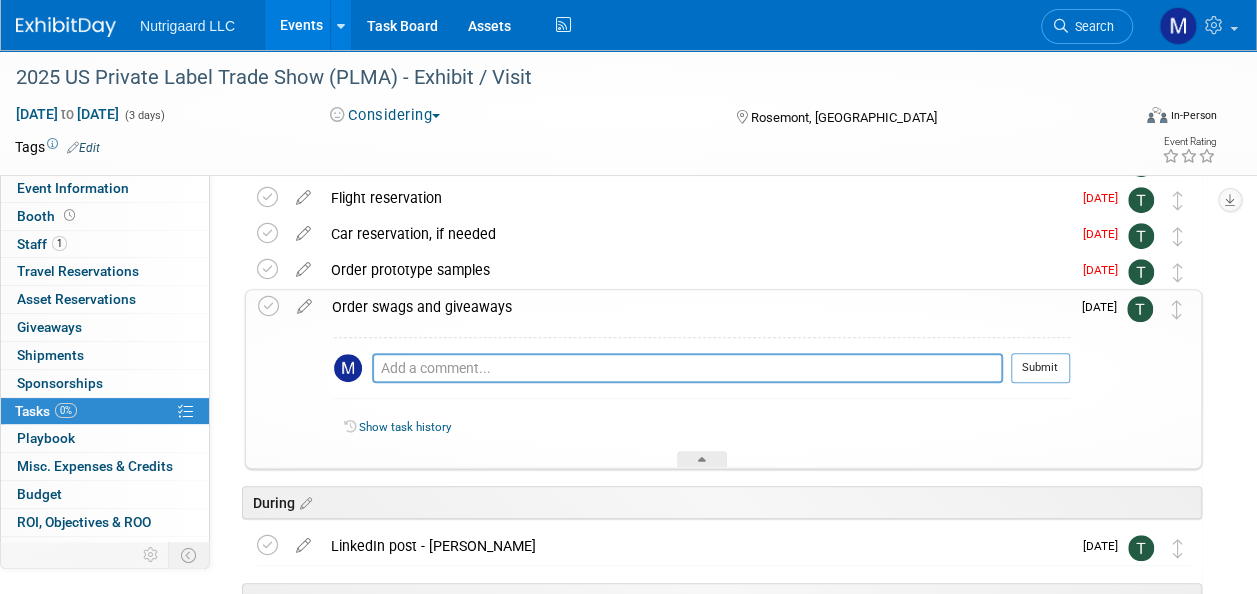 scroll, scrollTop: 387, scrollLeft: 0, axis: vertical 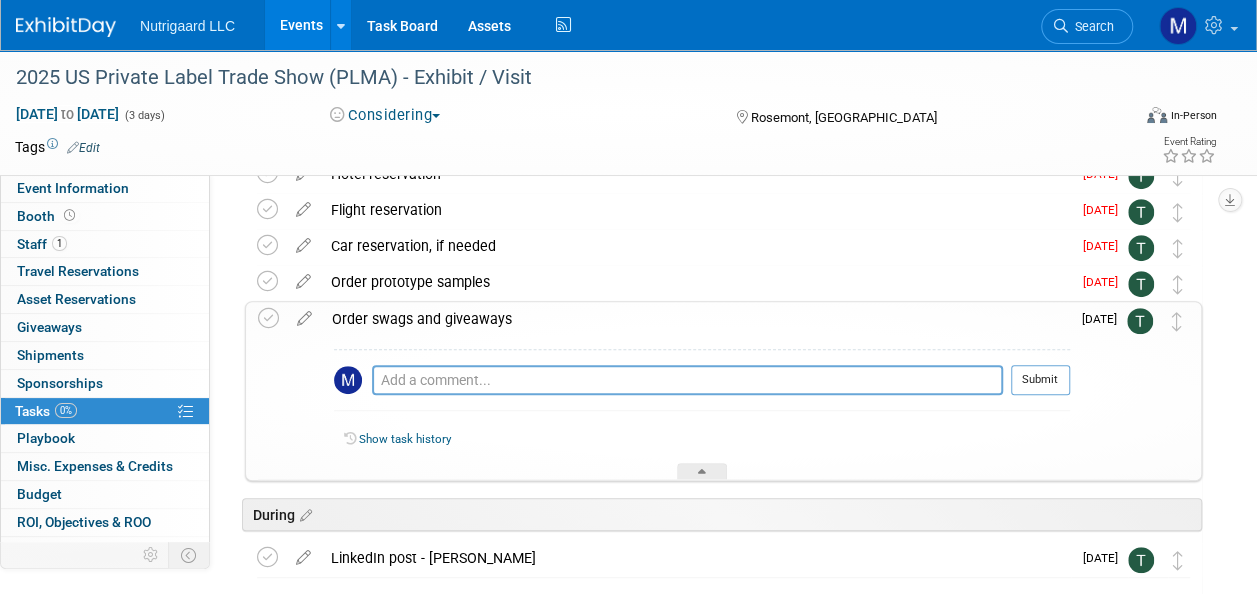 click on "Order swags and giveaways" at bounding box center [696, 319] 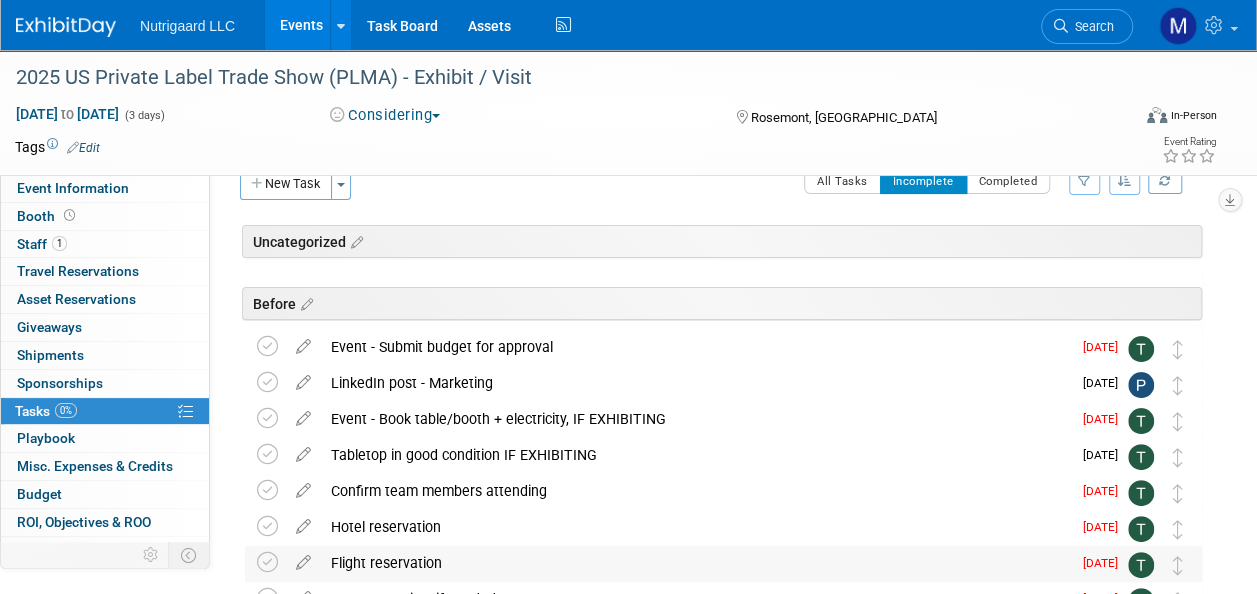 scroll, scrollTop: 43, scrollLeft: 0, axis: vertical 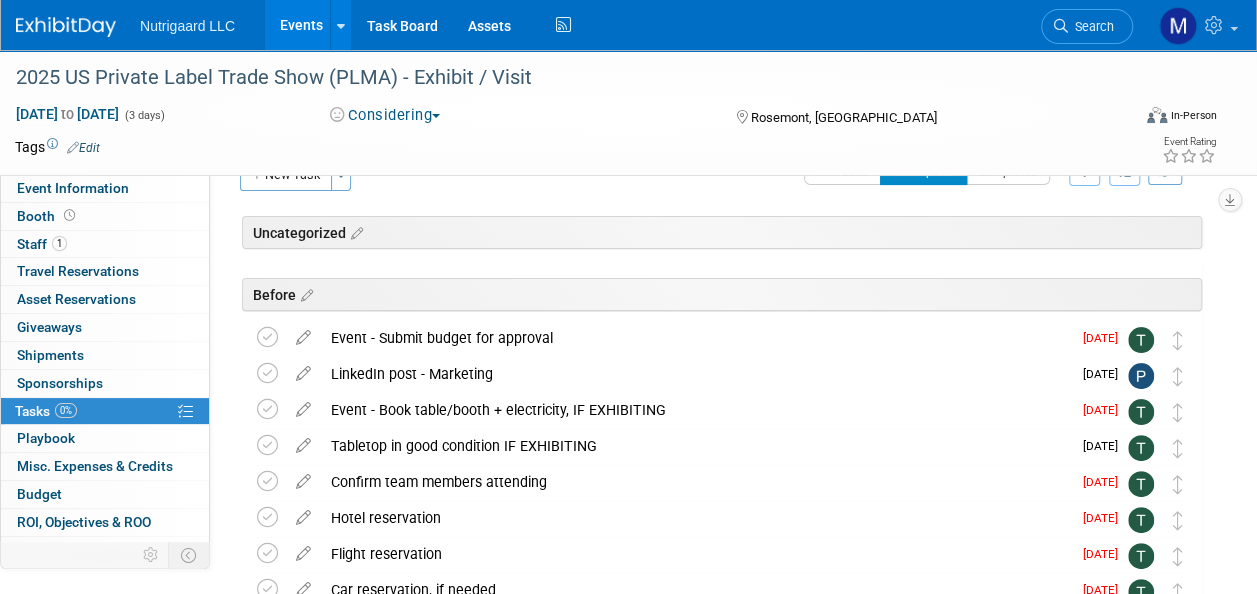 drag, startPoint x: 346, startPoint y: 226, endPoint x: 248, endPoint y: 228, distance: 98.02041 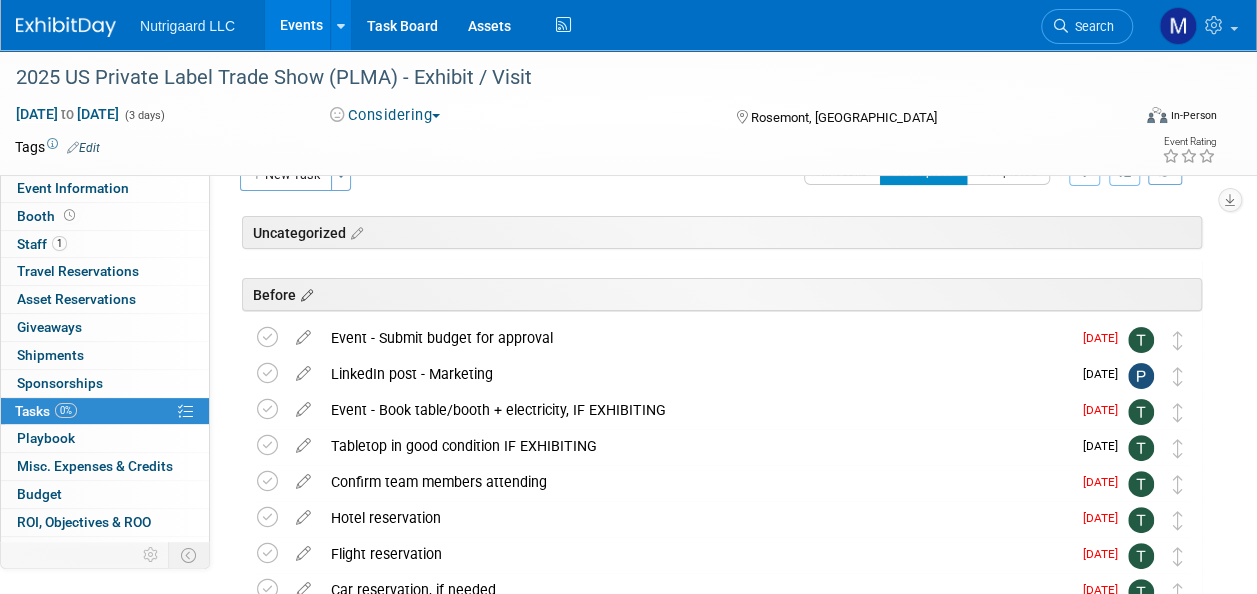 drag, startPoint x: 252, startPoint y: 288, endPoint x: 298, endPoint y: 290, distance: 46.043457 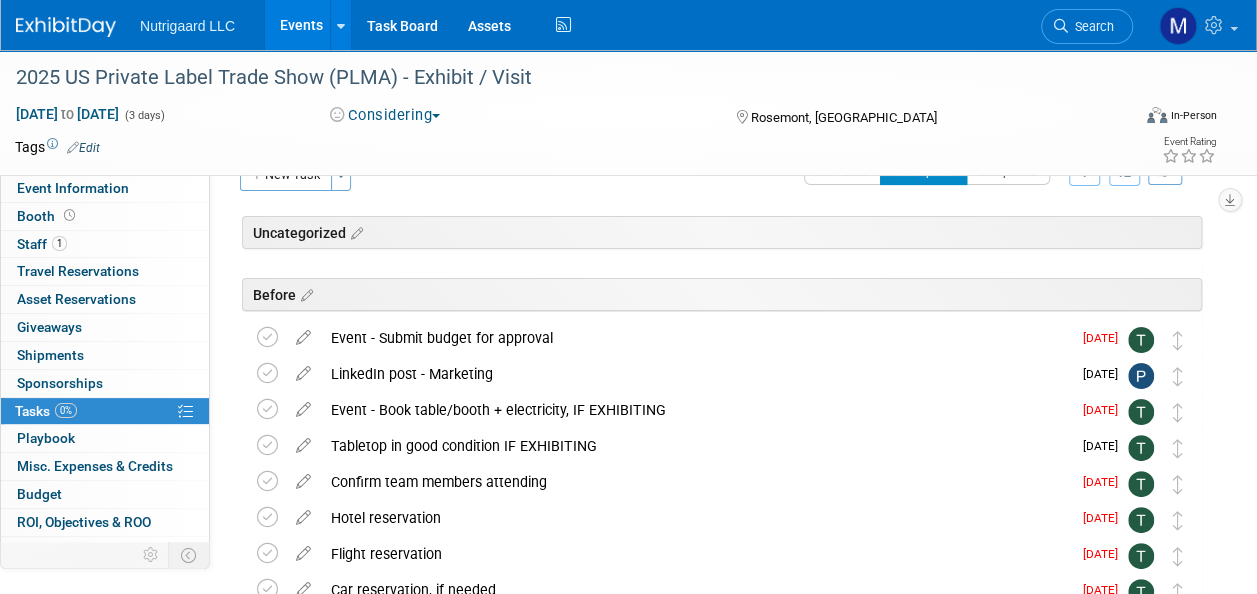 drag, startPoint x: 301, startPoint y: 288, endPoint x: 249, endPoint y: 289, distance: 52.009613 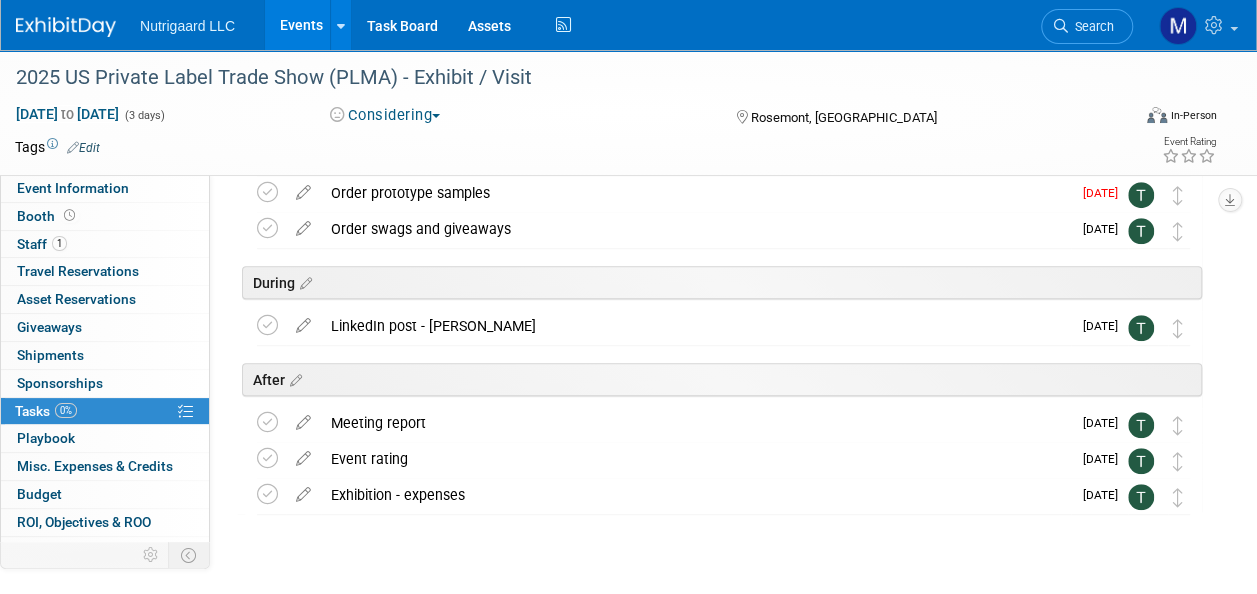 scroll, scrollTop: 516, scrollLeft: 0, axis: vertical 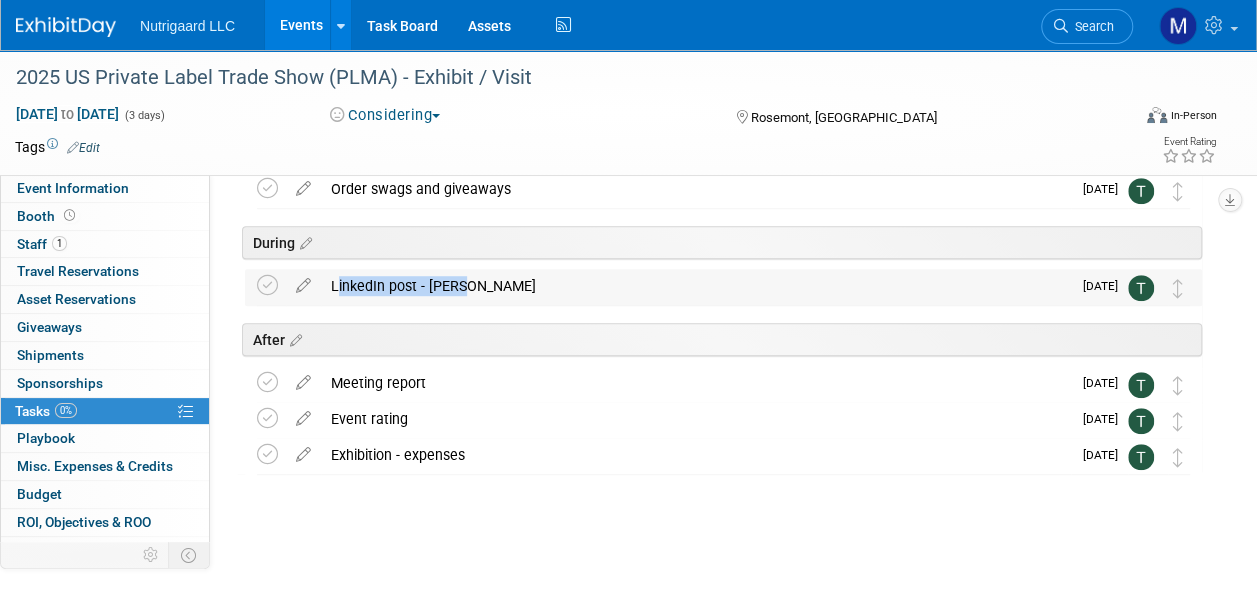 drag, startPoint x: 476, startPoint y: 285, endPoint x: 329, endPoint y: 296, distance: 147.411 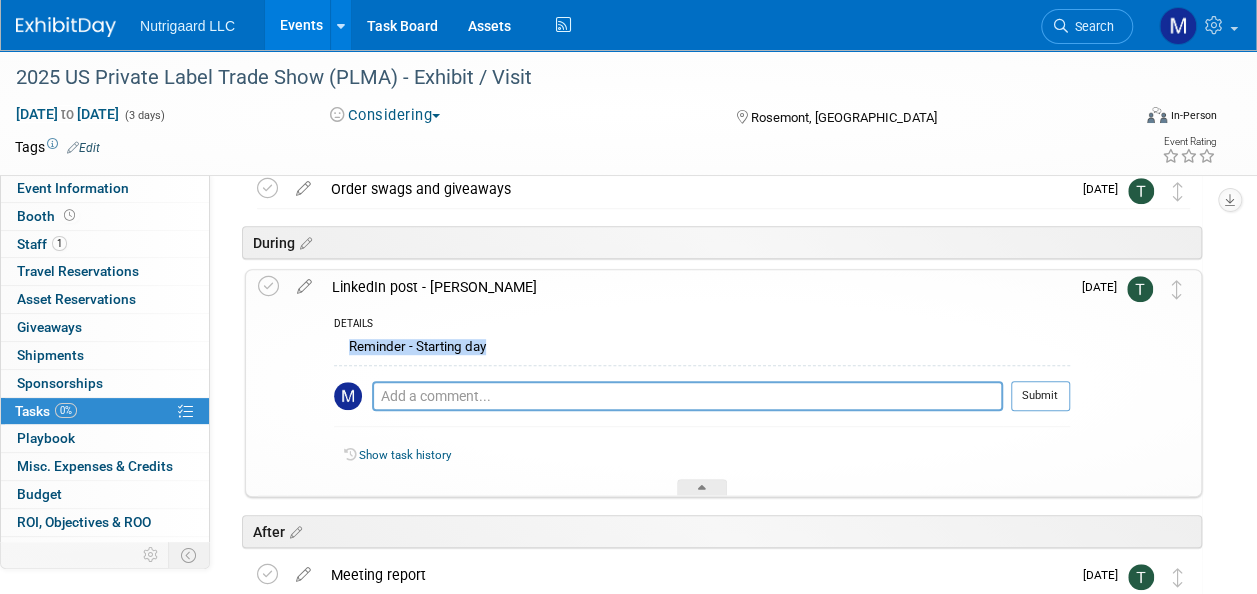 drag, startPoint x: 522, startPoint y: 340, endPoint x: 334, endPoint y: 339, distance: 188.00266 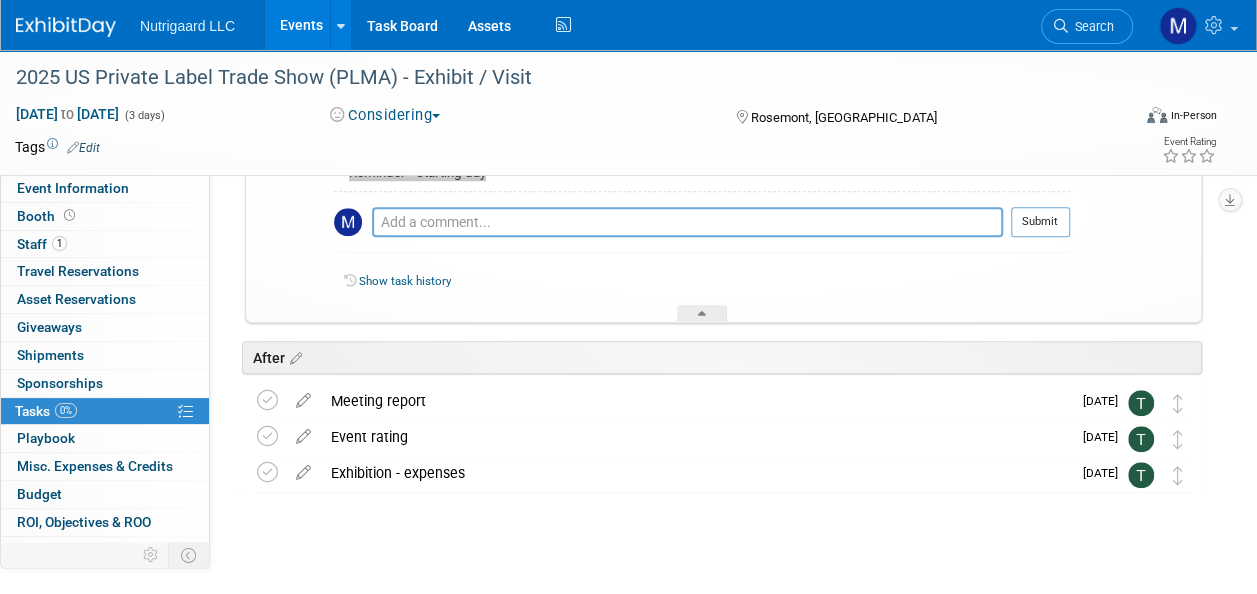 scroll, scrollTop: 708, scrollLeft: 0, axis: vertical 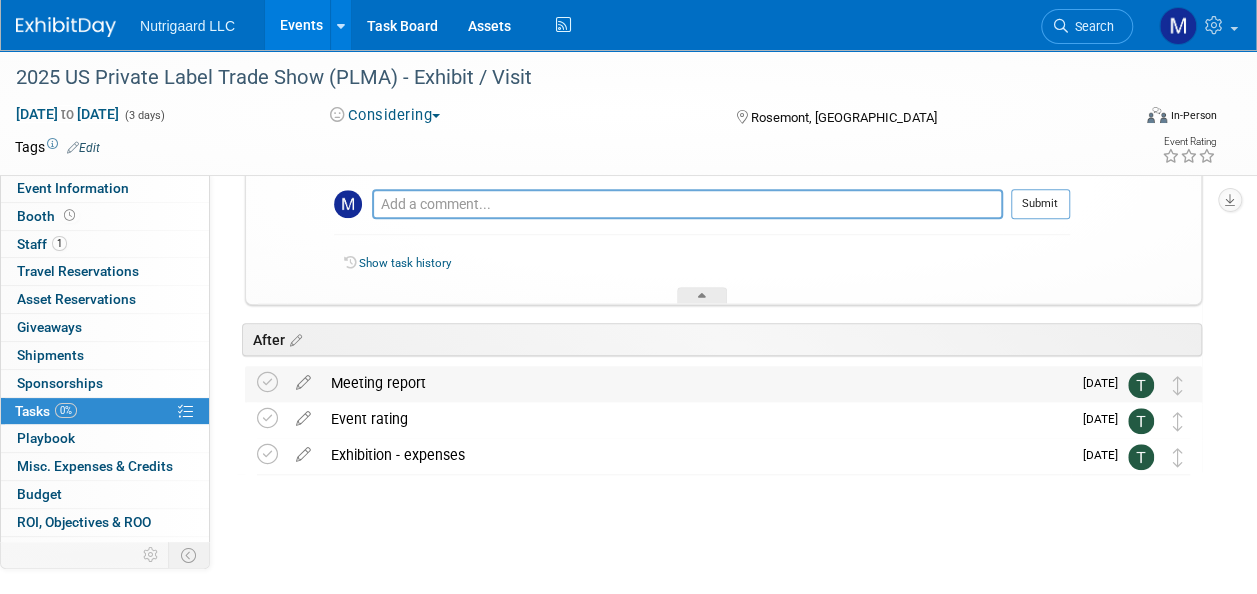 drag, startPoint x: 442, startPoint y: 384, endPoint x: 327, endPoint y: 383, distance: 115.00435 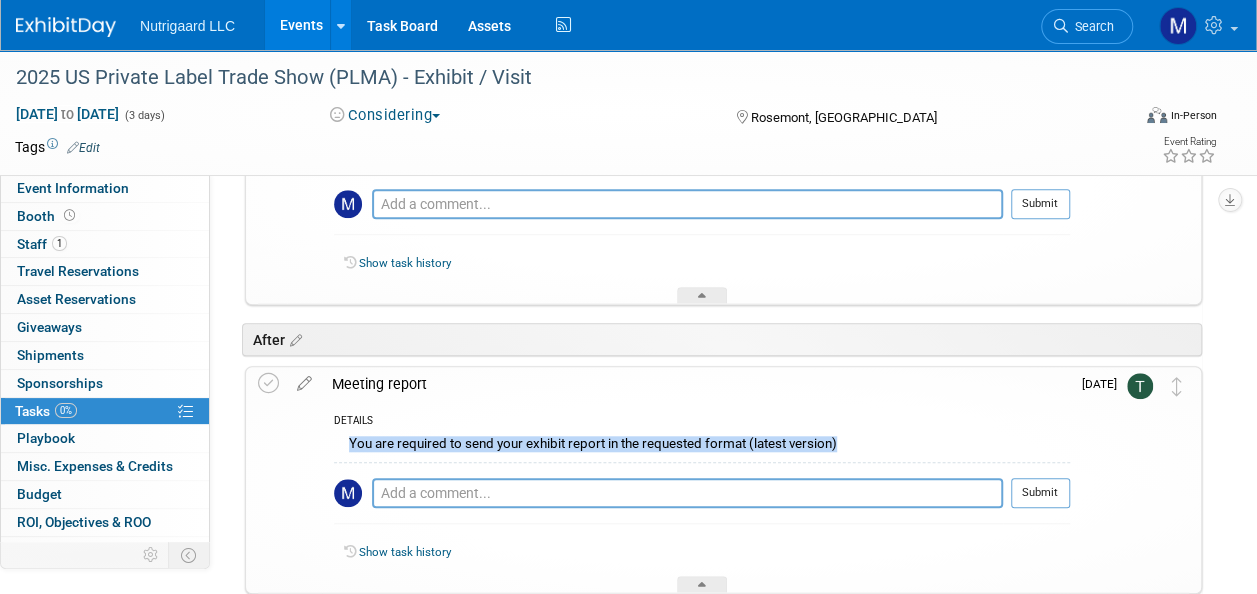 drag, startPoint x: 862, startPoint y: 440, endPoint x: 329, endPoint y: 442, distance: 533.0037 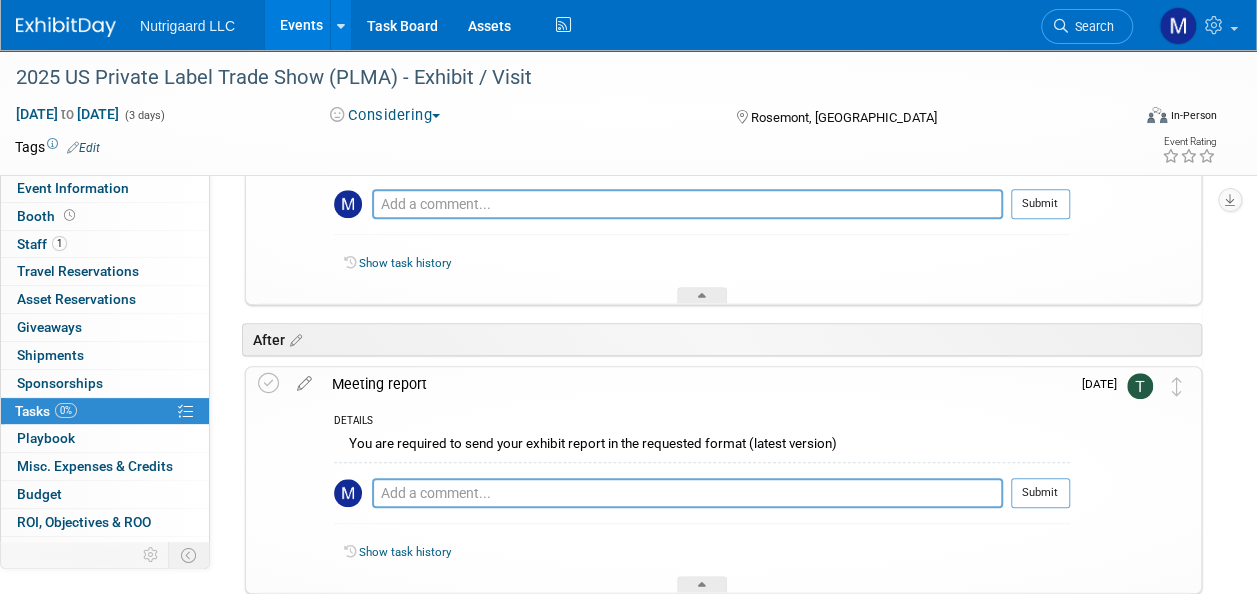 click on "Meeting report" at bounding box center (696, 384) 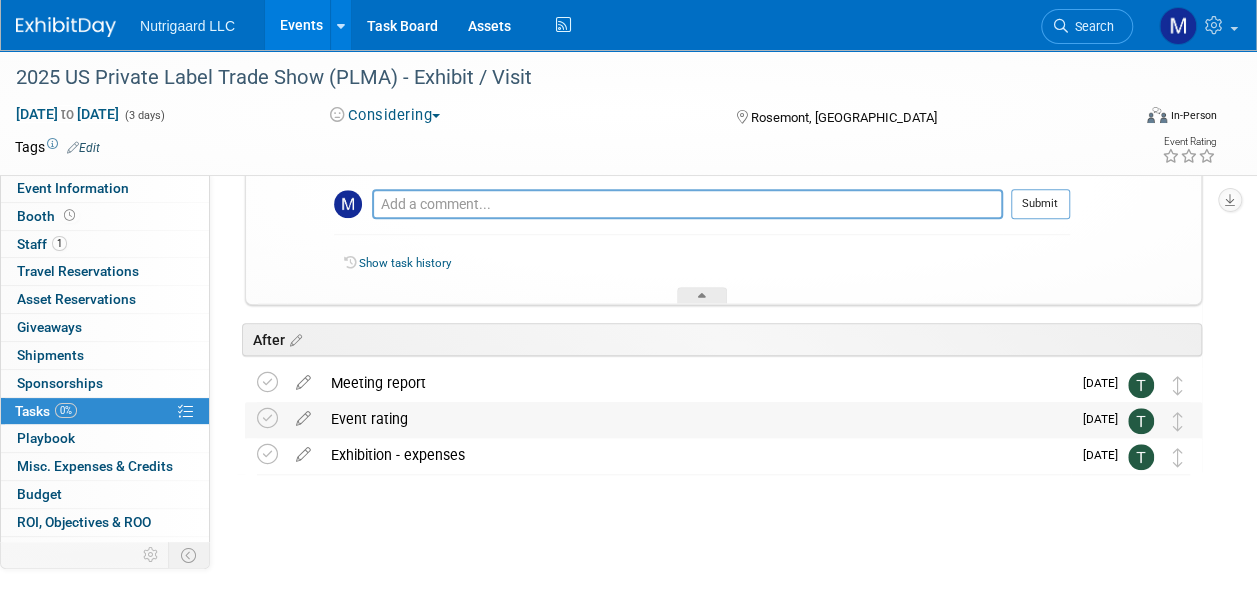 click on "Event rating" at bounding box center [696, 419] 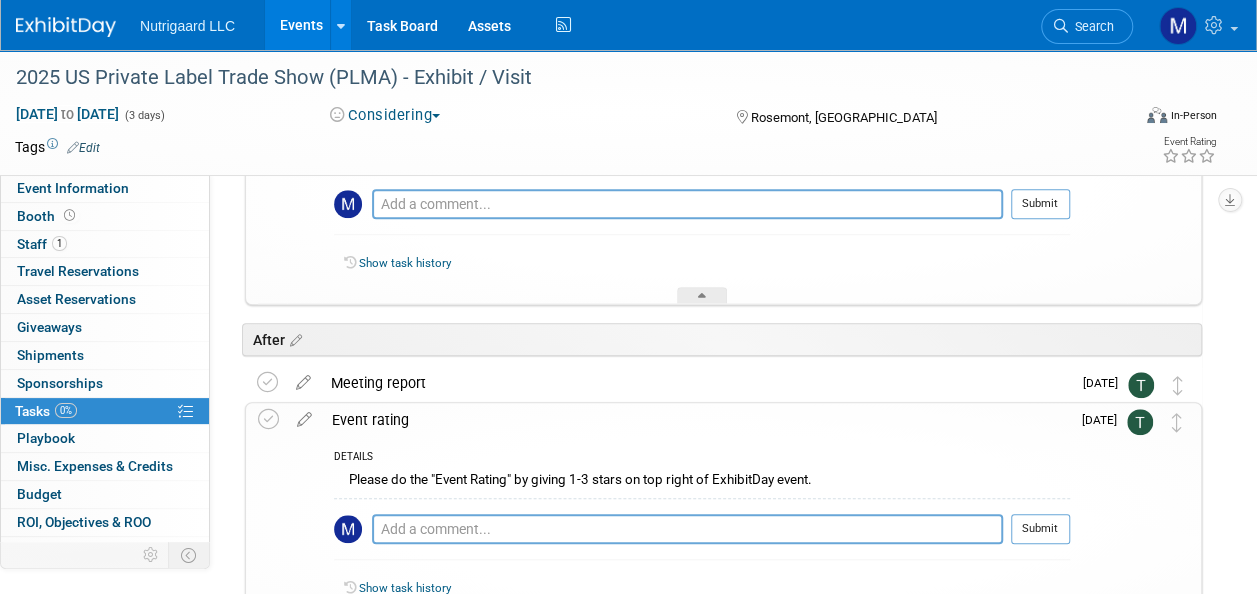 drag, startPoint x: 410, startPoint y: 422, endPoint x: 333, endPoint y: 418, distance: 77.10383 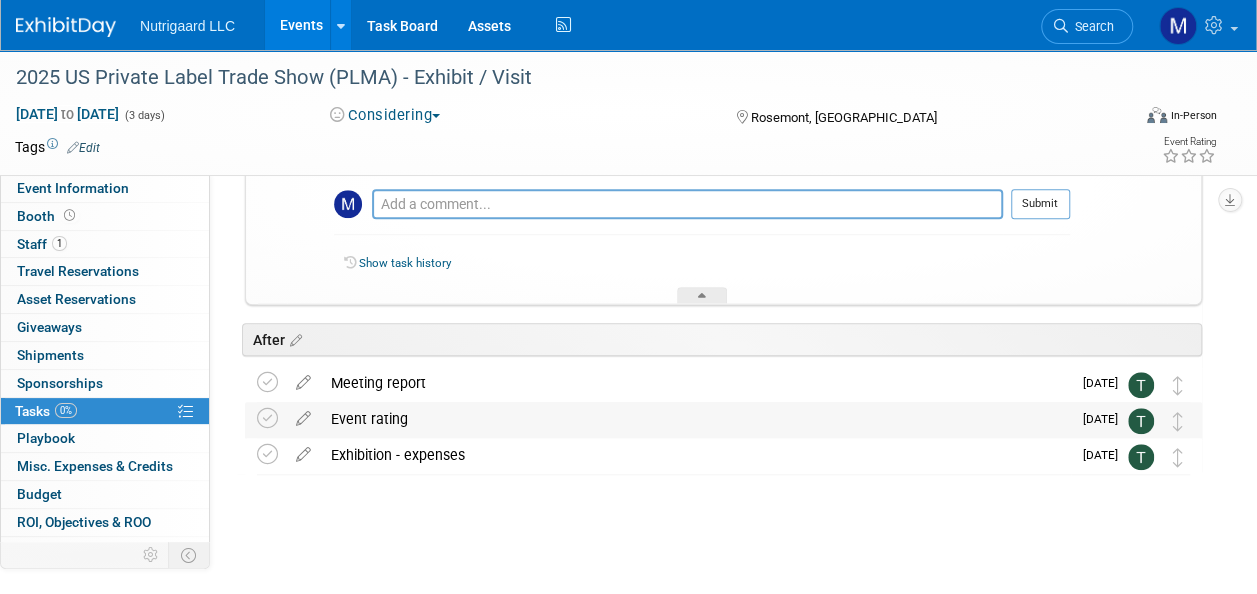 click on "Event rating" at bounding box center (696, 419) 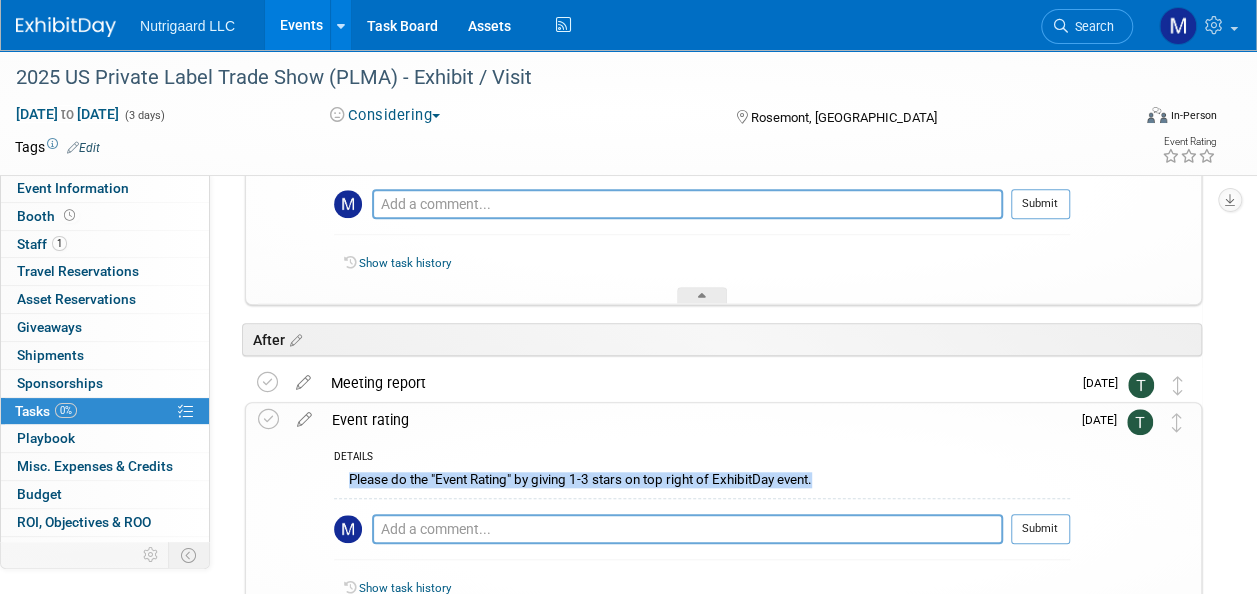 drag, startPoint x: 819, startPoint y: 473, endPoint x: 348, endPoint y: 469, distance: 471.017 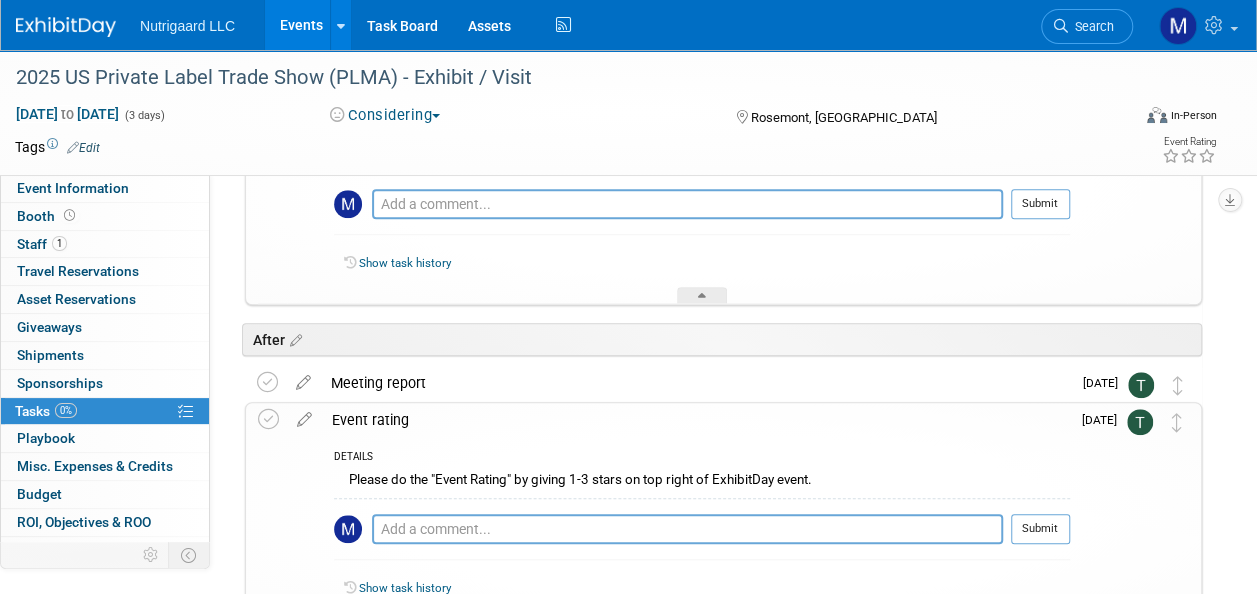 click on "Event rating" at bounding box center [696, 420] 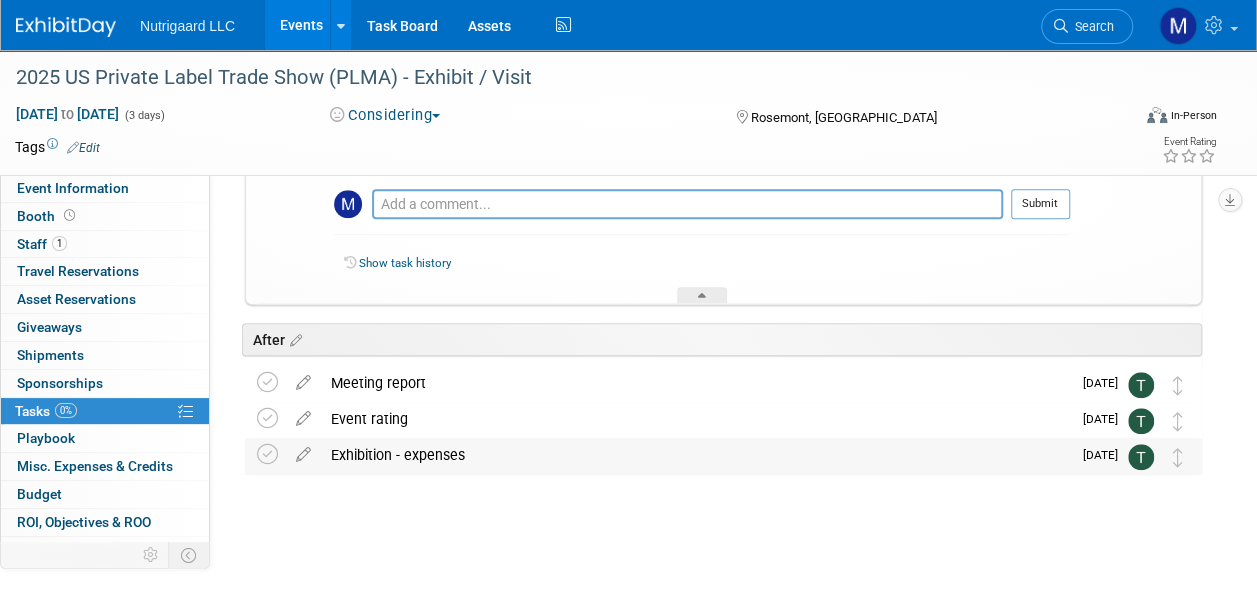 click on "Exhibition - expenses" at bounding box center [696, 455] 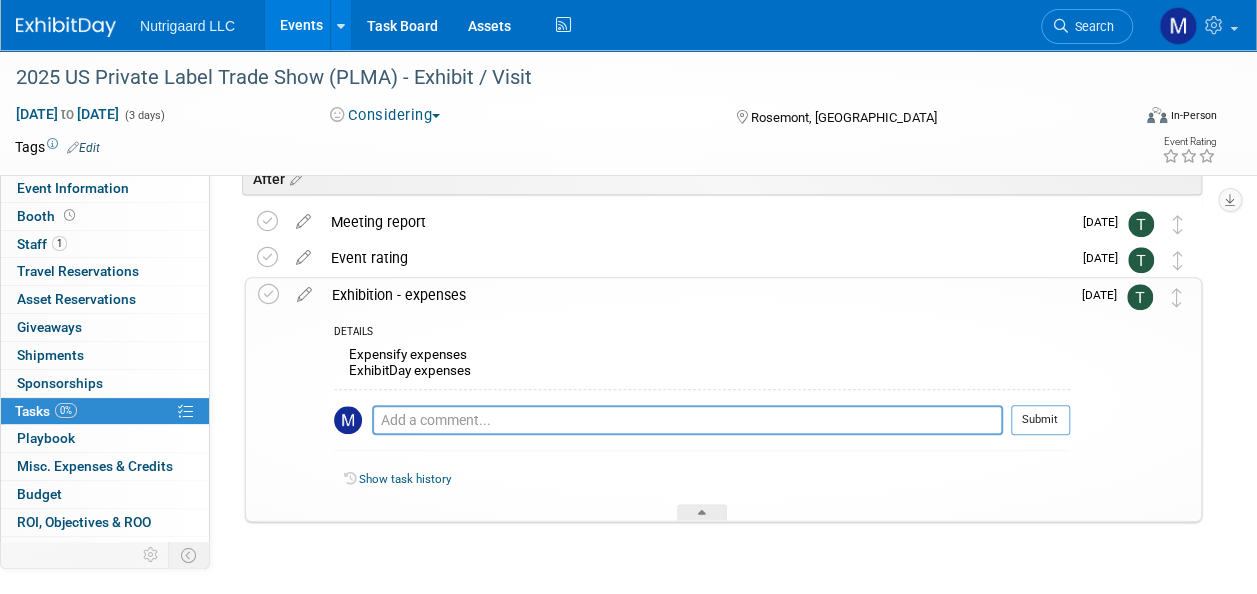 scroll, scrollTop: 872, scrollLeft: 0, axis: vertical 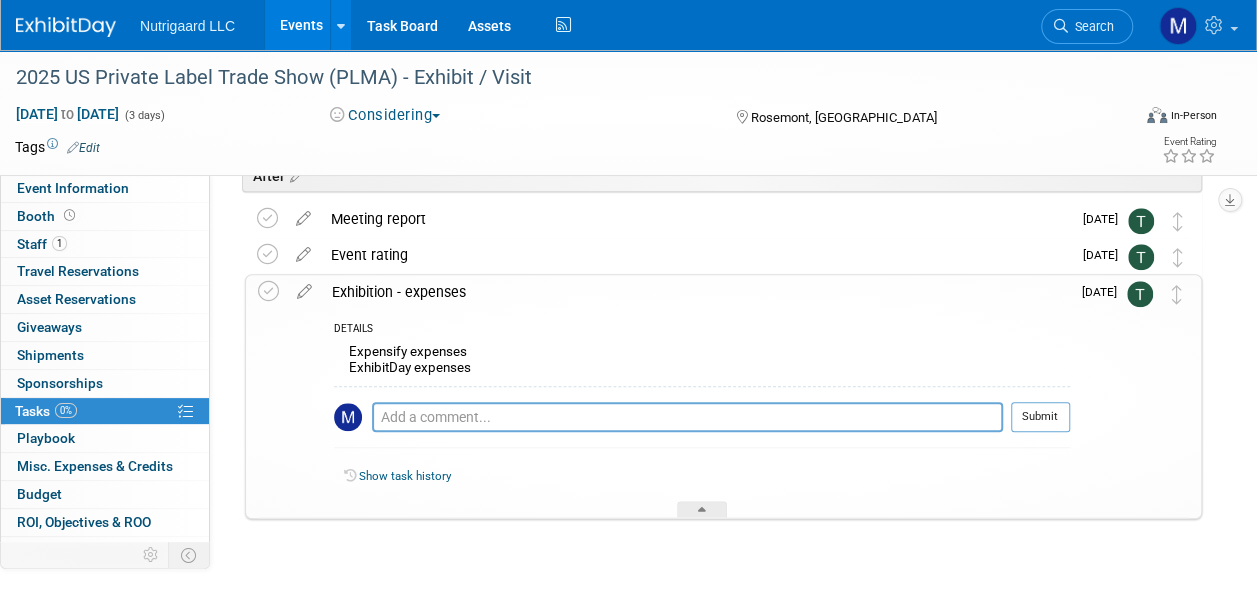 drag, startPoint x: 476, startPoint y: 288, endPoint x: 334, endPoint y: 294, distance: 142.12671 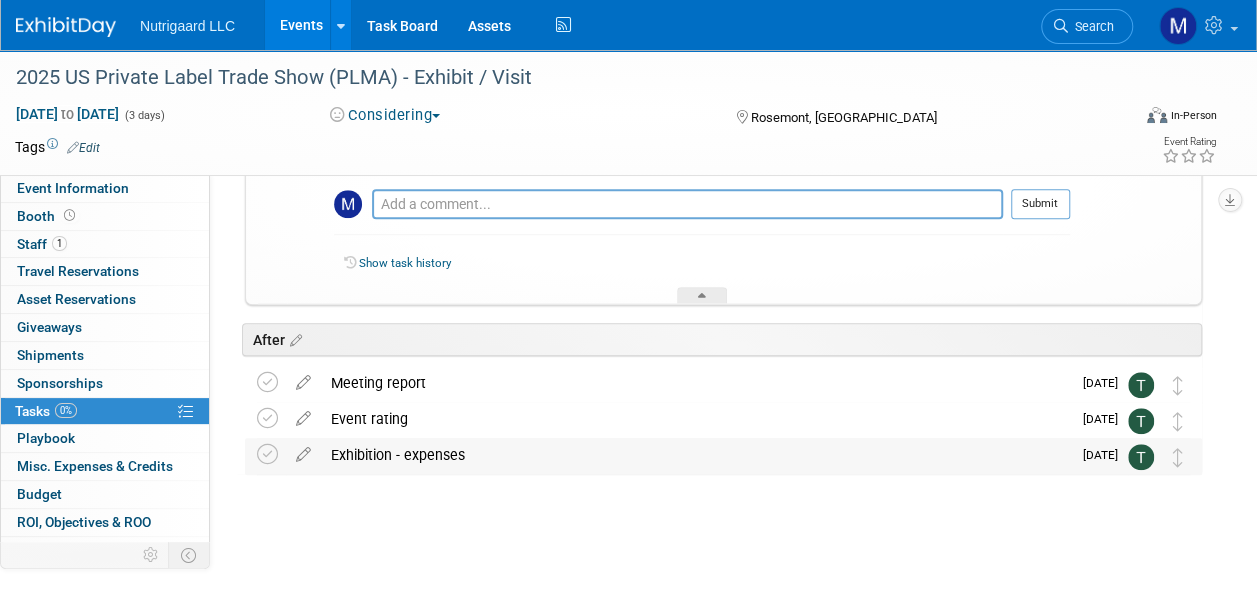 click on "Exhibition - expenses" at bounding box center [696, 455] 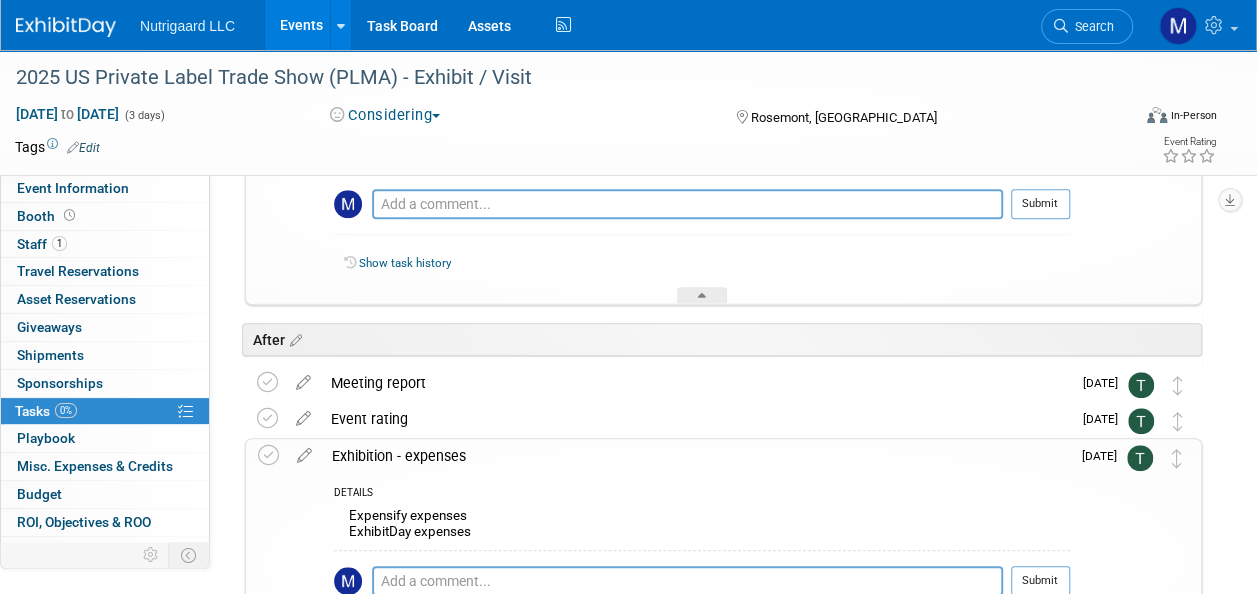 click on "Events" at bounding box center [301, 25] 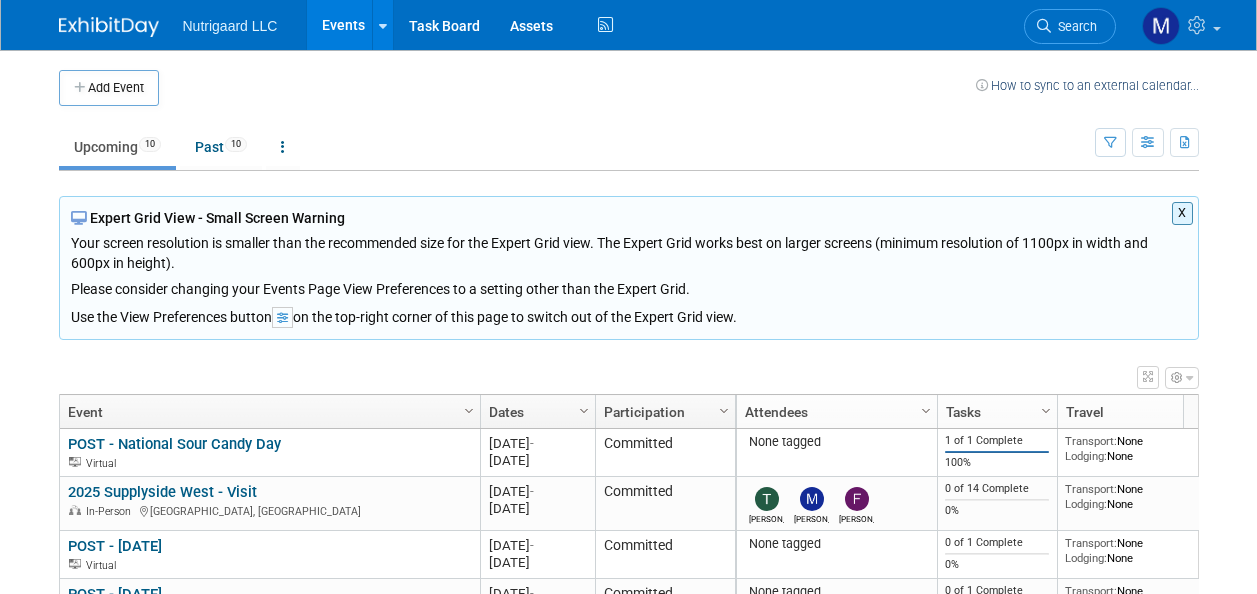 scroll, scrollTop: 0, scrollLeft: 0, axis: both 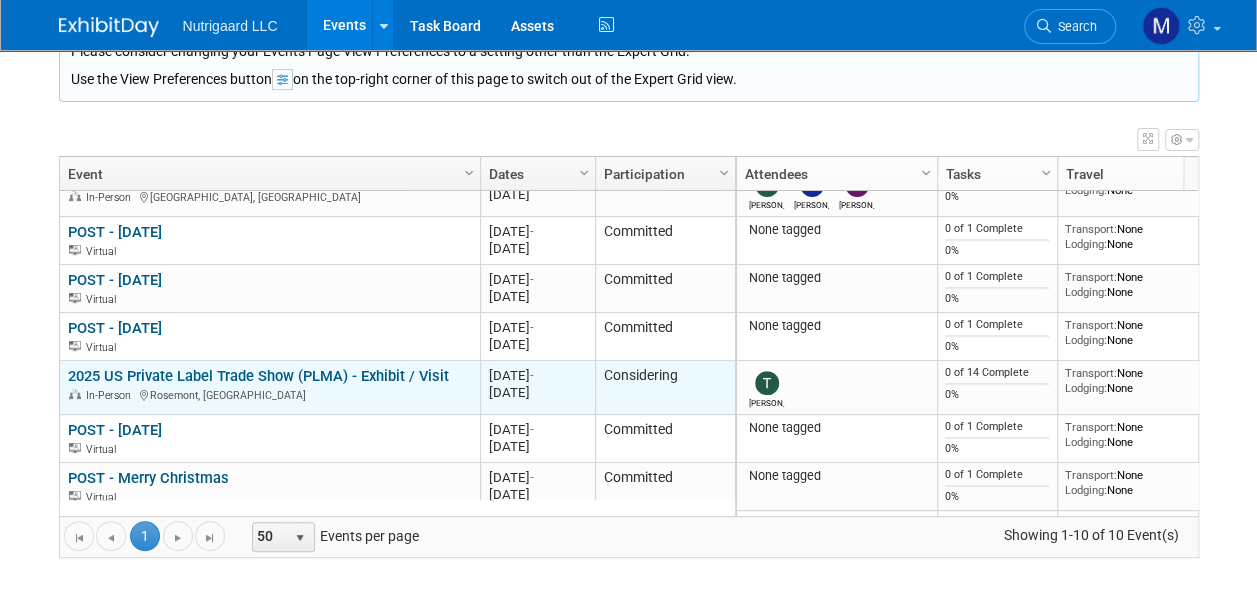 click on "2025 US Private Label Trade Show (PLMA) - Exhibit / Visit" at bounding box center [258, 376] 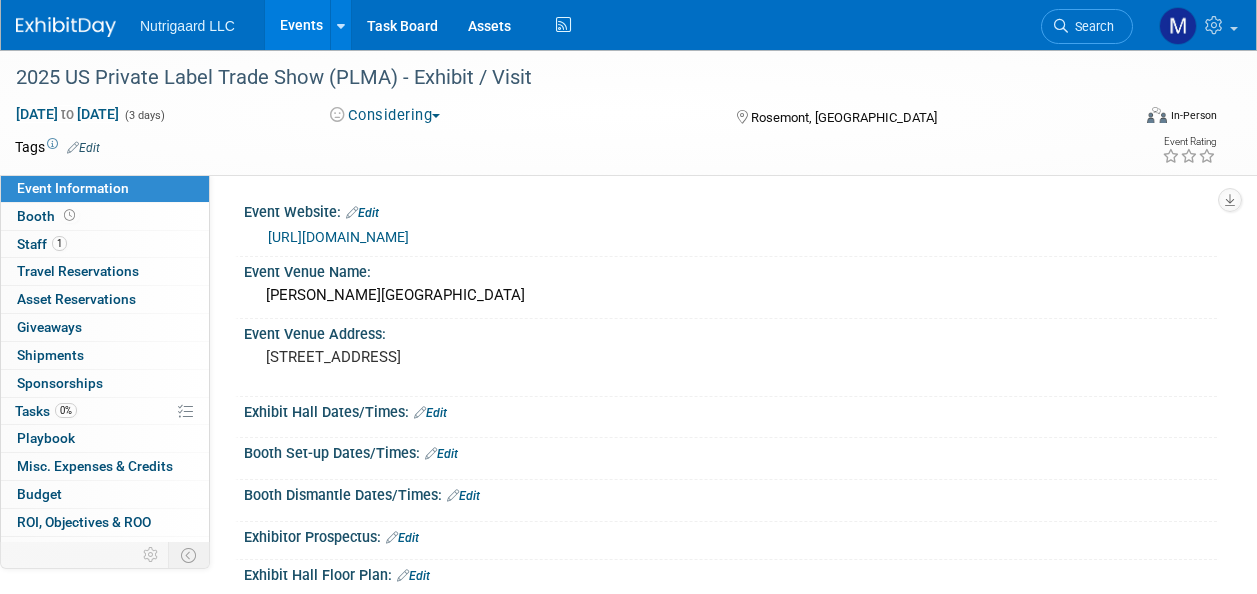 scroll, scrollTop: 0, scrollLeft: 0, axis: both 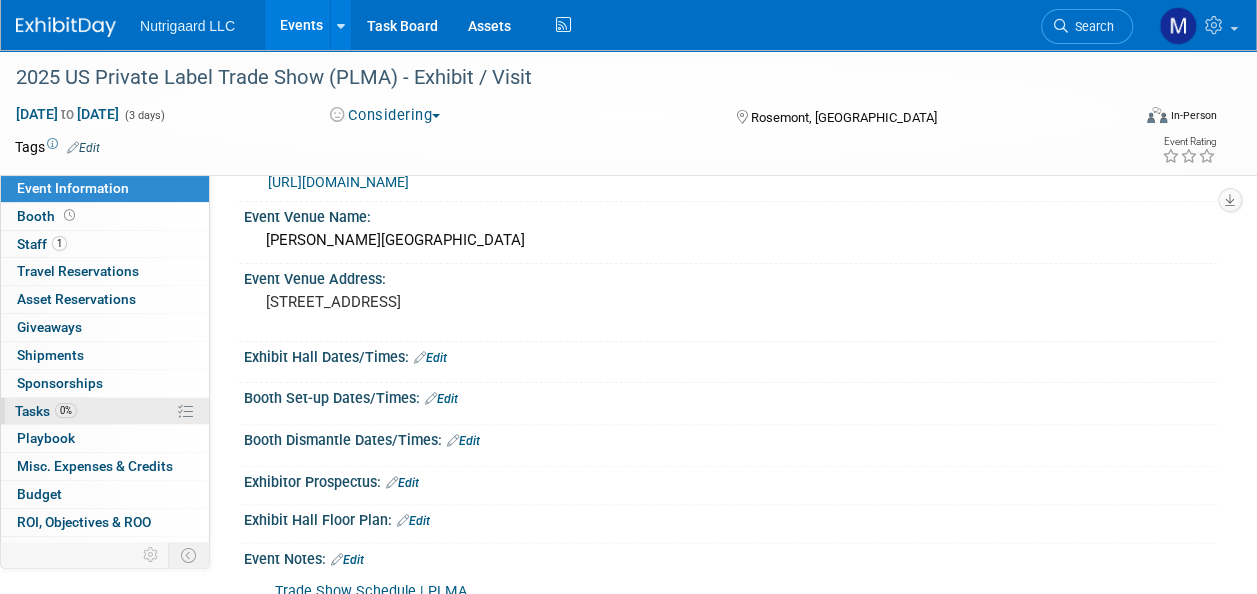 click on "Tasks 0%" at bounding box center [46, 411] 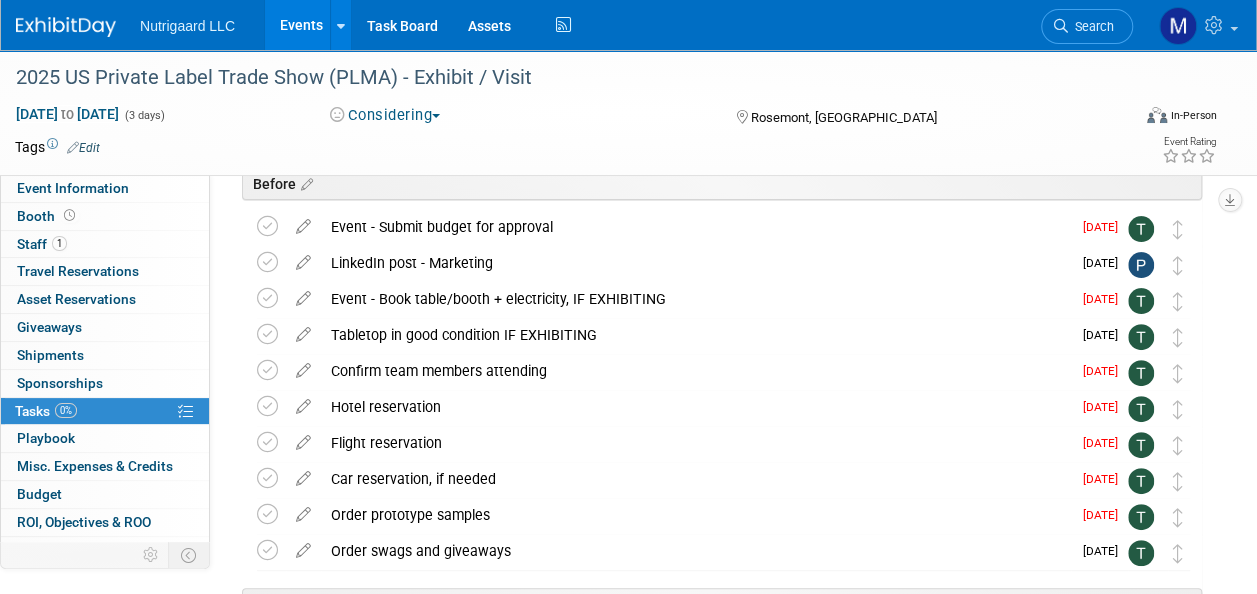 scroll, scrollTop: 0, scrollLeft: 0, axis: both 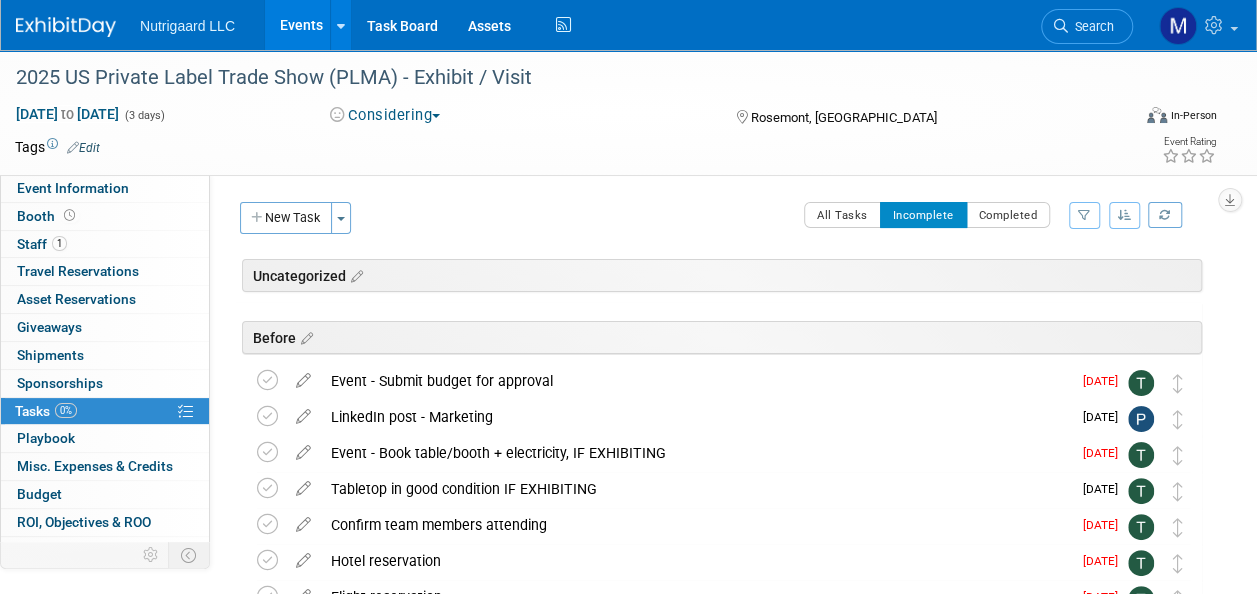click on "Tasks 0%" at bounding box center [46, 411] 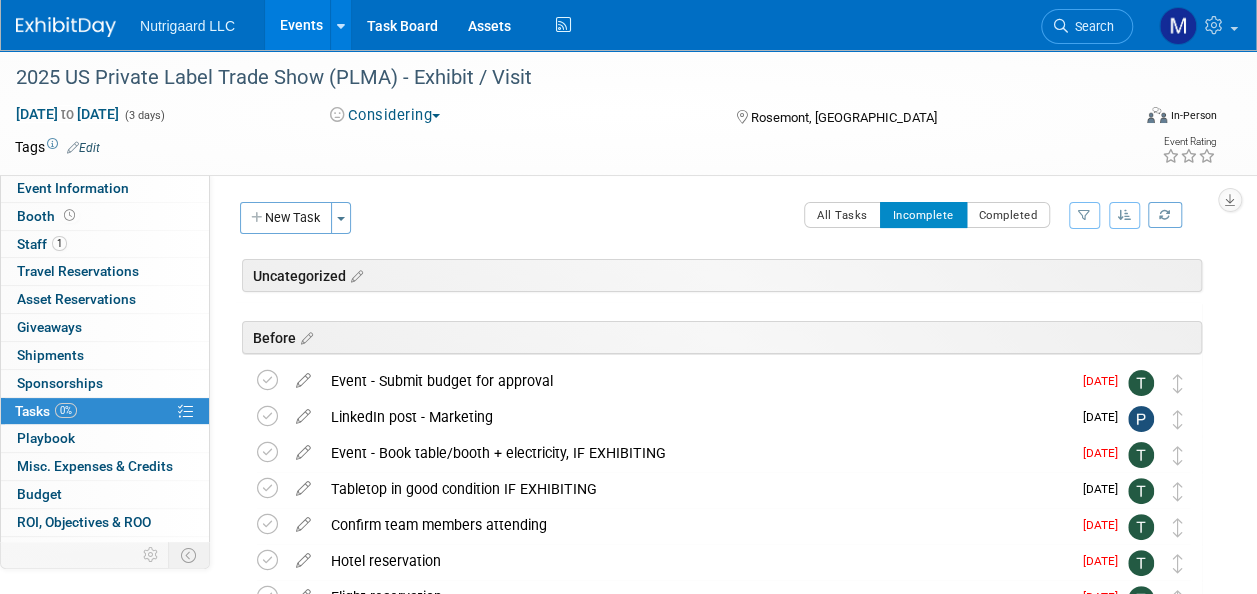 click on "Events" at bounding box center [301, 25] 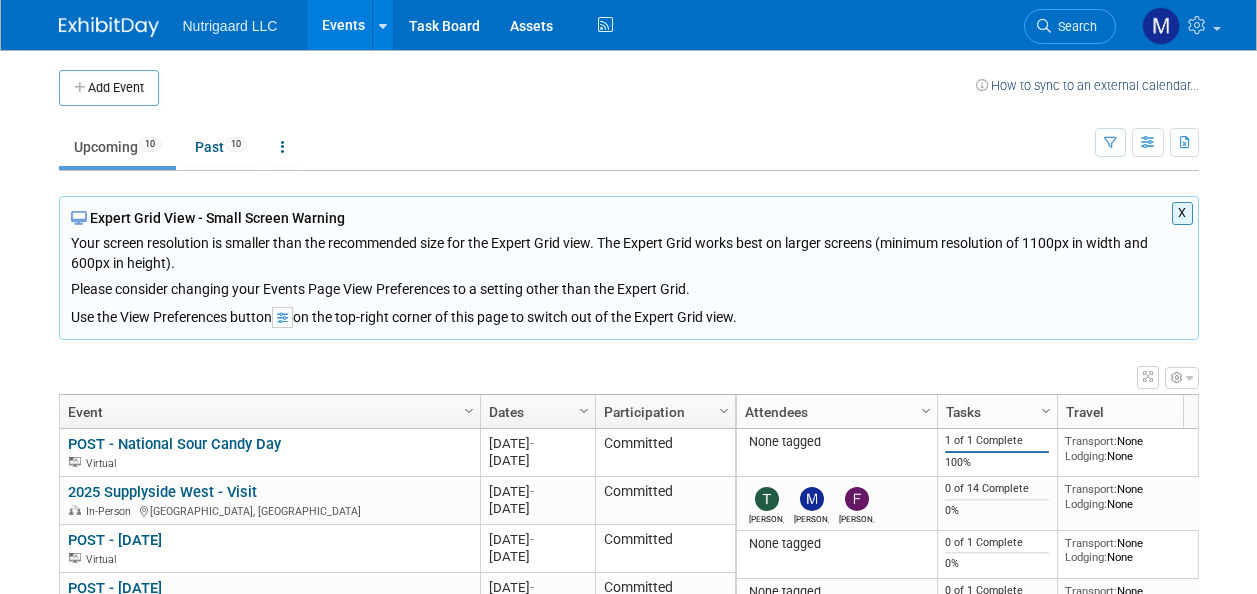 scroll, scrollTop: 0, scrollLeft: 0, axis: both 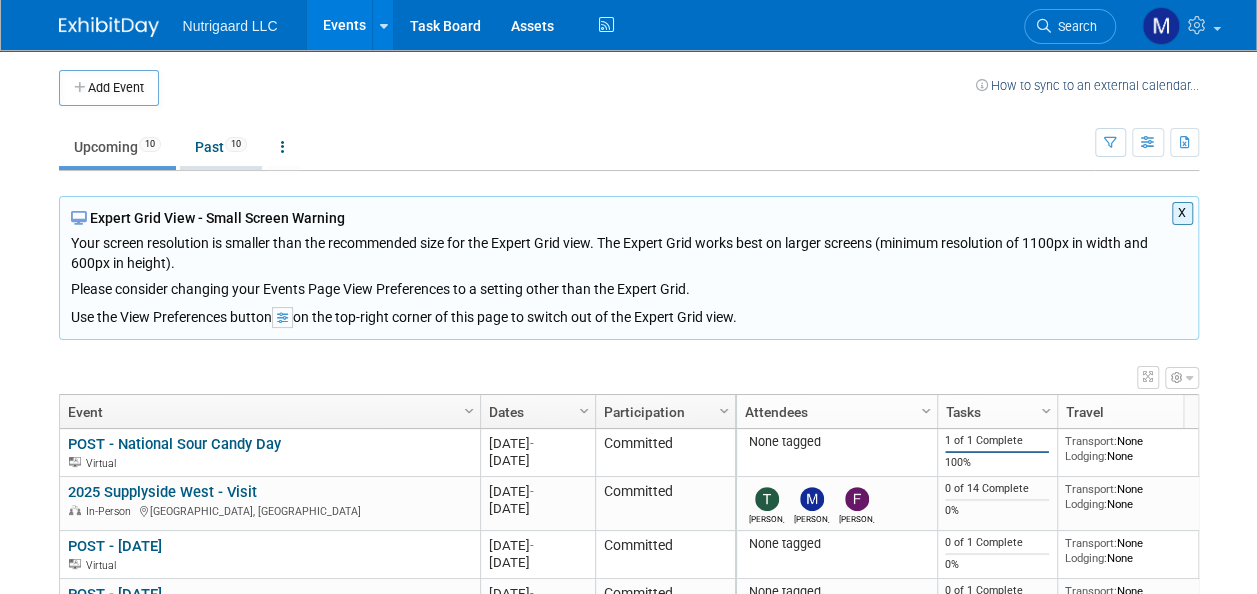 click on "Past
10" at bounding box center [221, 147] 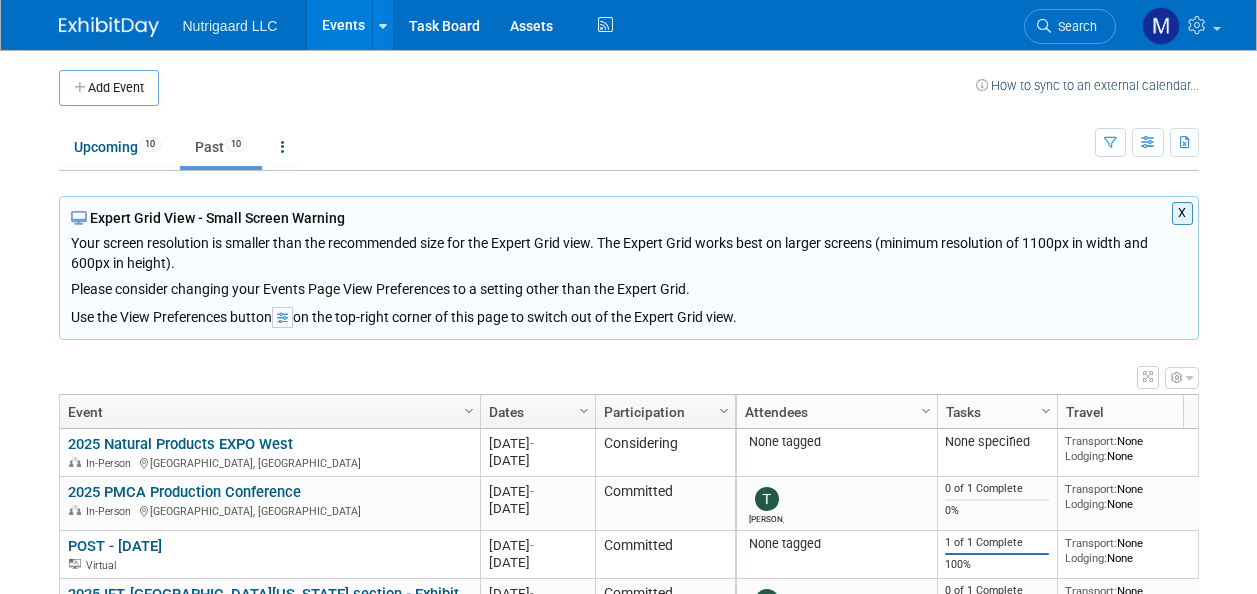 scroll, scrollTop: 0, scrollLeft: 0, axis: both 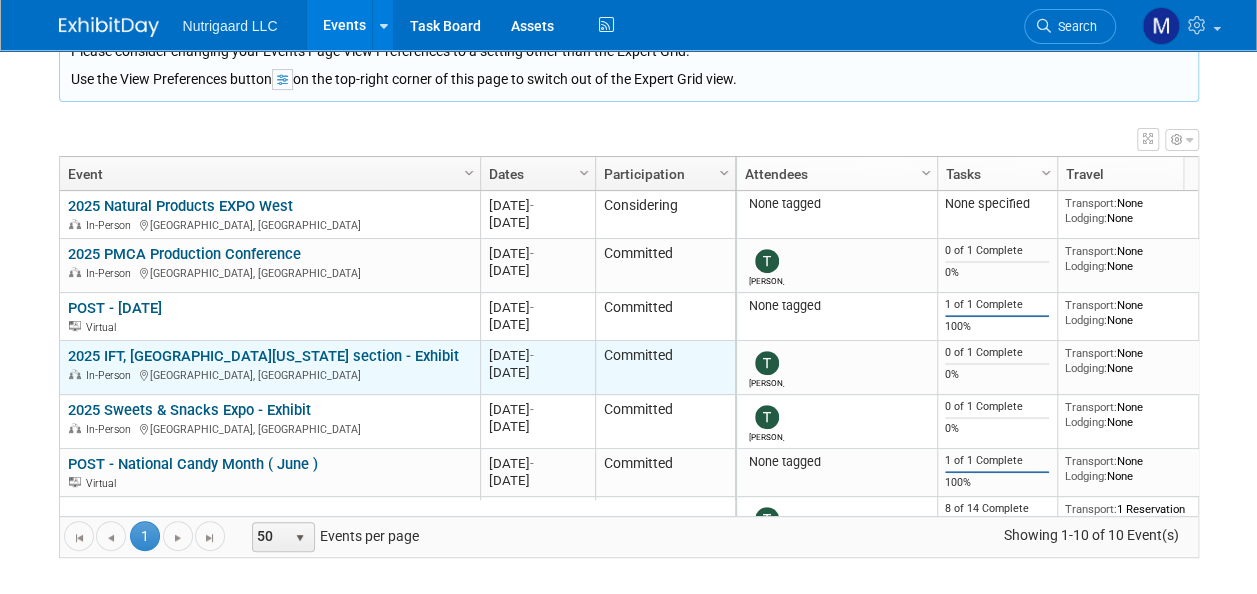 click on "2025 IFT, [GEOGRAPHIC_DATA][US_STATE] section - Exhibit" at bounding box center (263, 356) 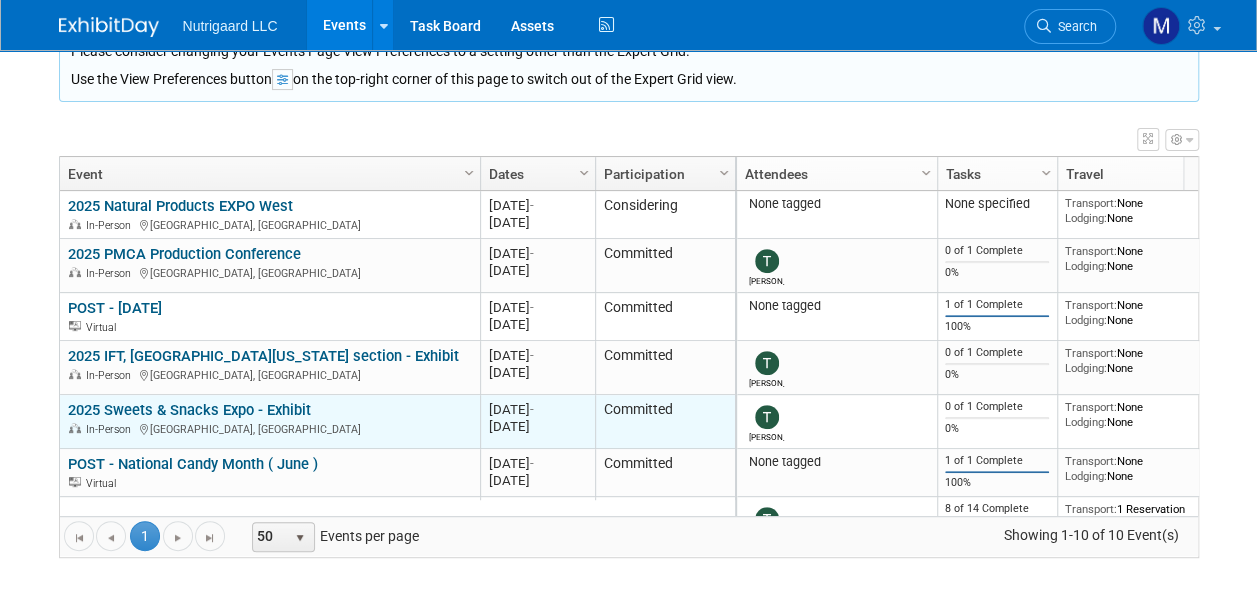 click on "2025 Sweets & Snacks Expo - Exhibit" at bounding box center [189, 410] 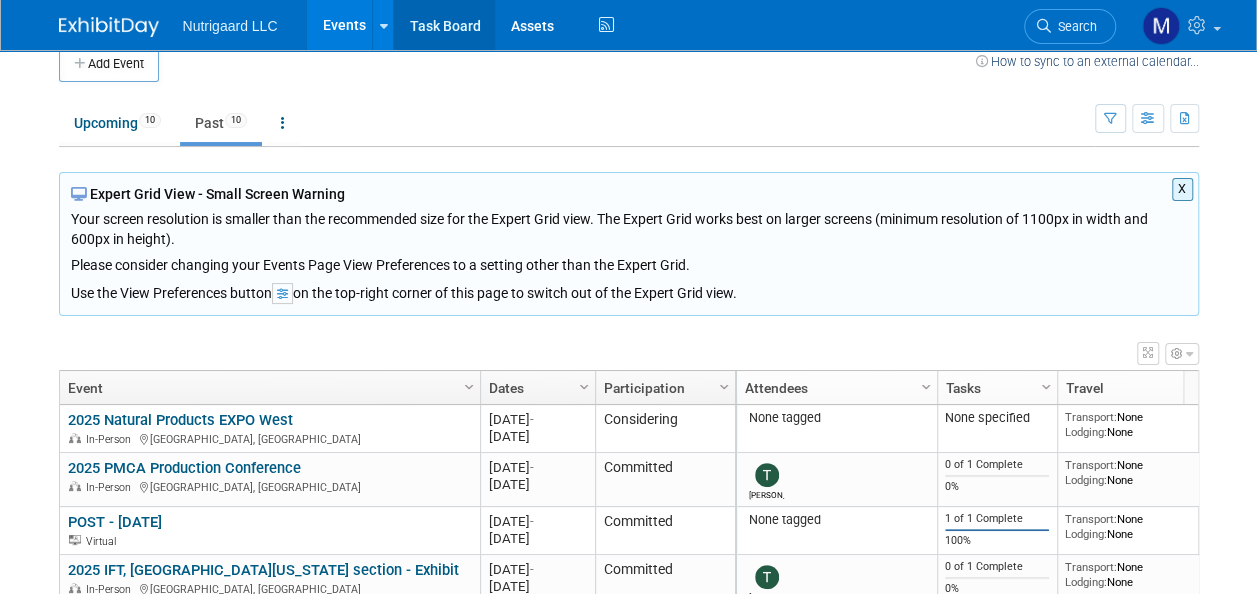 scroll, scrollTop: 0, scrollLeft: 0, axis: both 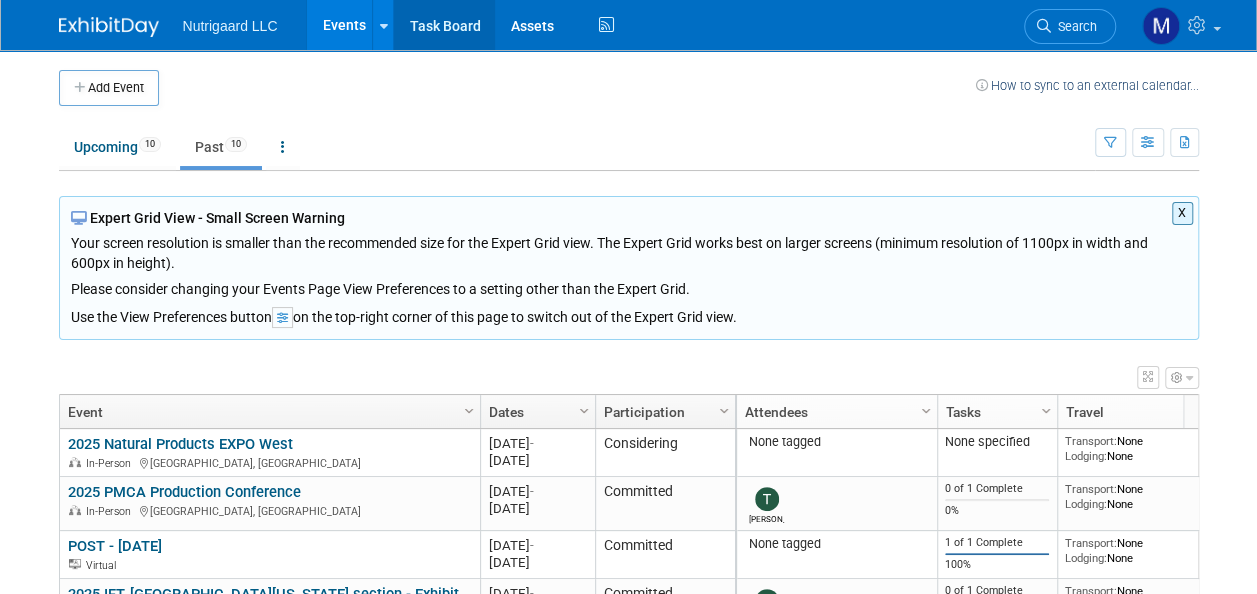click on "Task Board" at bounding box center [444, 25] 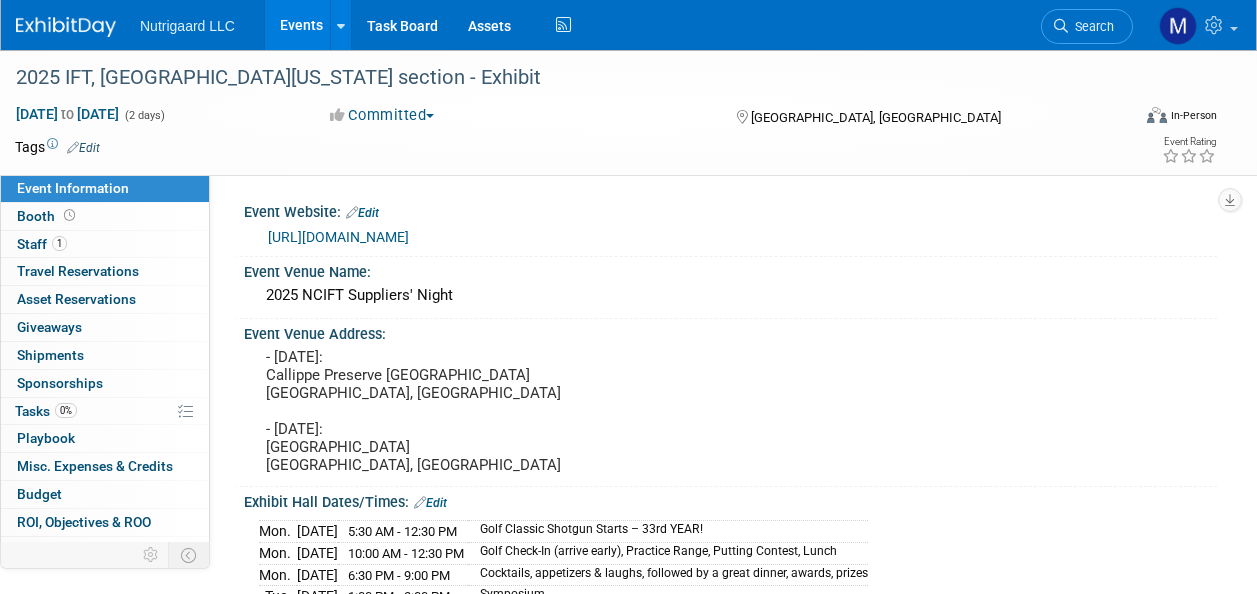 scroll, scrollTop: 0, scrollLeft: 0, axis: both 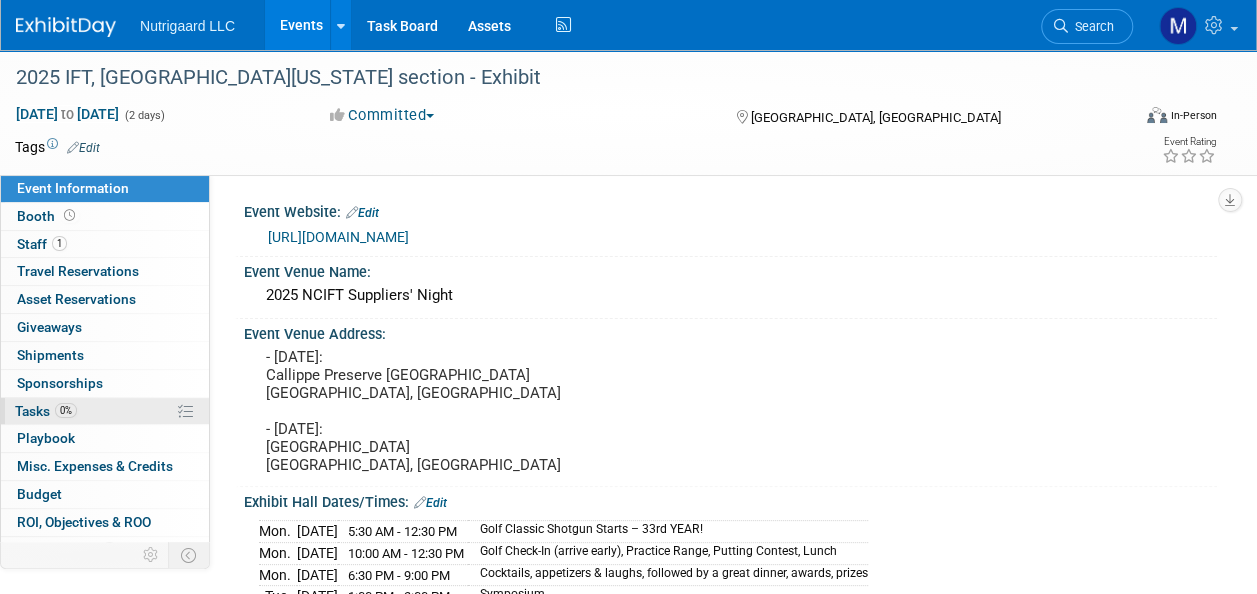 click on "Tasks 0%" at bounding box center (46, 411) 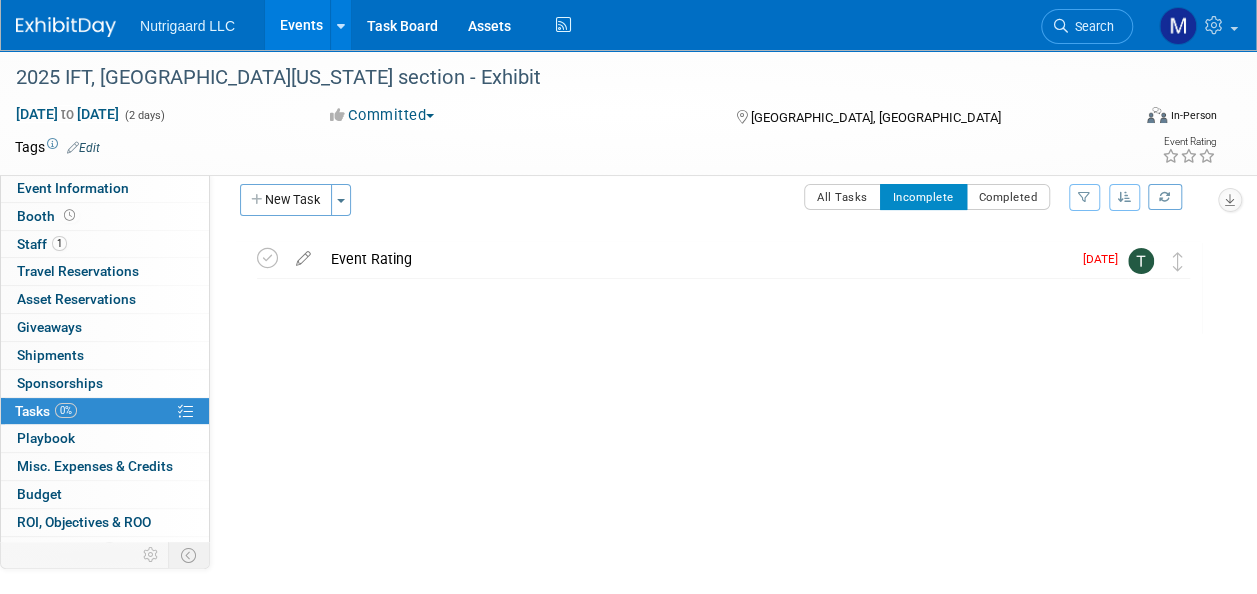 scroll, scrollTop: 0, scrollLeft: 0, axis: both 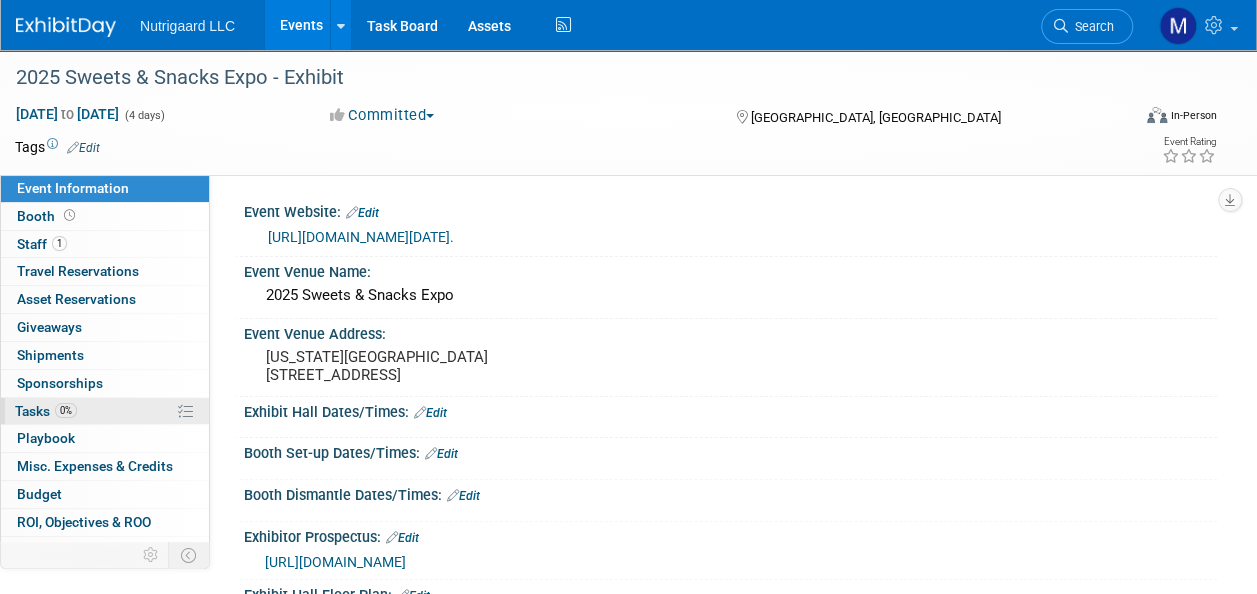 click on "0%
Tasks 0%" at bounding box center [105, 411] 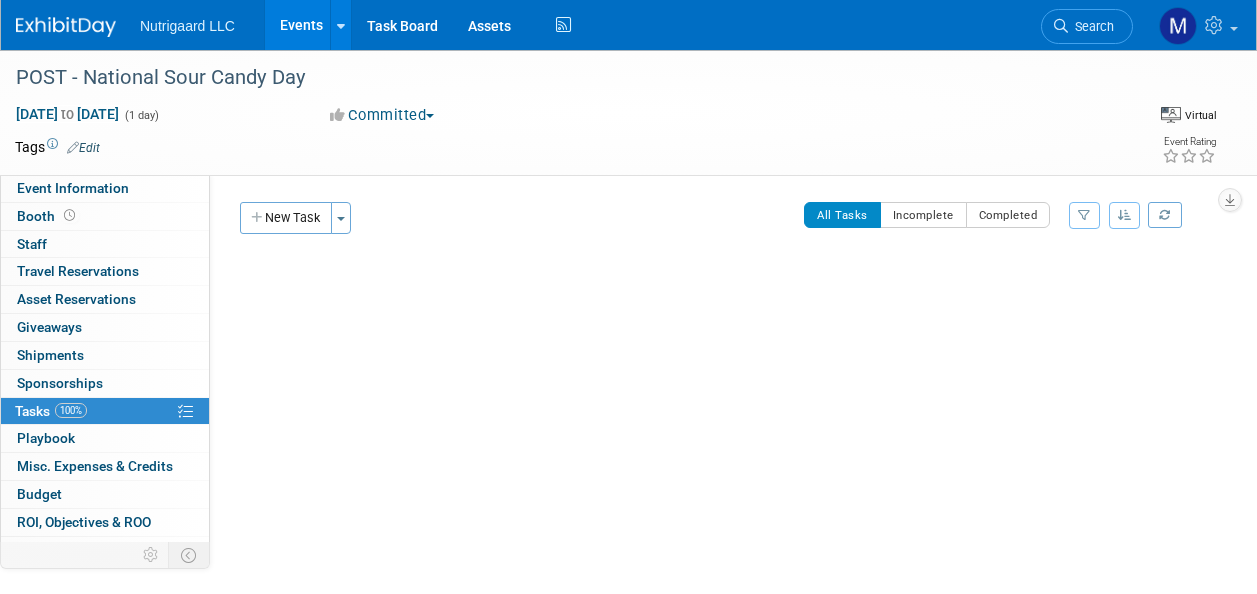 scroll, scrollTop: 0, scrollLeft: 0, axis: both 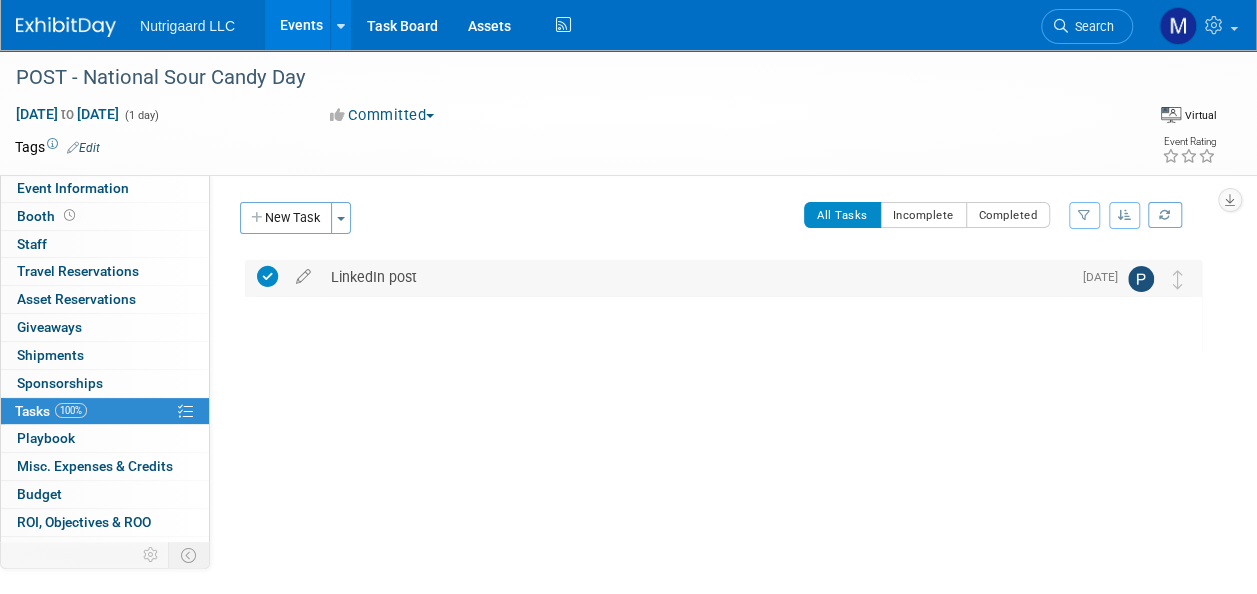 click on "LinkedIn post" at bounding box center [696, 277] 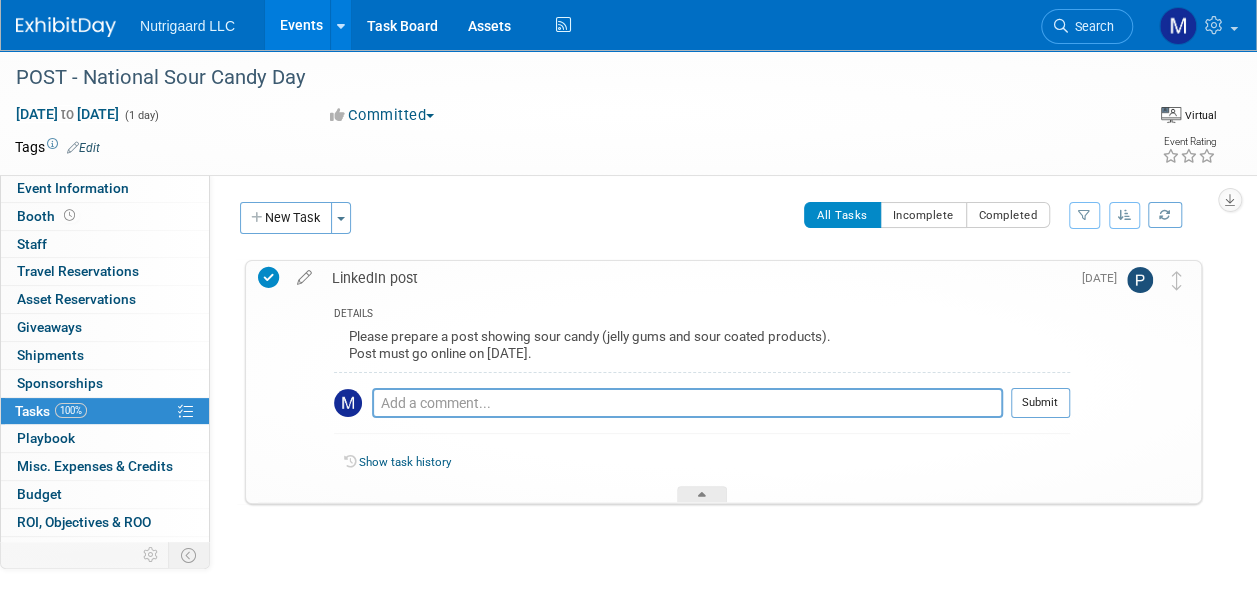 click on "Committed
Committed
Considering
Not Going" at bounding box center [513, 116] 